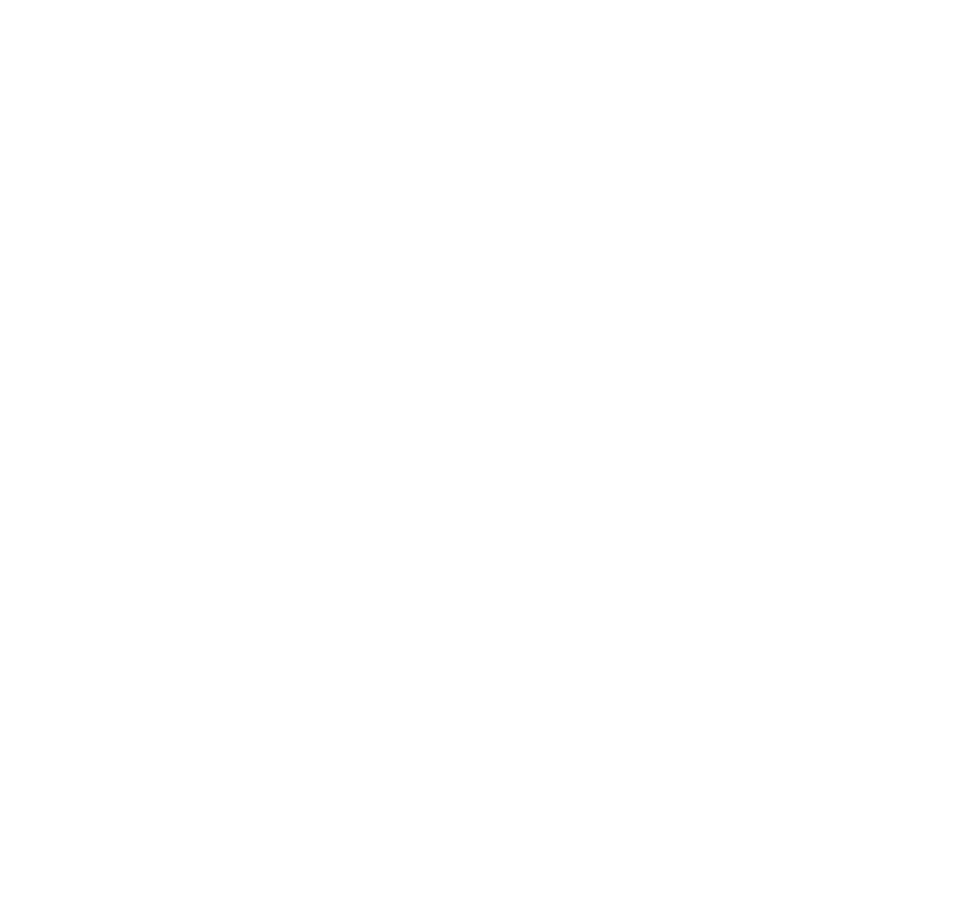 scroll, scrollTop: 0, scrollLeft: 0, axis: both 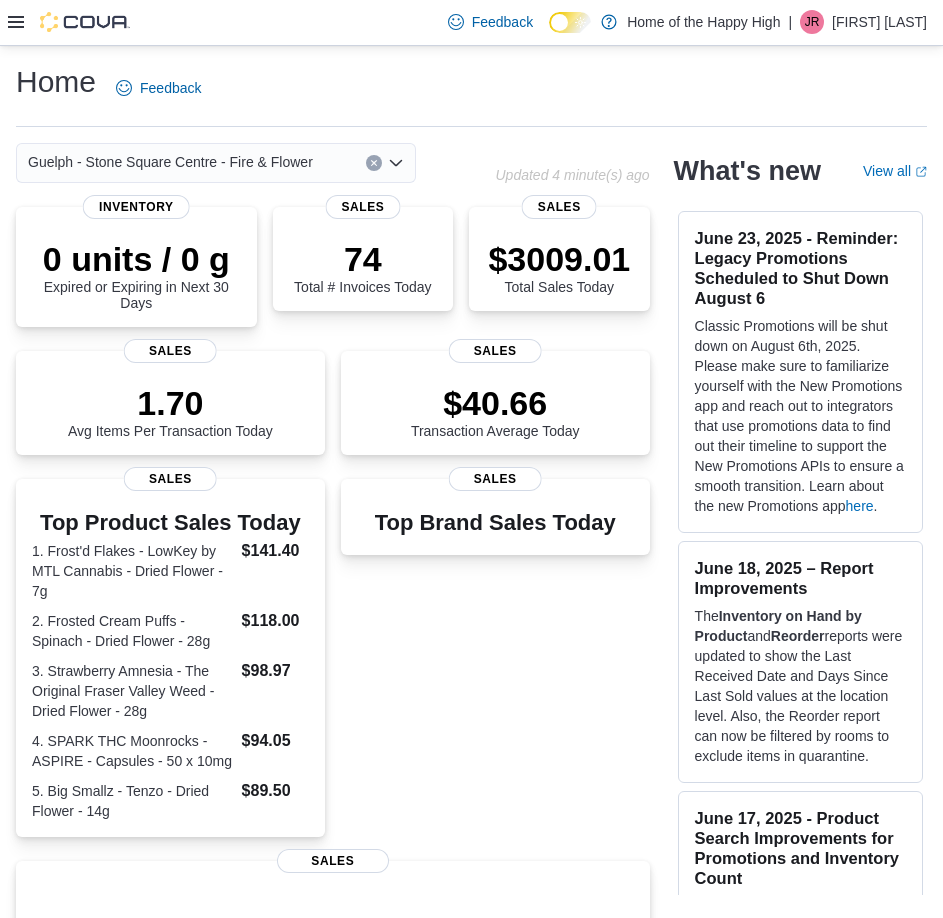 click 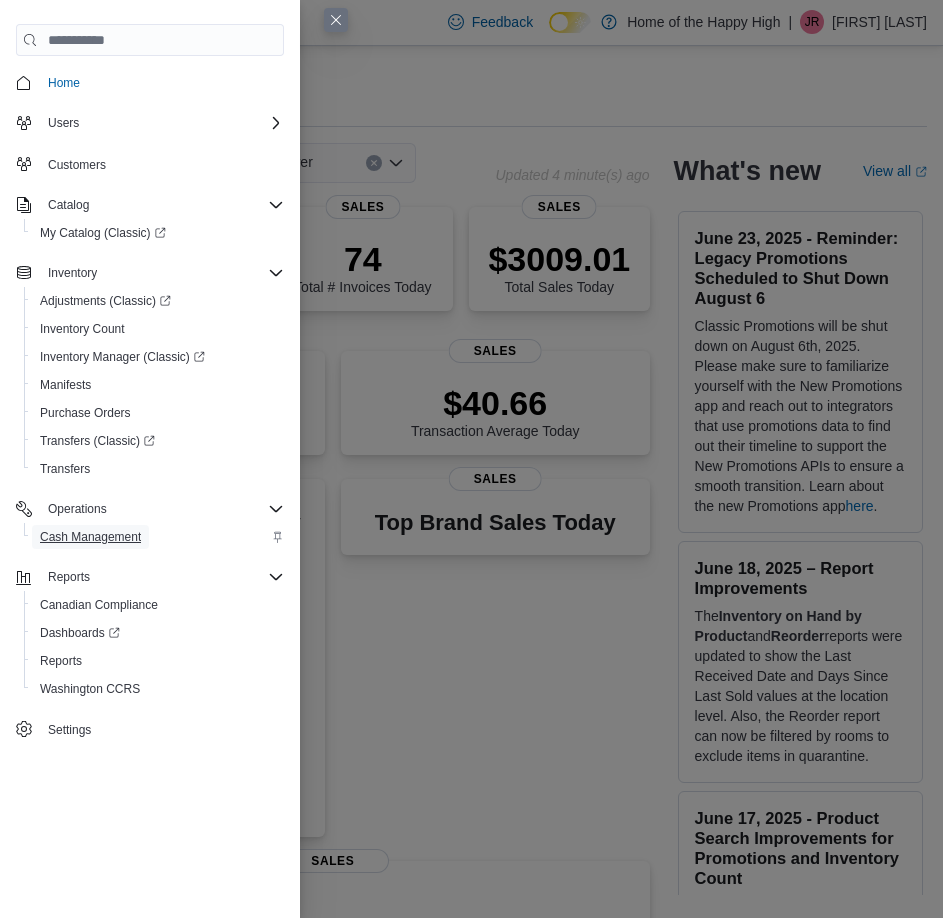 click on "Cash Management" at bounding box center [90, 537] 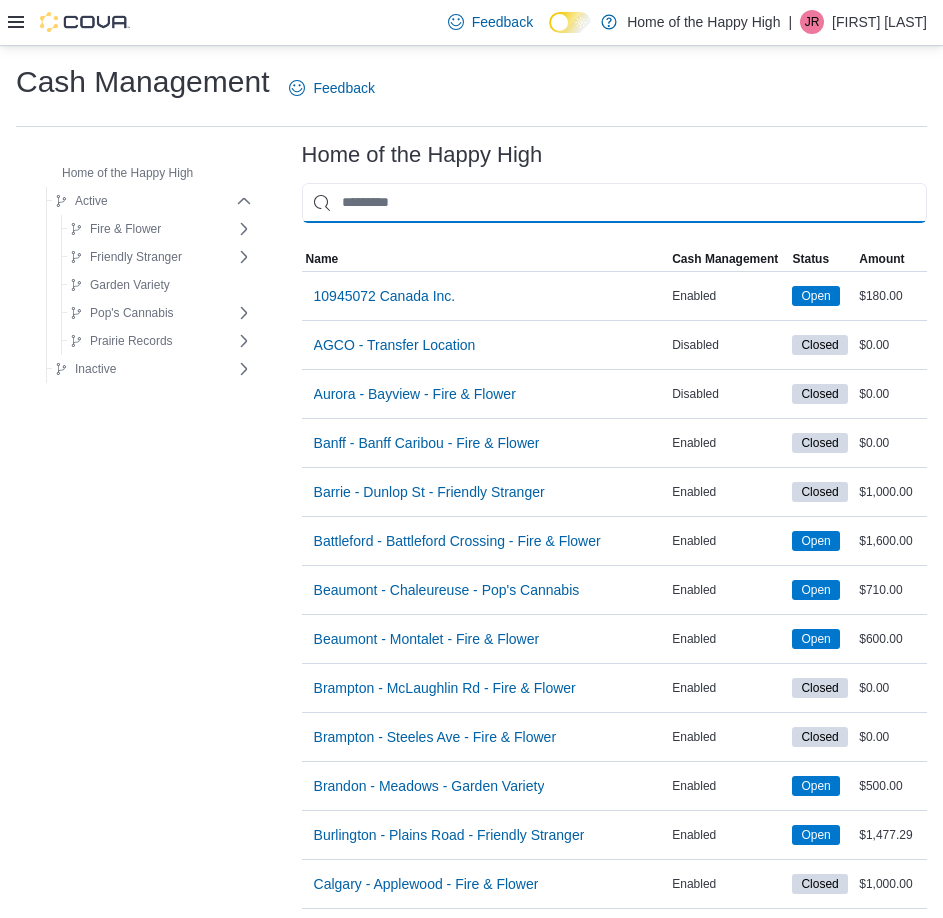 click at bounding box center (614, 203) 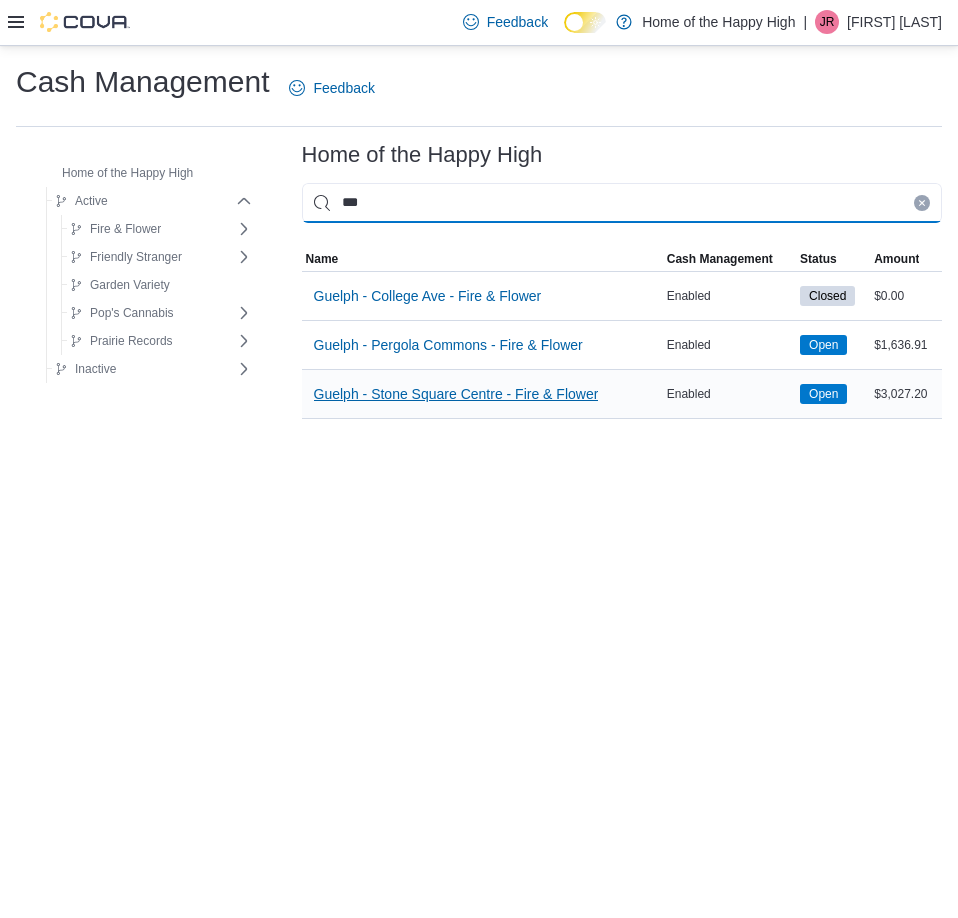 type on "***" 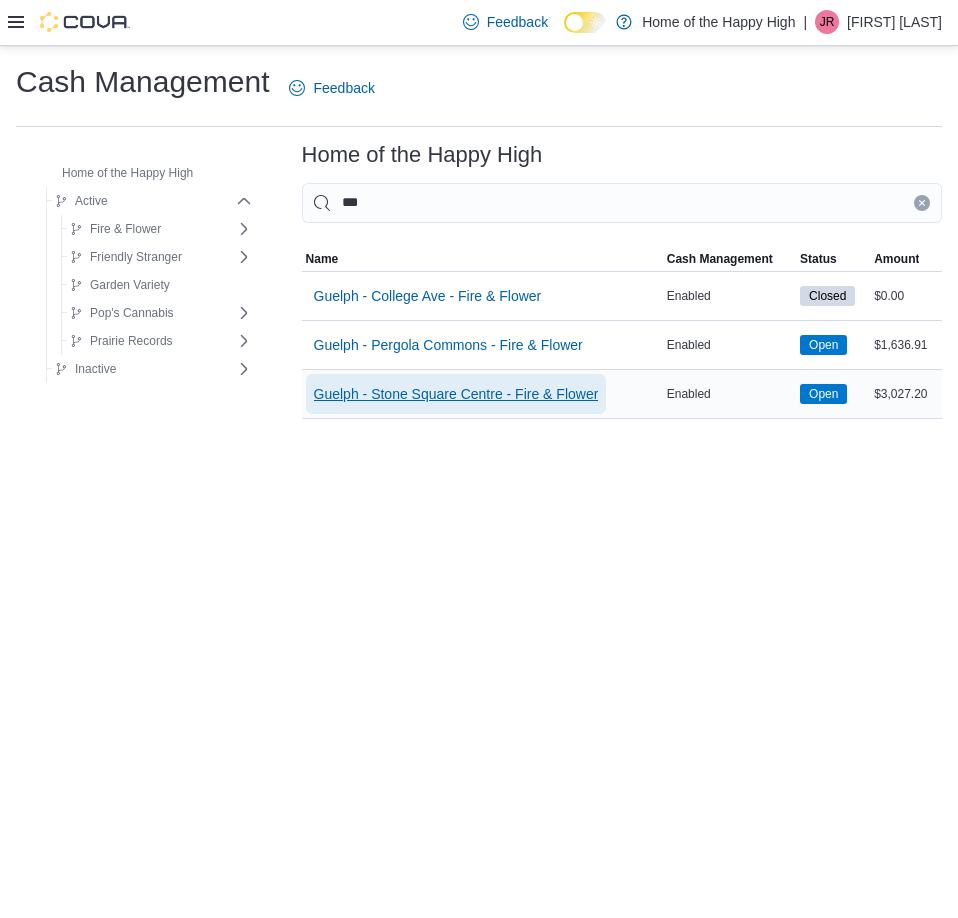 click on "Guelph - Stone Square Centre - Fire & Flower" at bounding box center (456, 394) 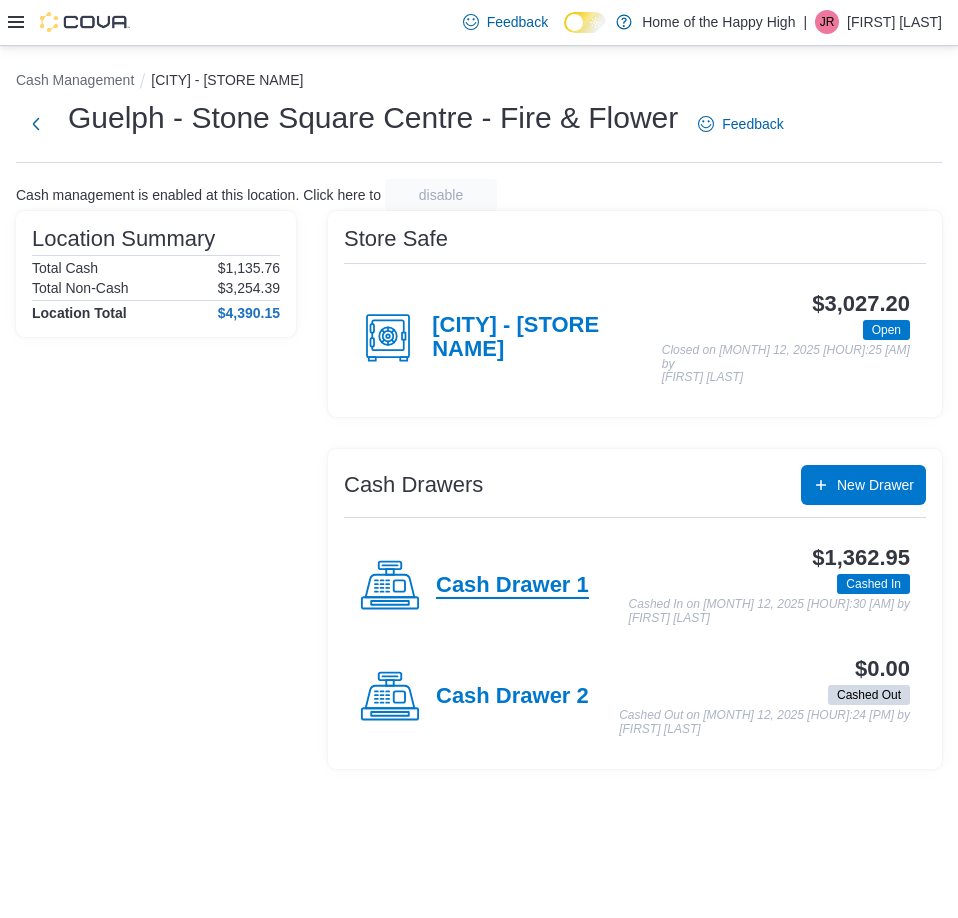 click on "Cash Drawer 1" at bounding box center [512, 586] 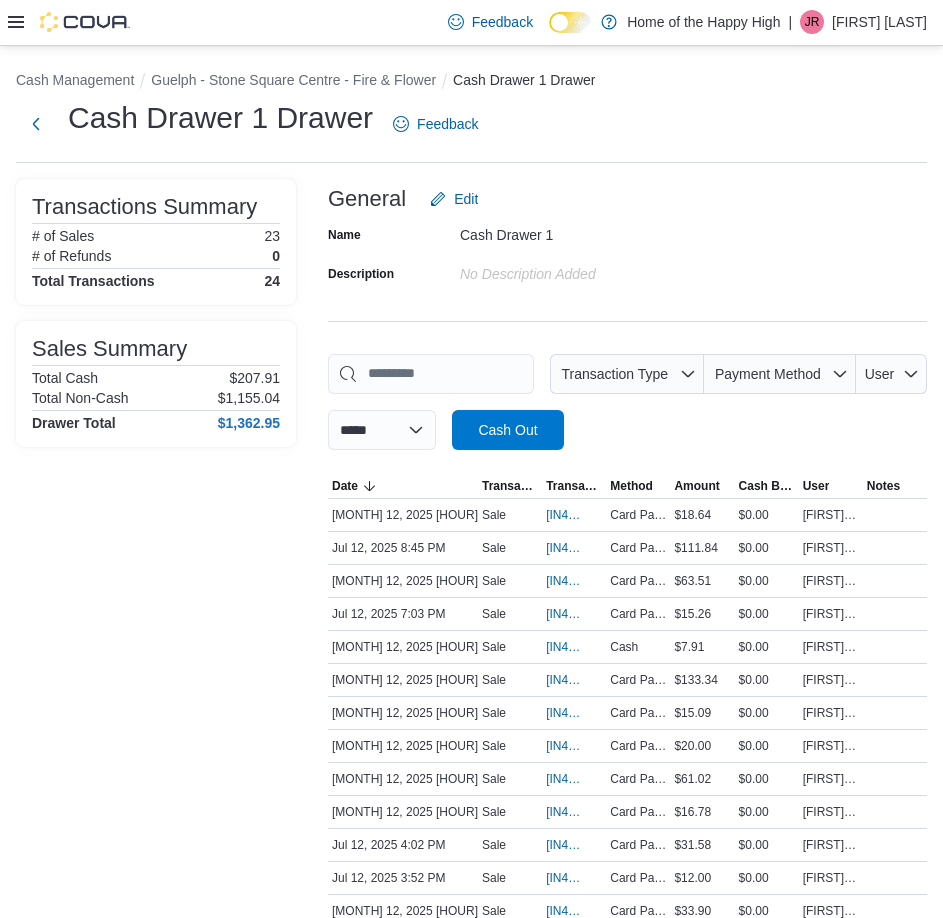 click 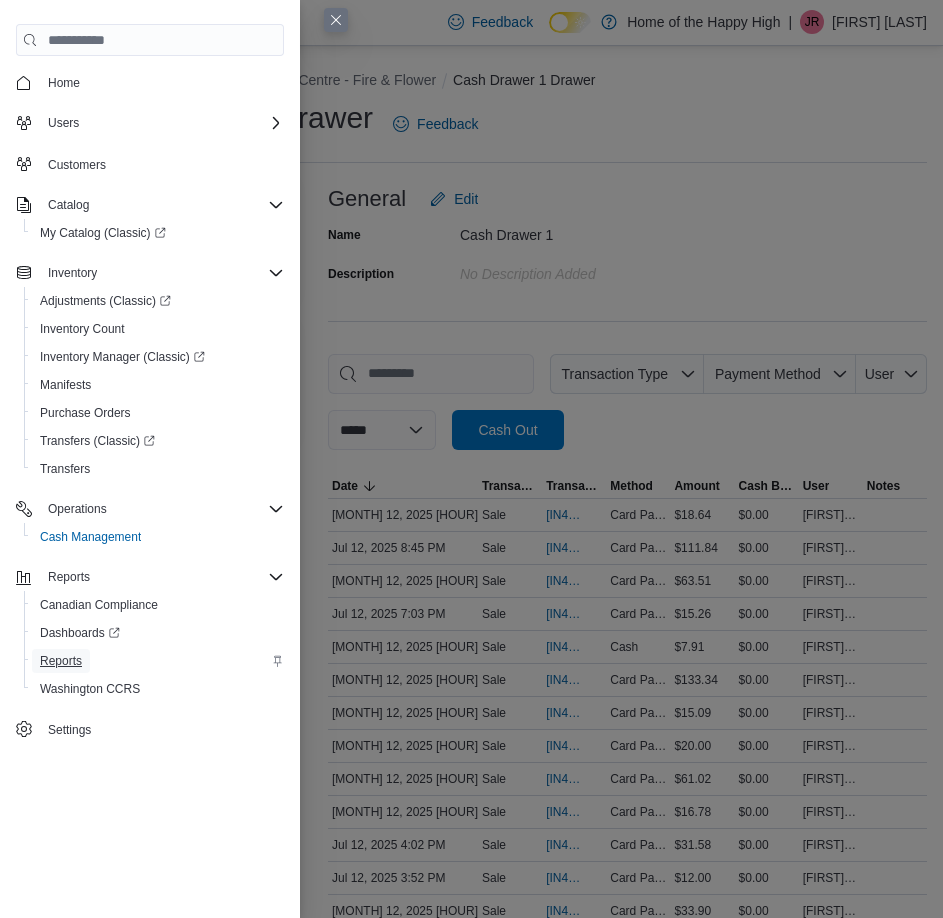 click on "Reports" at bounding box center (61, 661) 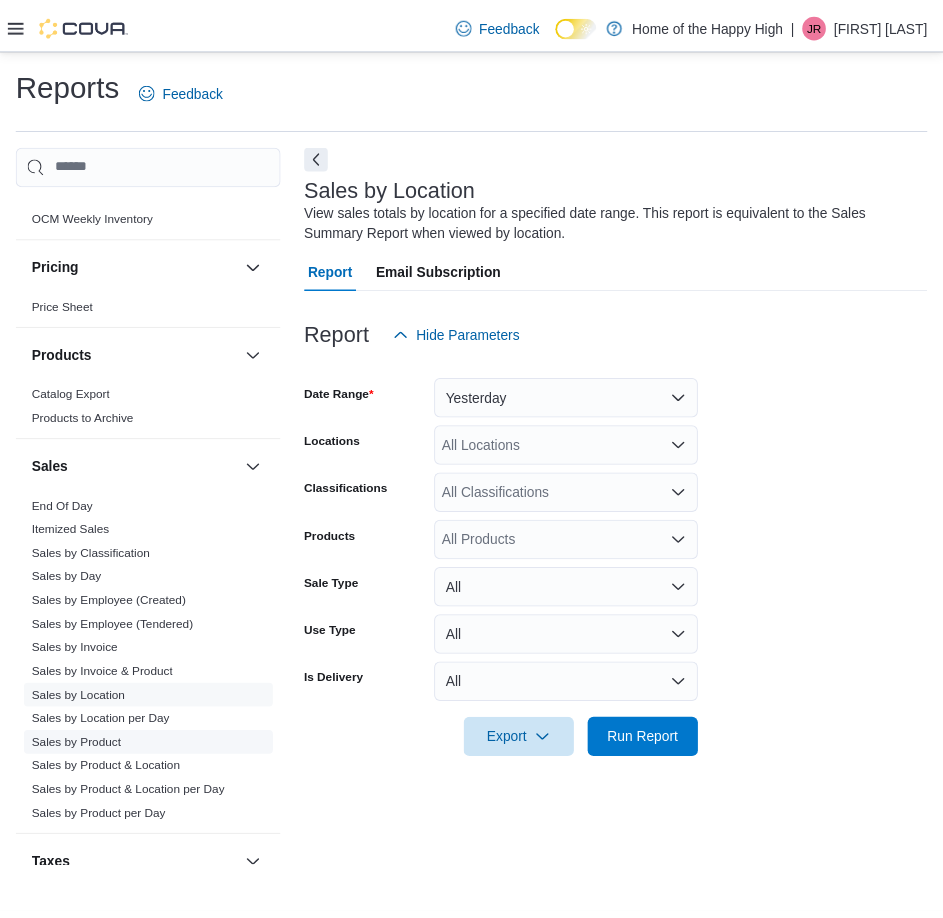 scroll, scrollTop: 1143, scrollLeft: 0, axis: vertical 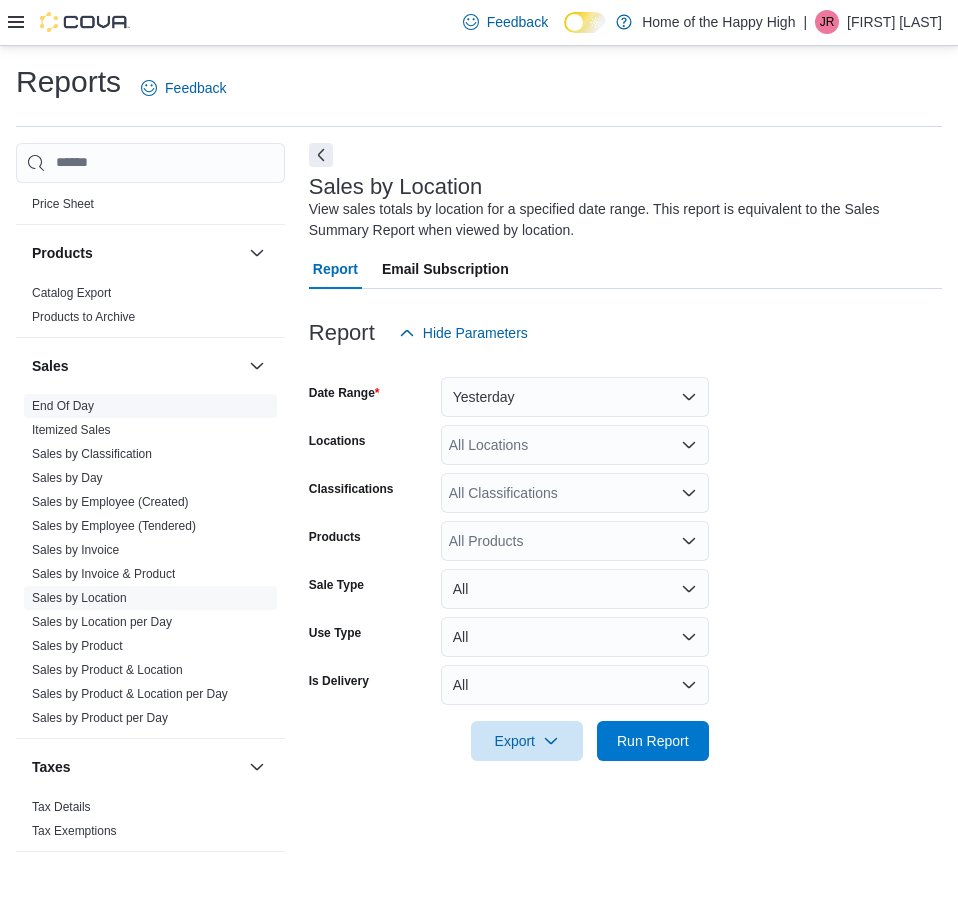 click on "End Of Day" at bounding box center (63, 406) 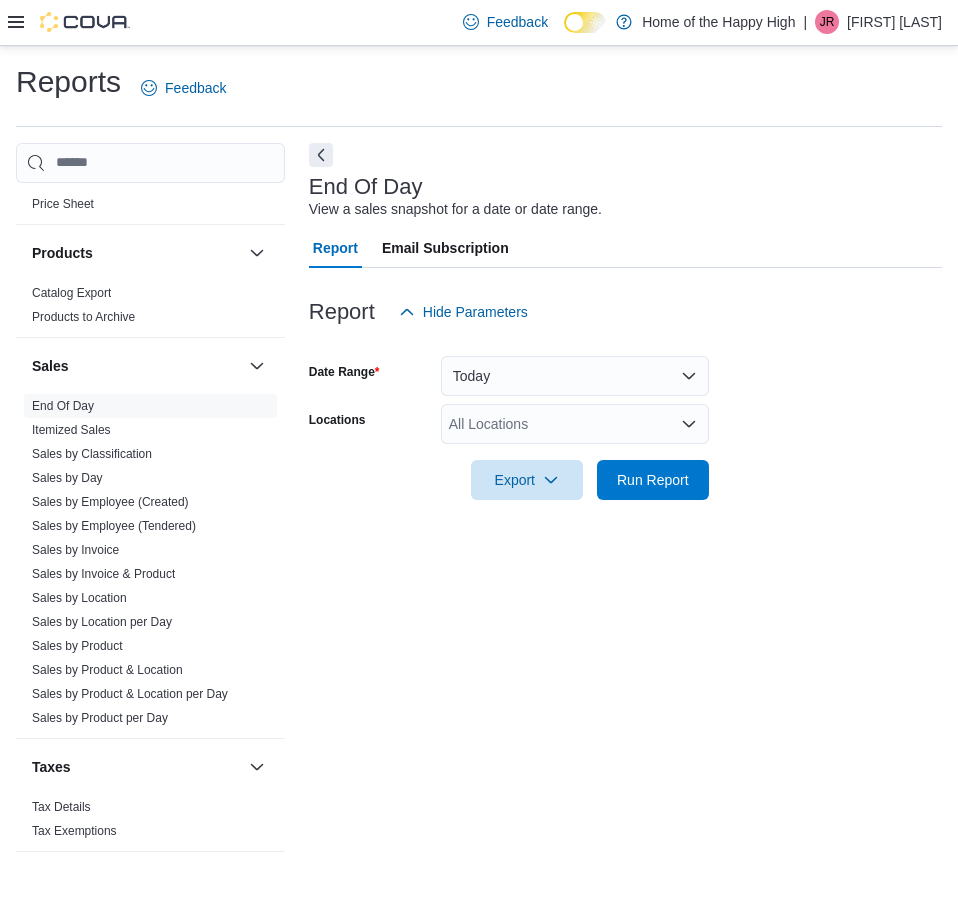 click on "All Locations" at bounding box center (575, 424) 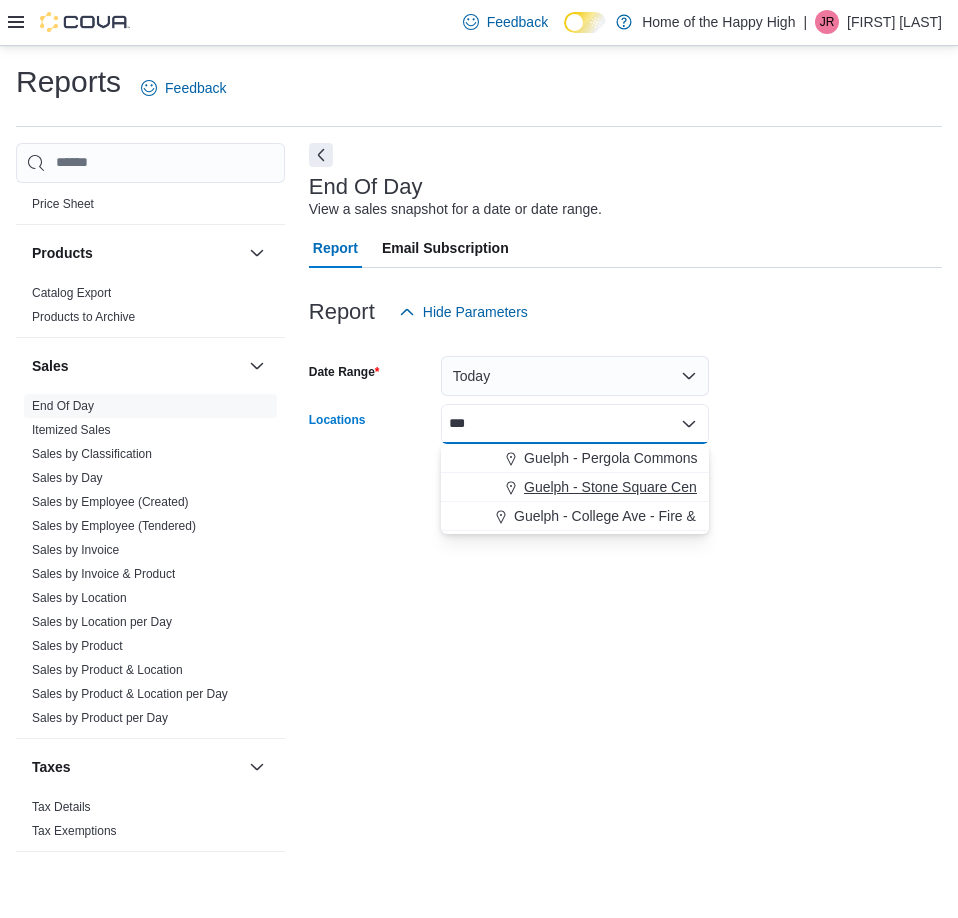 type on "***" 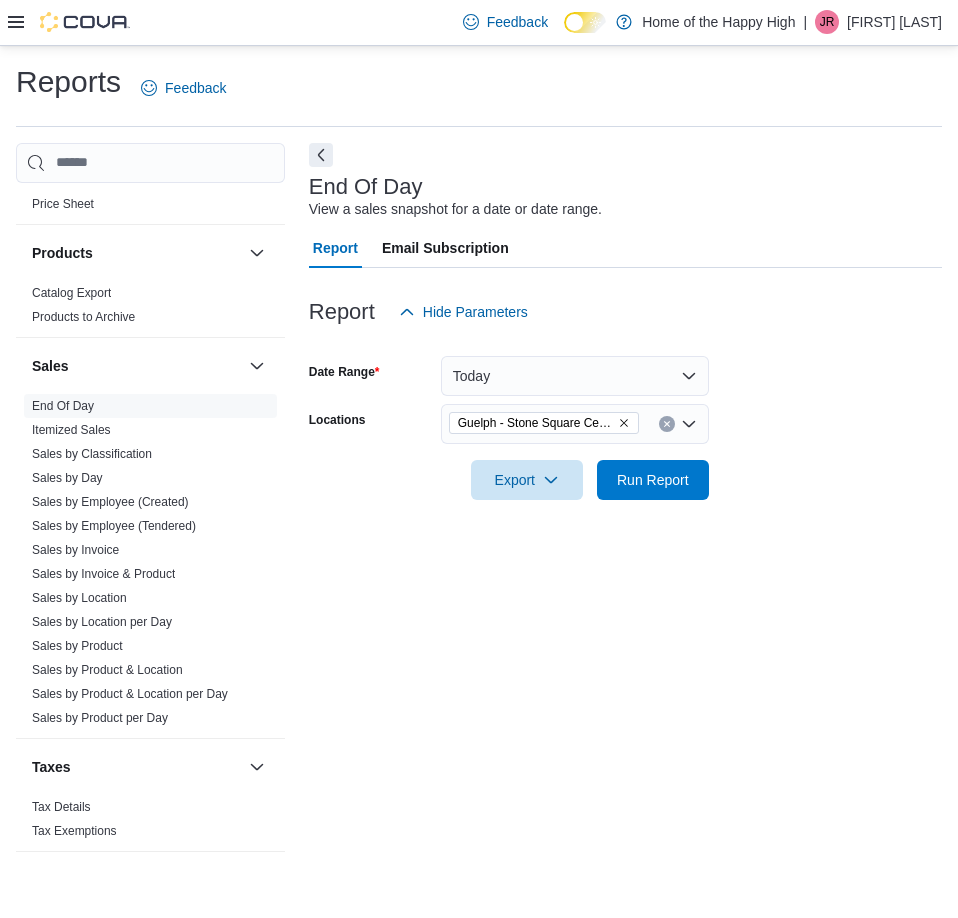click on "Date Range Today Locations [CITY] - [STORE NAME] - [STORE NAME] Export  Run Report" at bounding box center (625, 416) 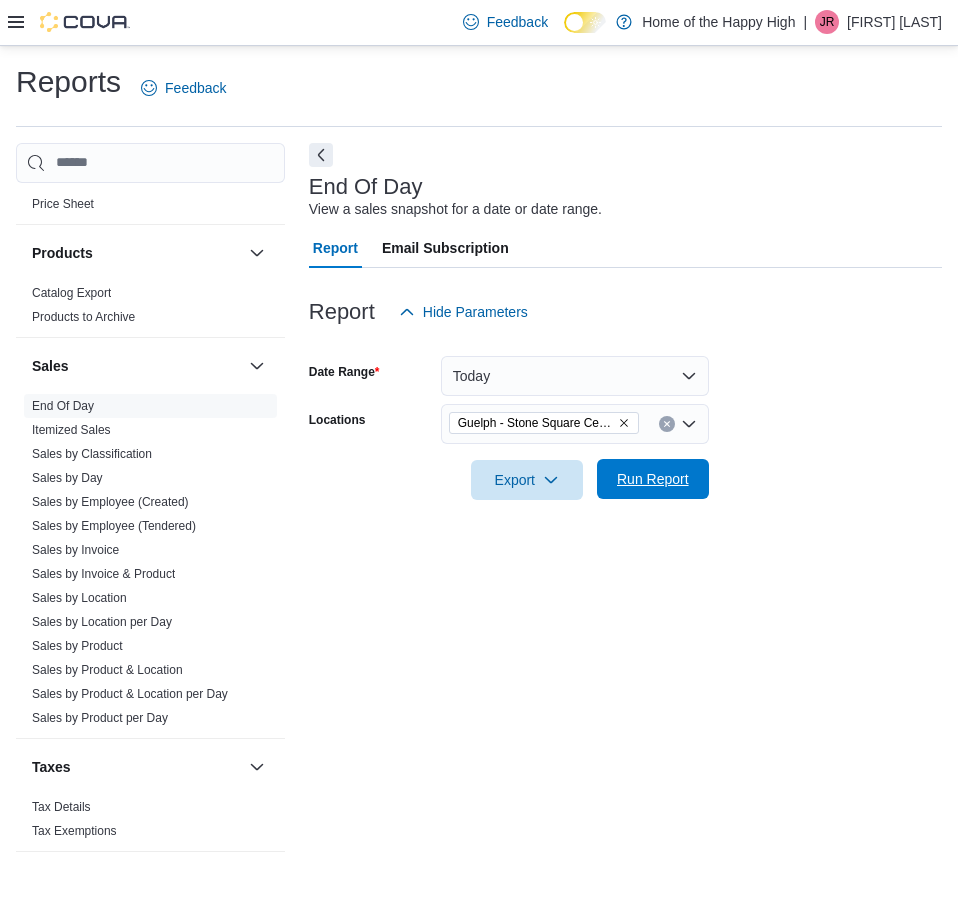 click on "Run Report" at bounding box center (653, 479) 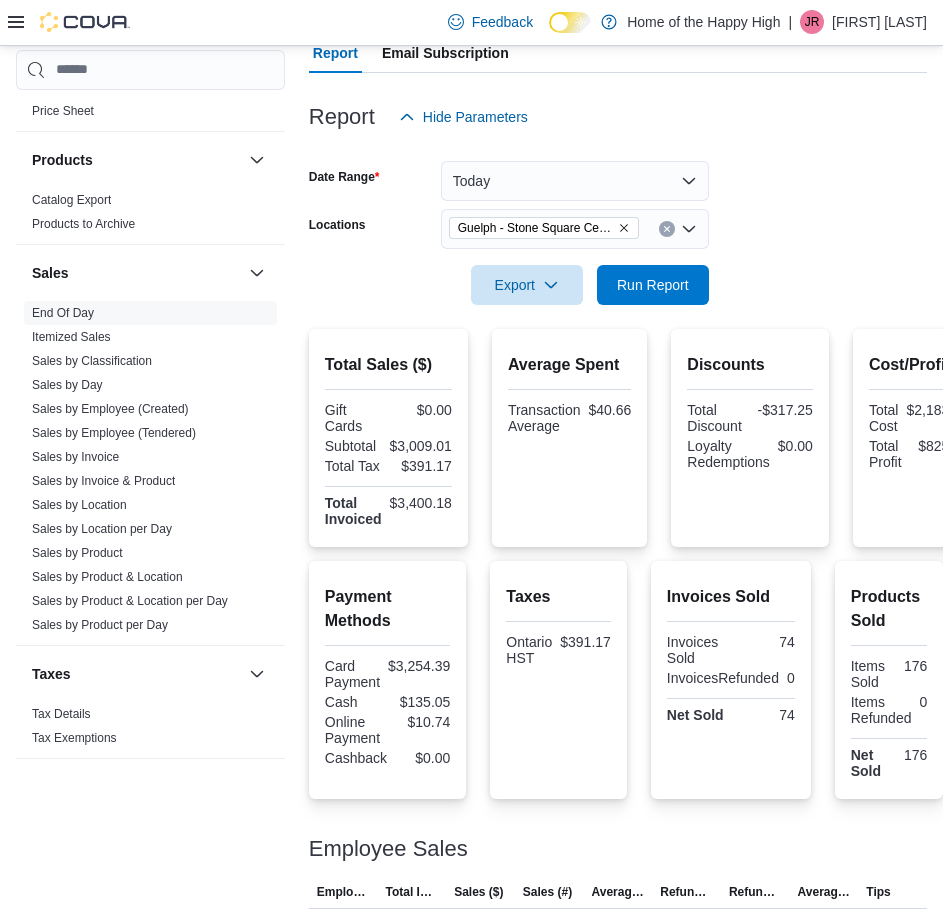 scroll, scrollTop: 200, scrollLeft: 0, axis: vertical 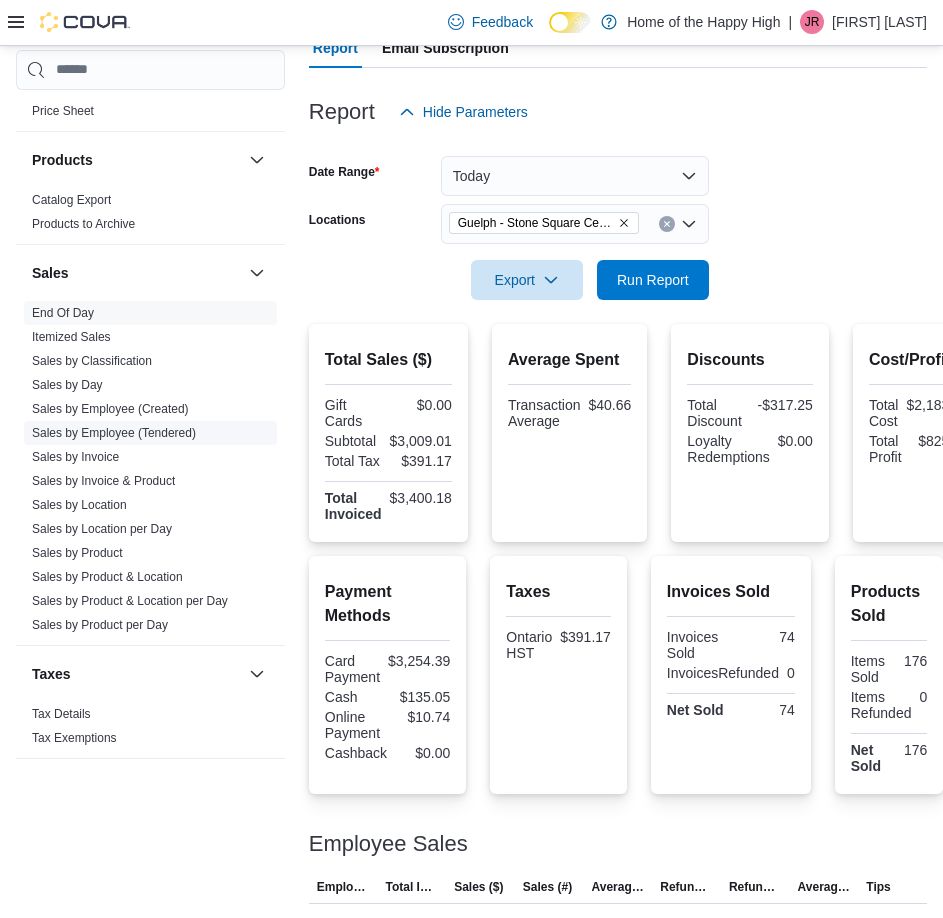 click on "Sales by Employee (Tendered)" at bounding box center (114, 433) 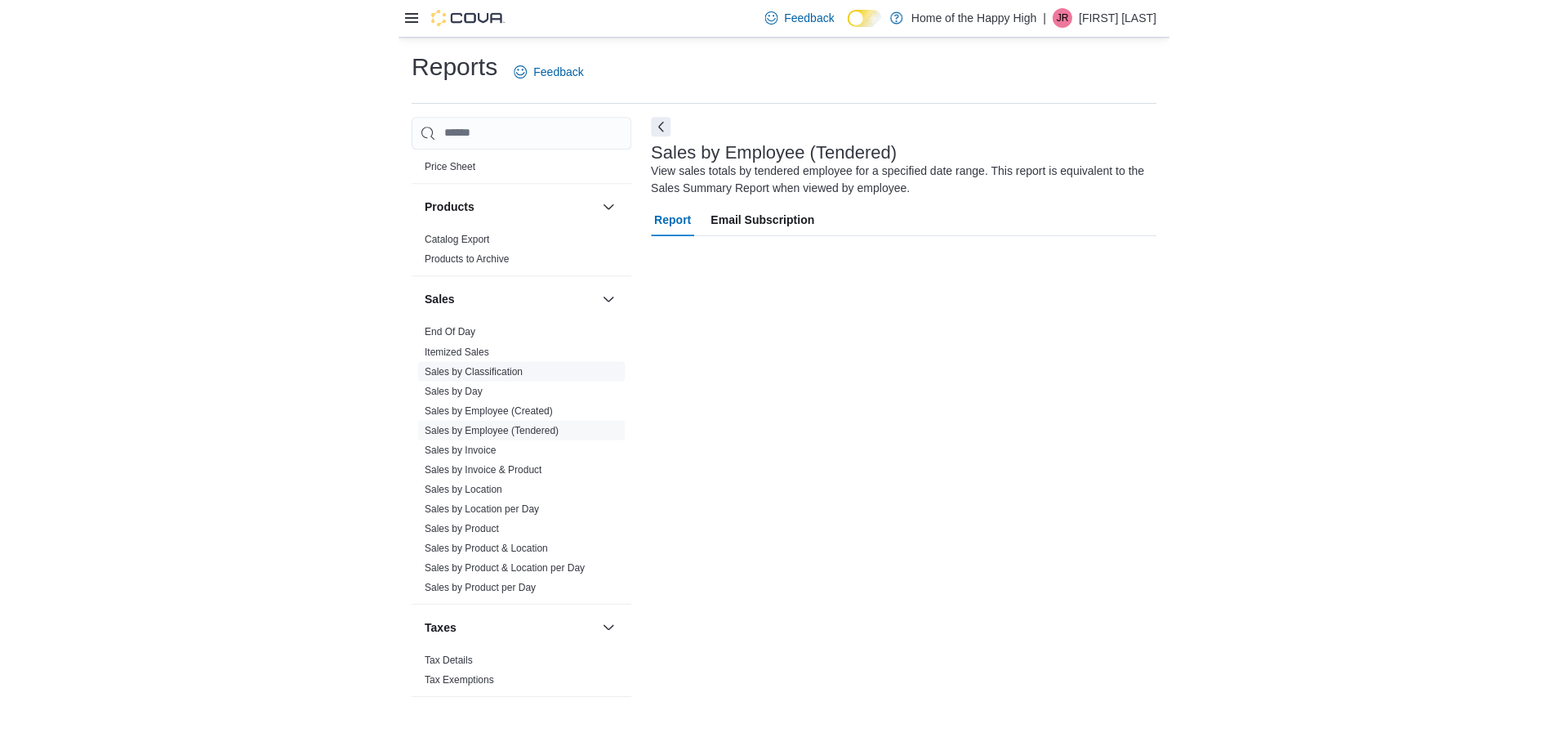 scroll, scrollTop: 0, scrollLeft: 0, axis: both 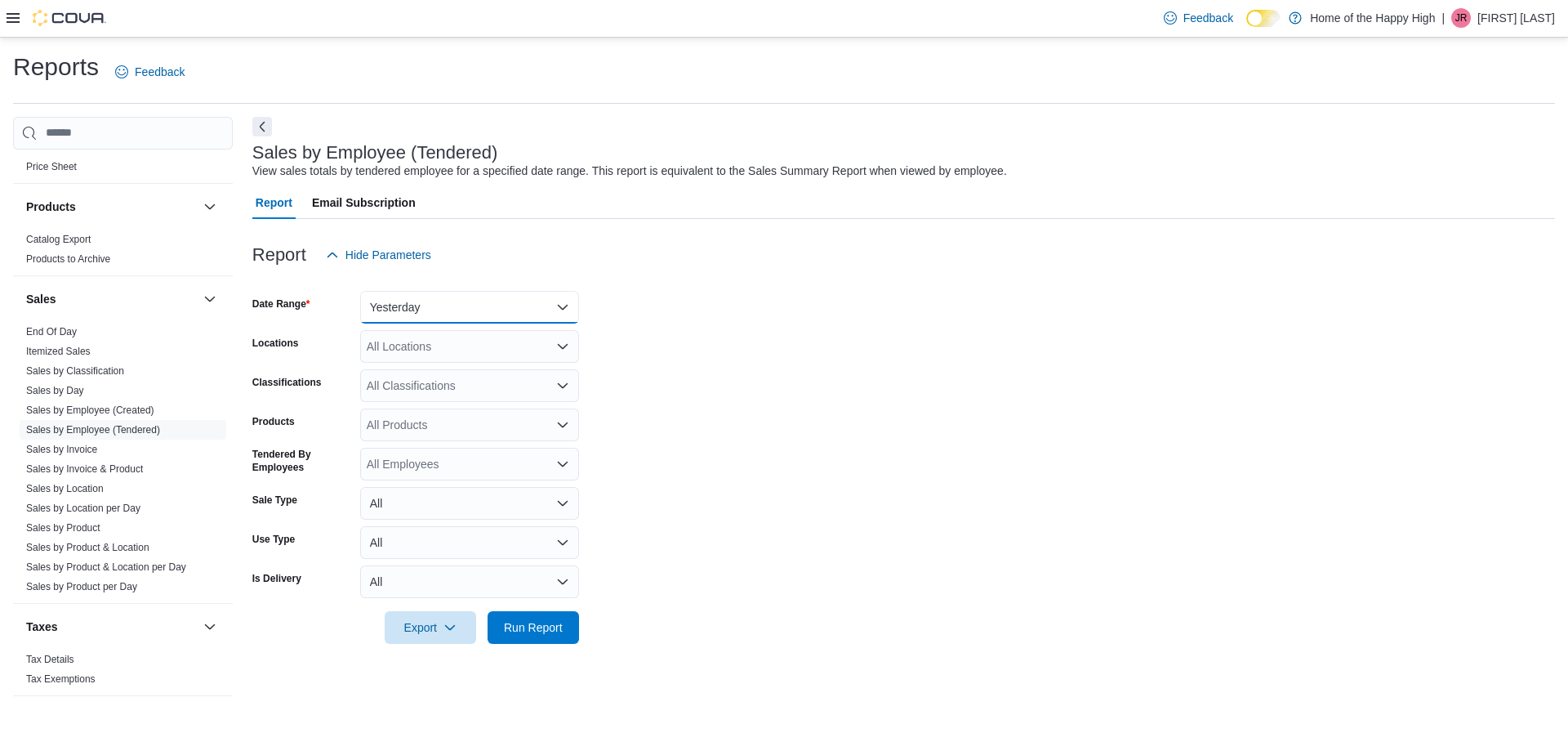 click on "Yesterday" at bounding box center [470, 307] 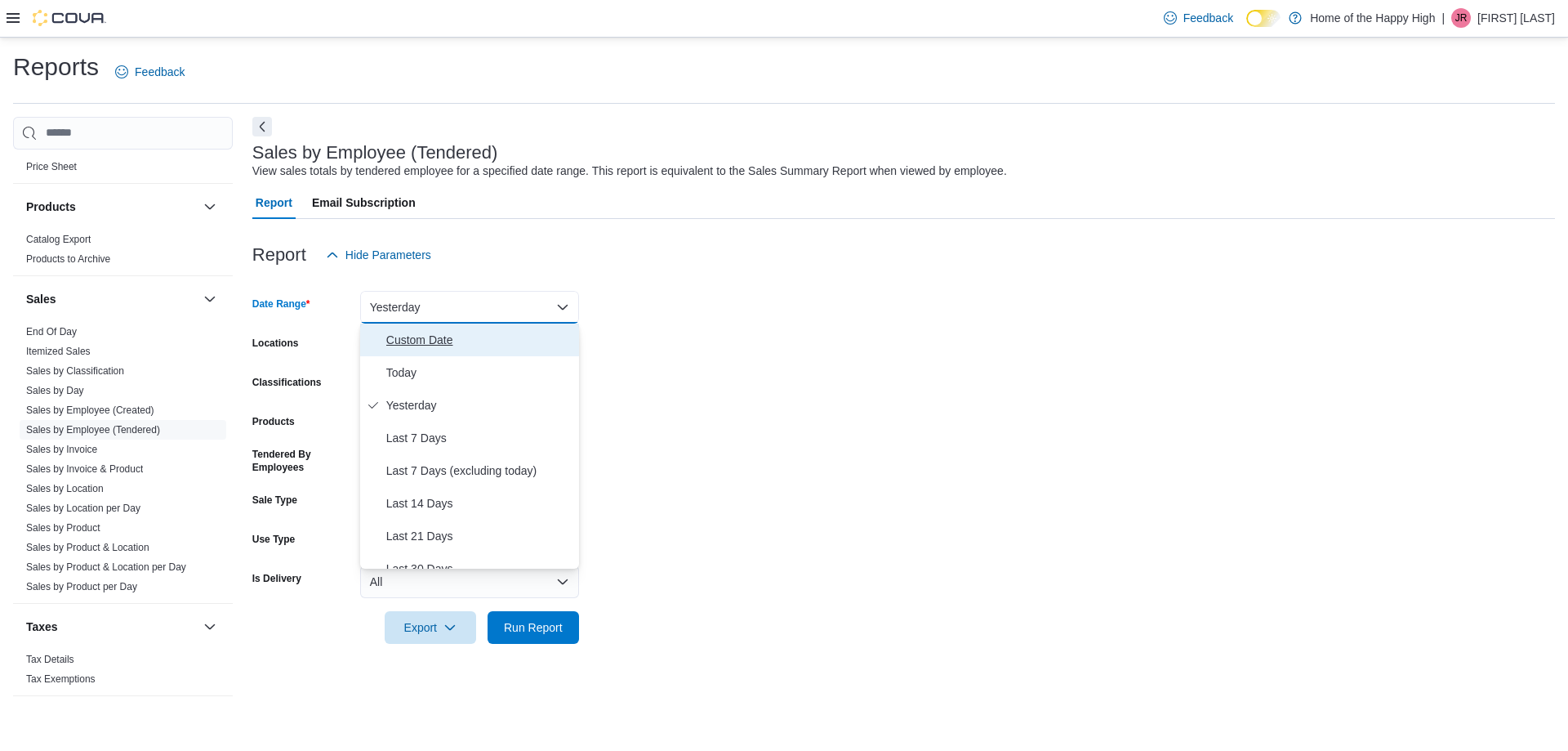 click on "Custom Date" at bounding box center [479, 340] 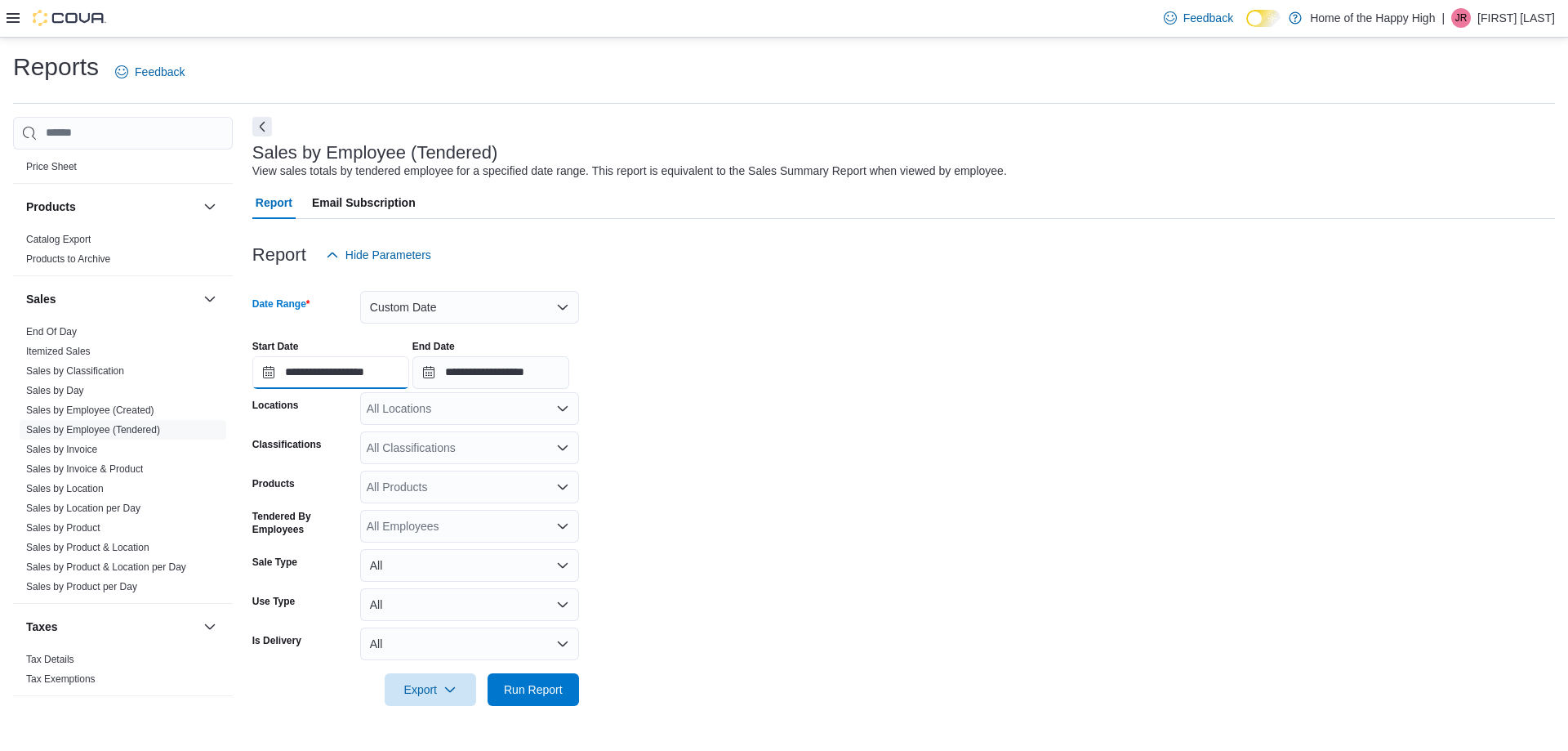 click on "**********" at bounding box center [331, 373] 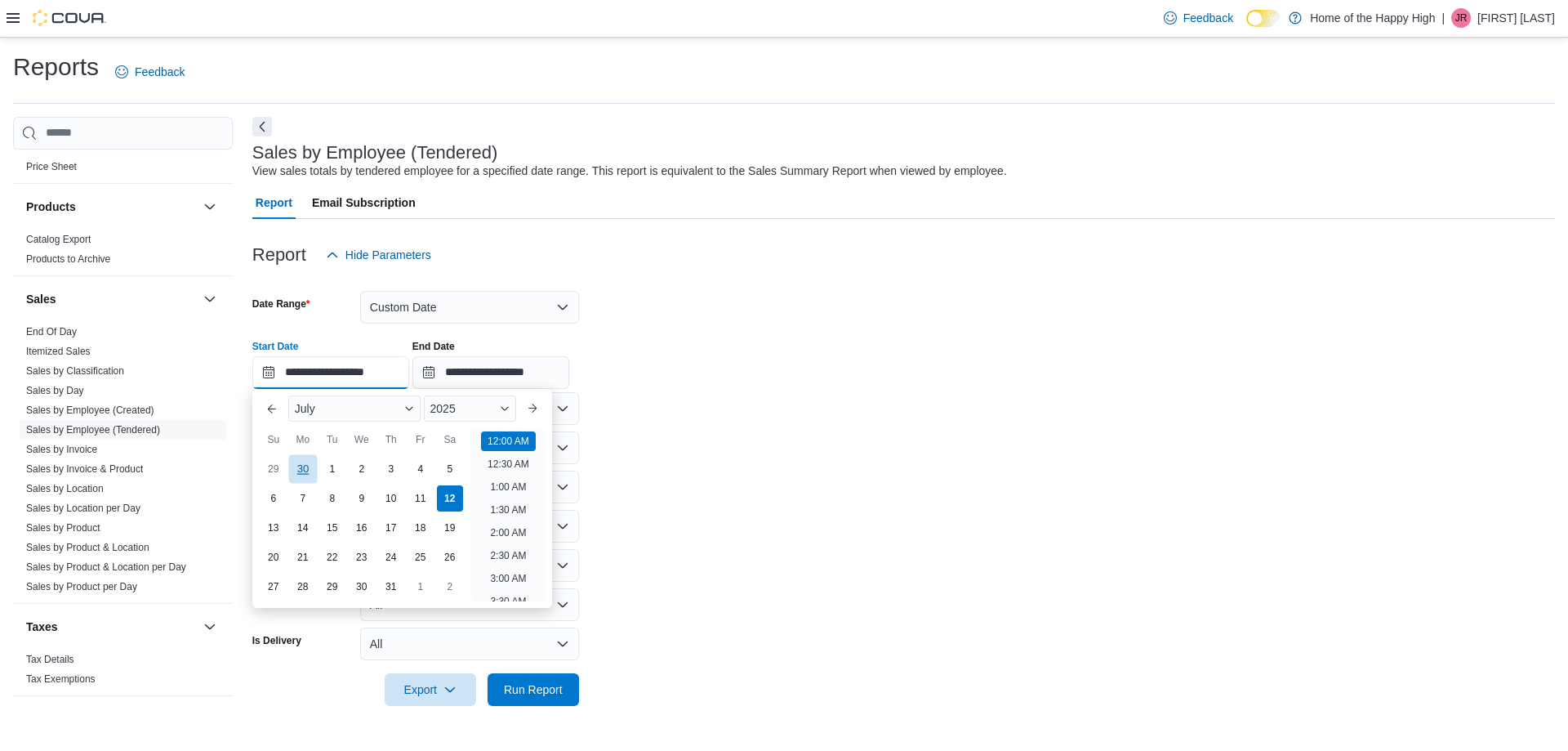 scroll, scrollTop: 51, scrollLeft: 0, axis: vertical 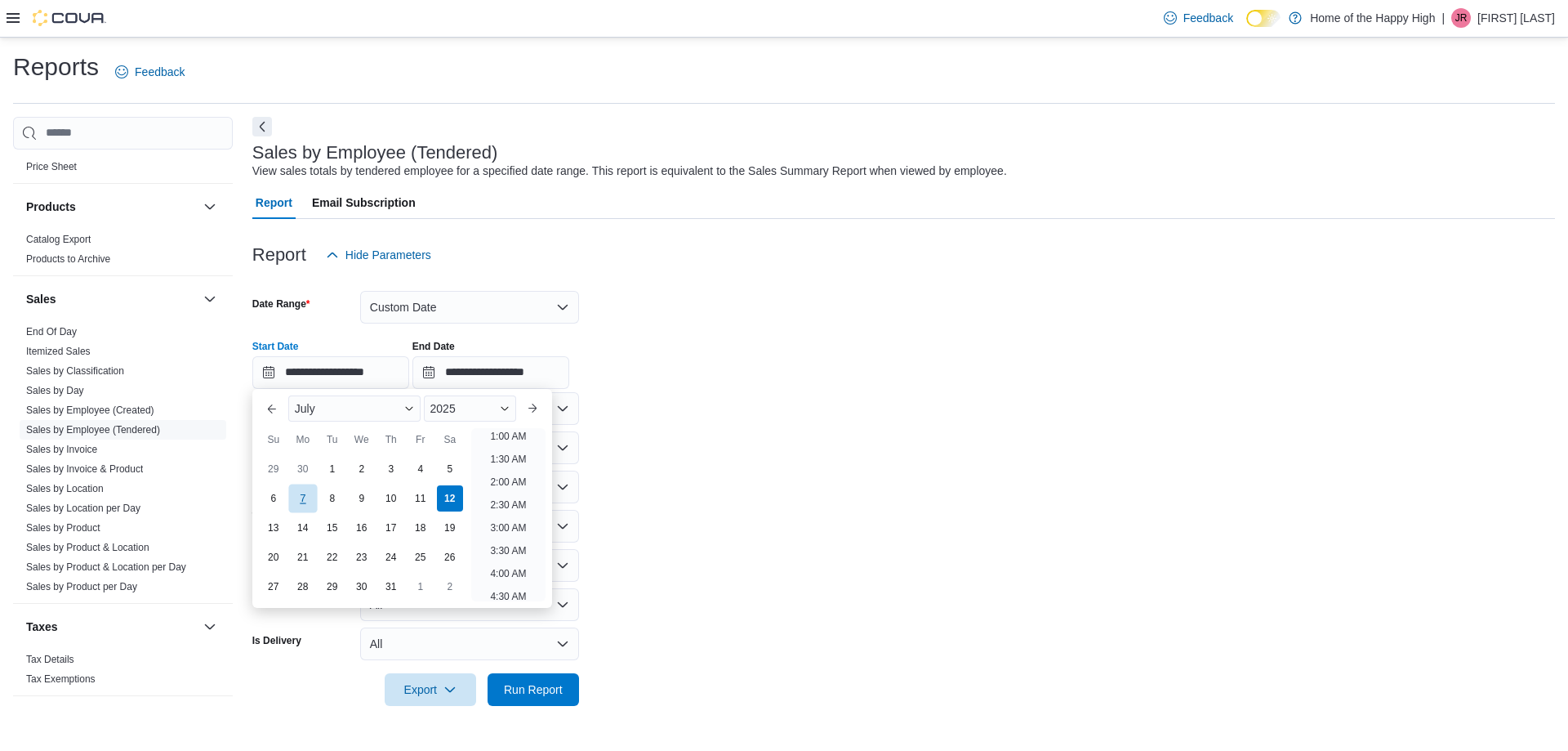 click on "7" at bounding box center (302, 498) 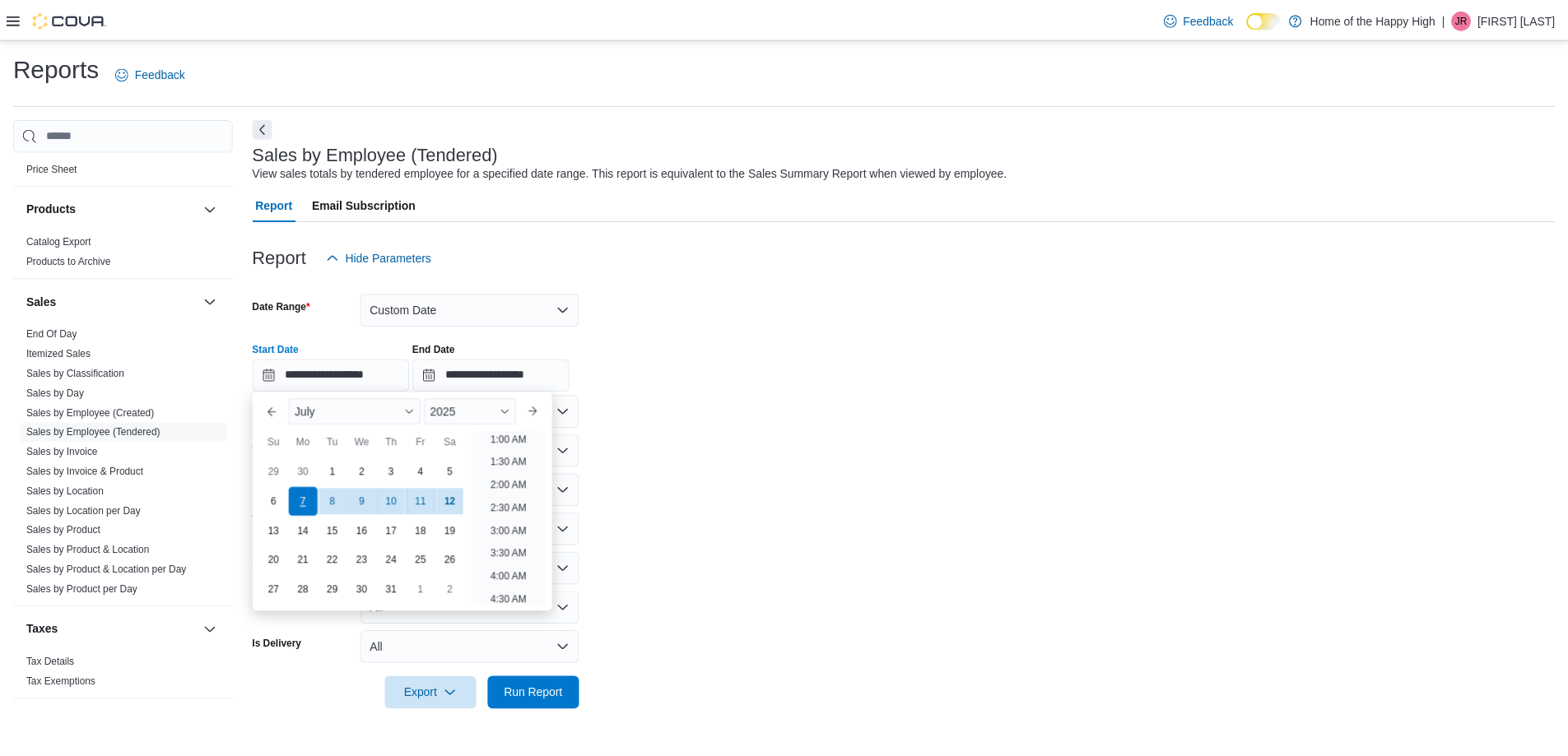 scroll, scrollTop: 3, scrollLeft: 0, axis: vertical 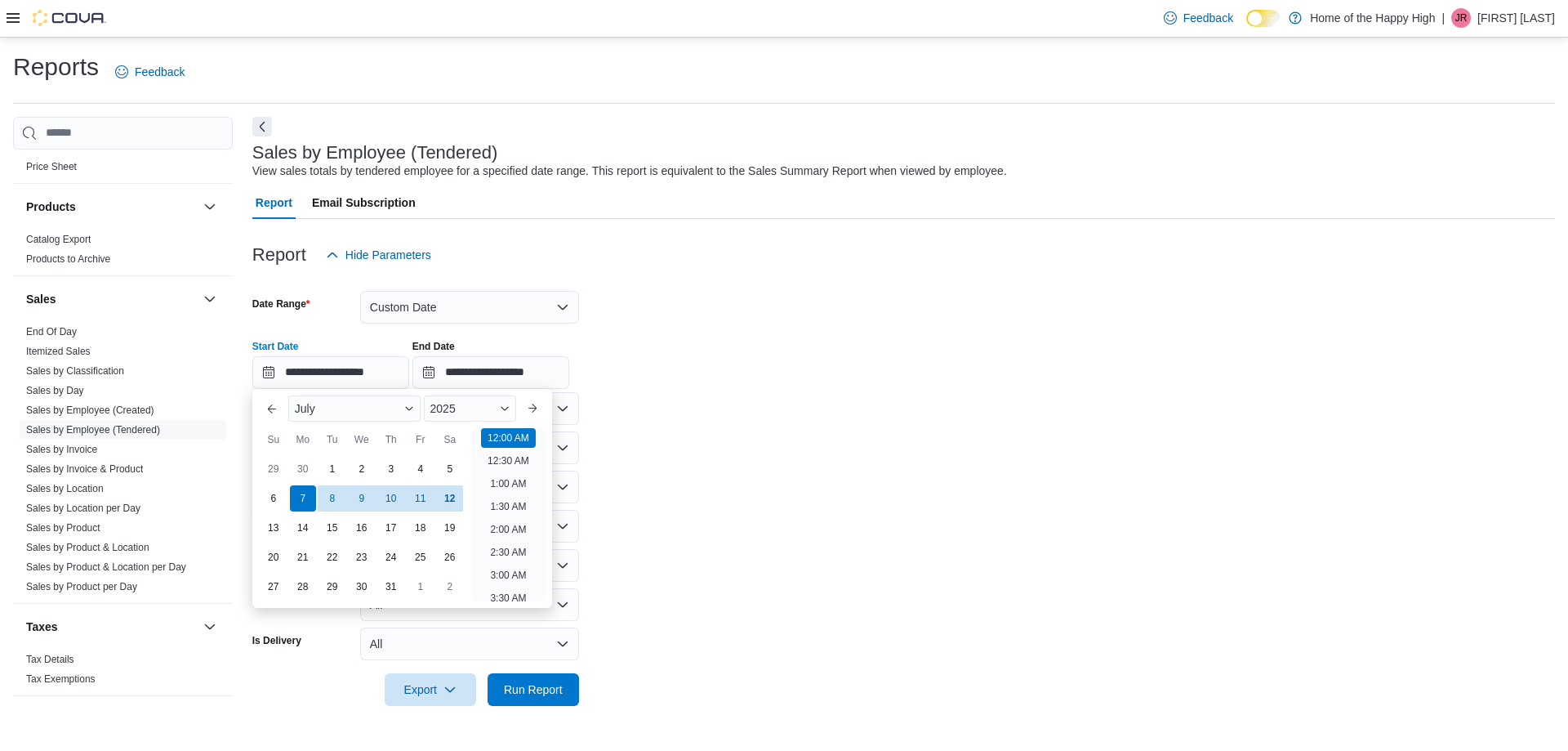 click on "**********" at bounding box center (903, 489) 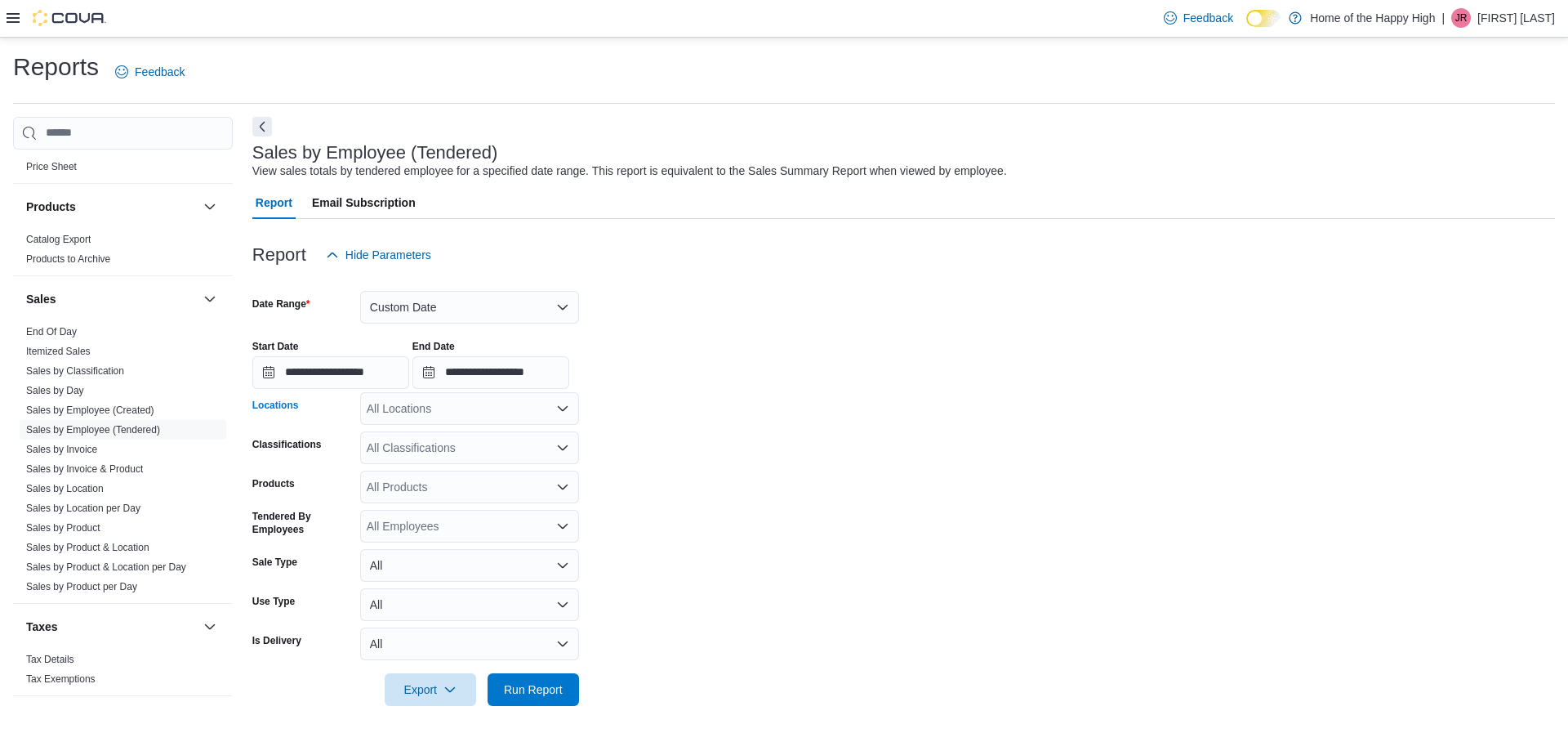 click on "All Locations" at bounding box center [470, 409] 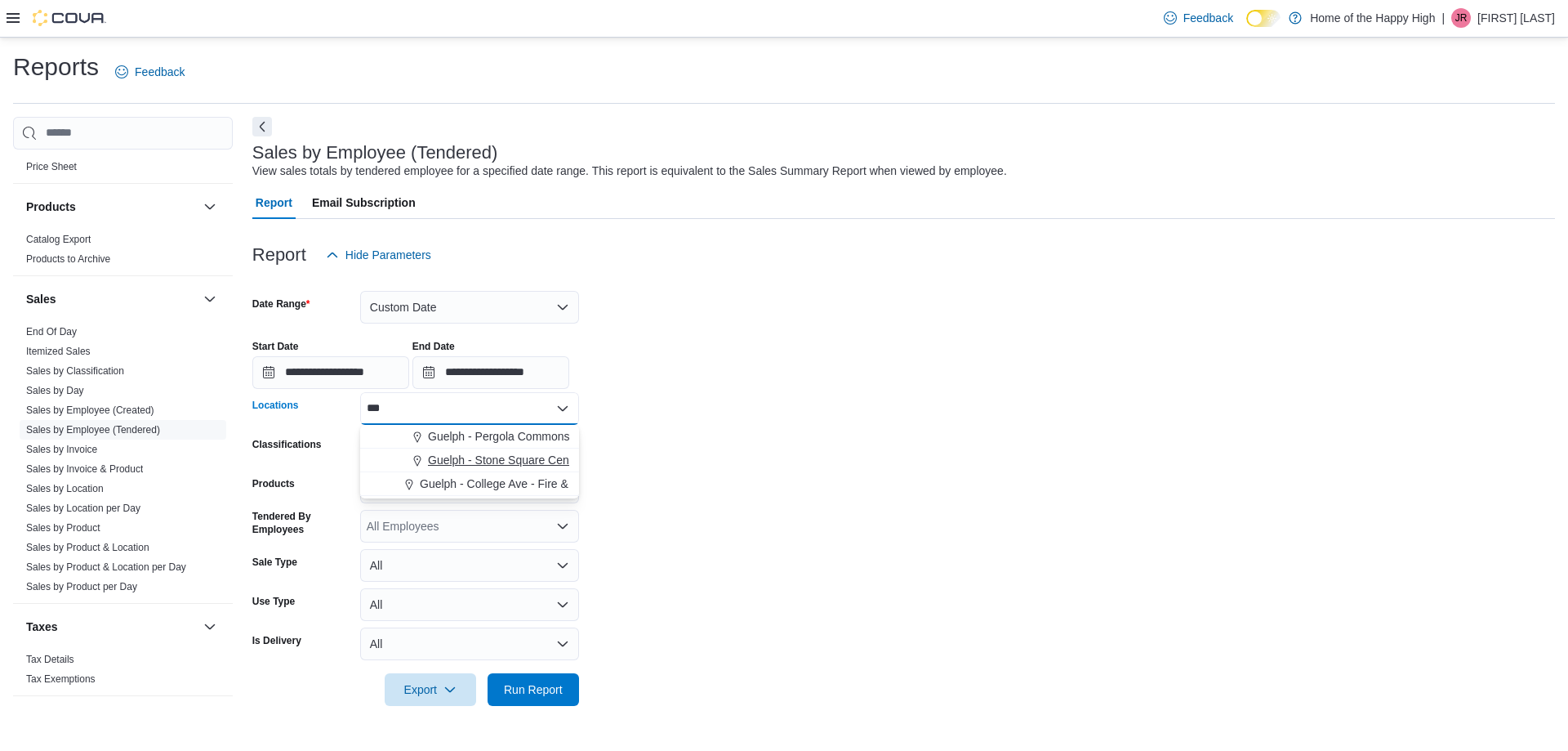 type on "***" 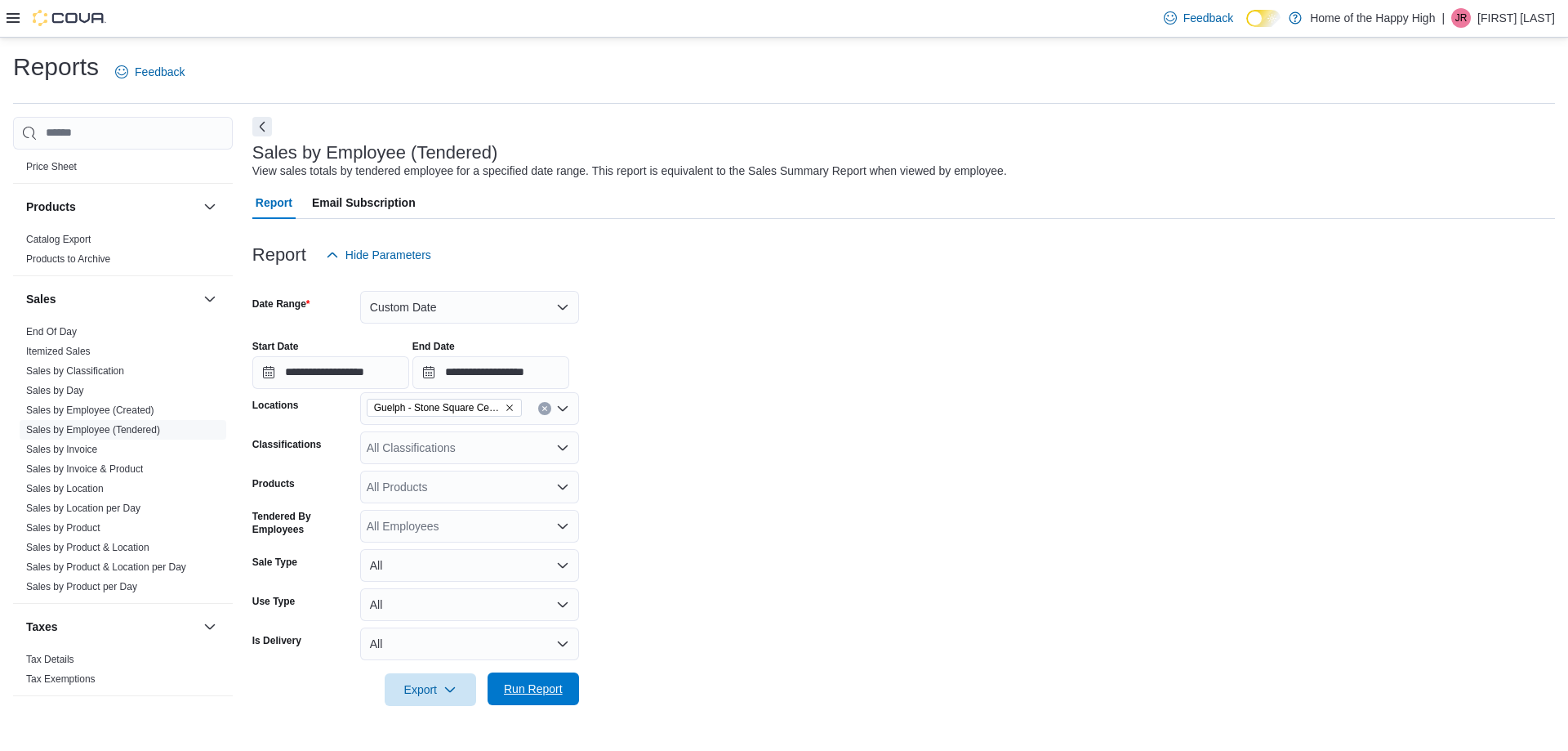 click on "Run Report" at bounding box center [533, 689] 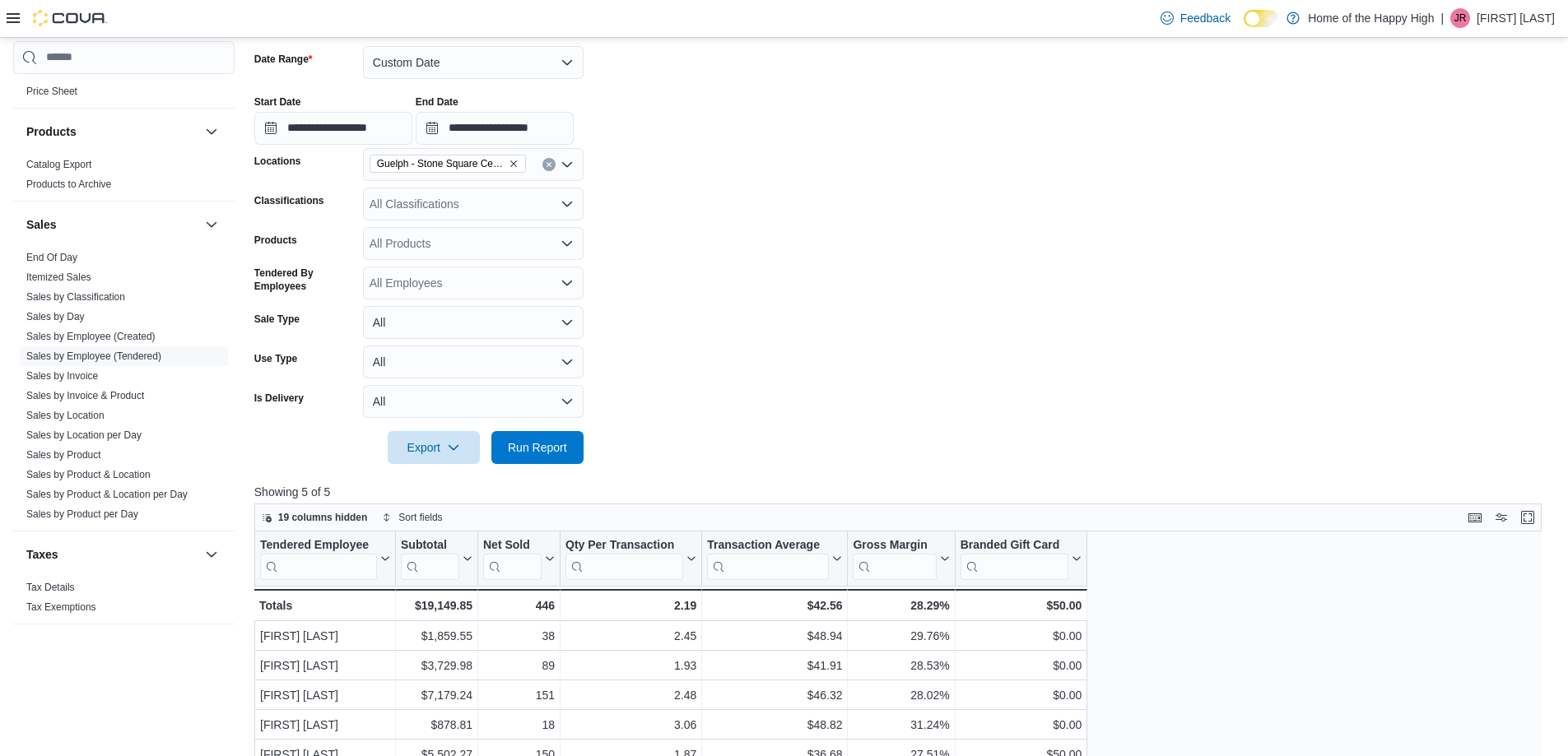 scroll, scrollTop: 329, scrollLeft: 0, axis: vertical 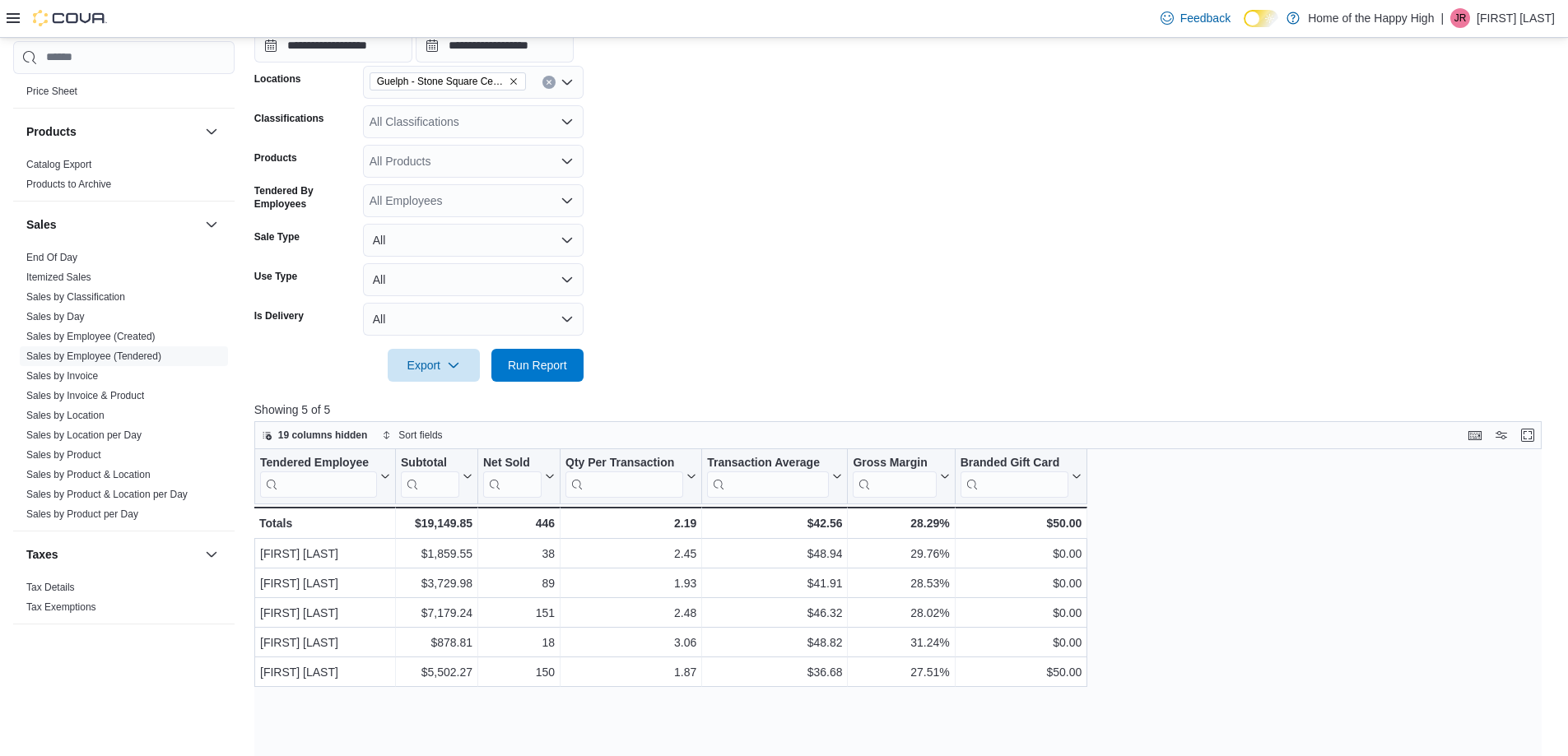 click on "All Classifications" at bounding box center [473, 122] 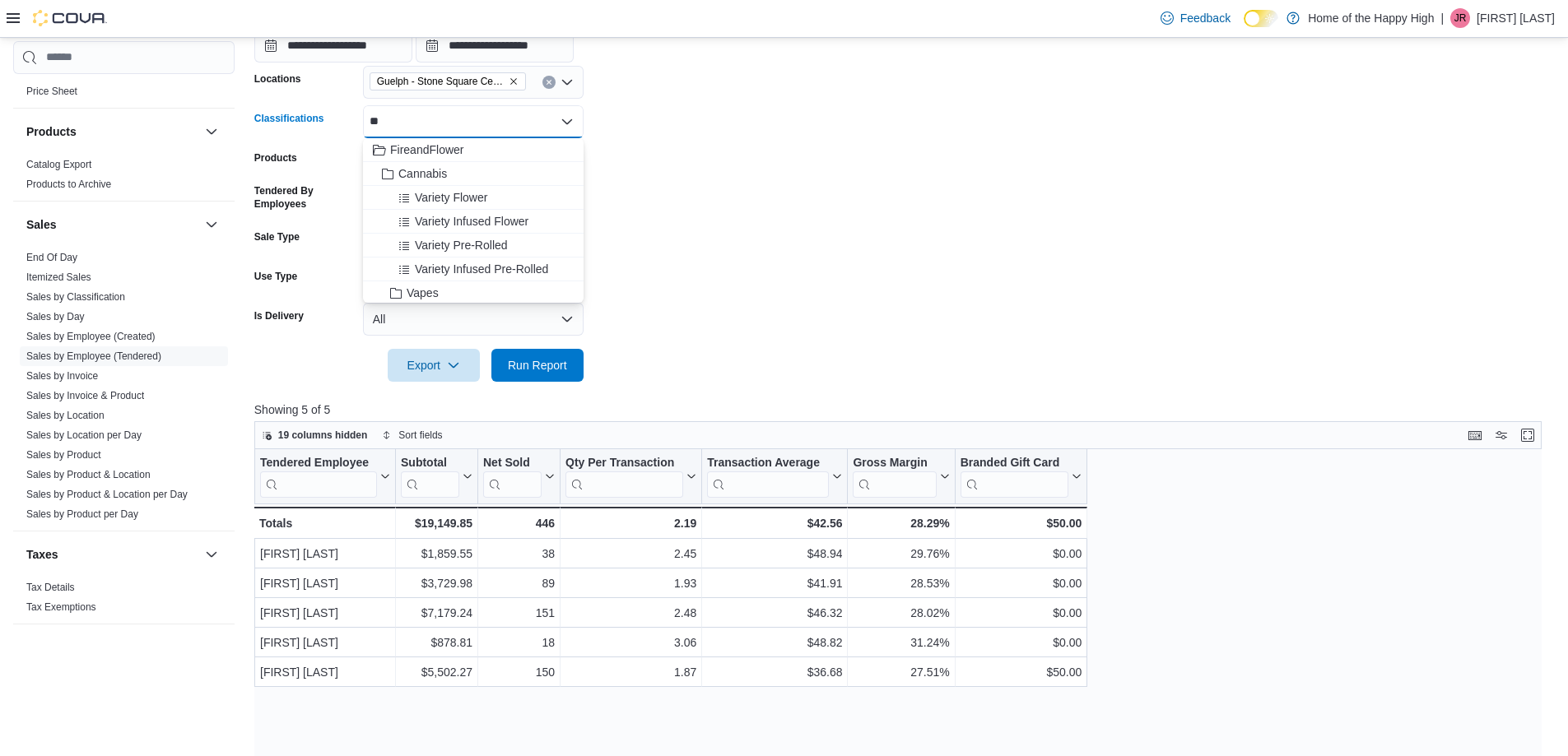 type on "***" 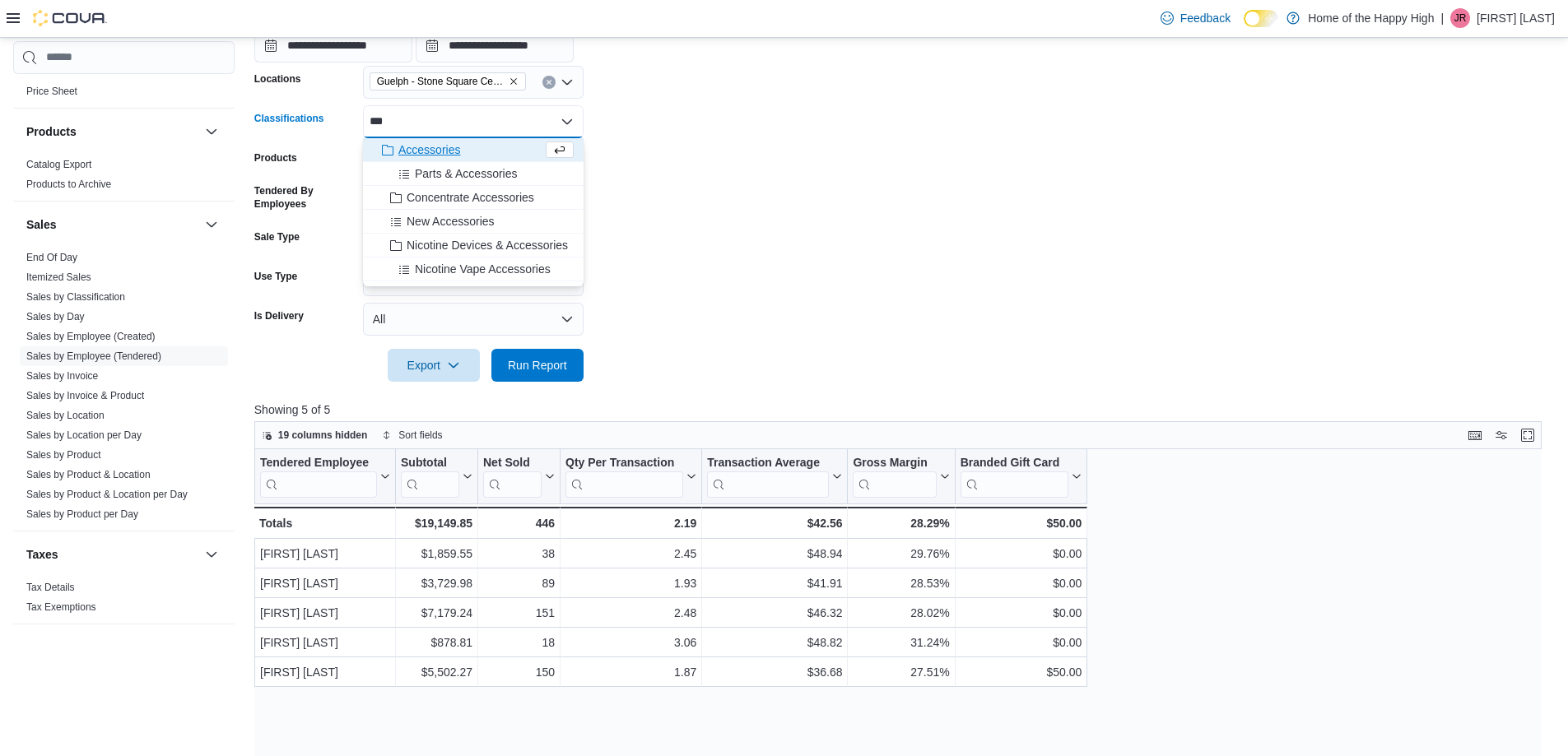 type 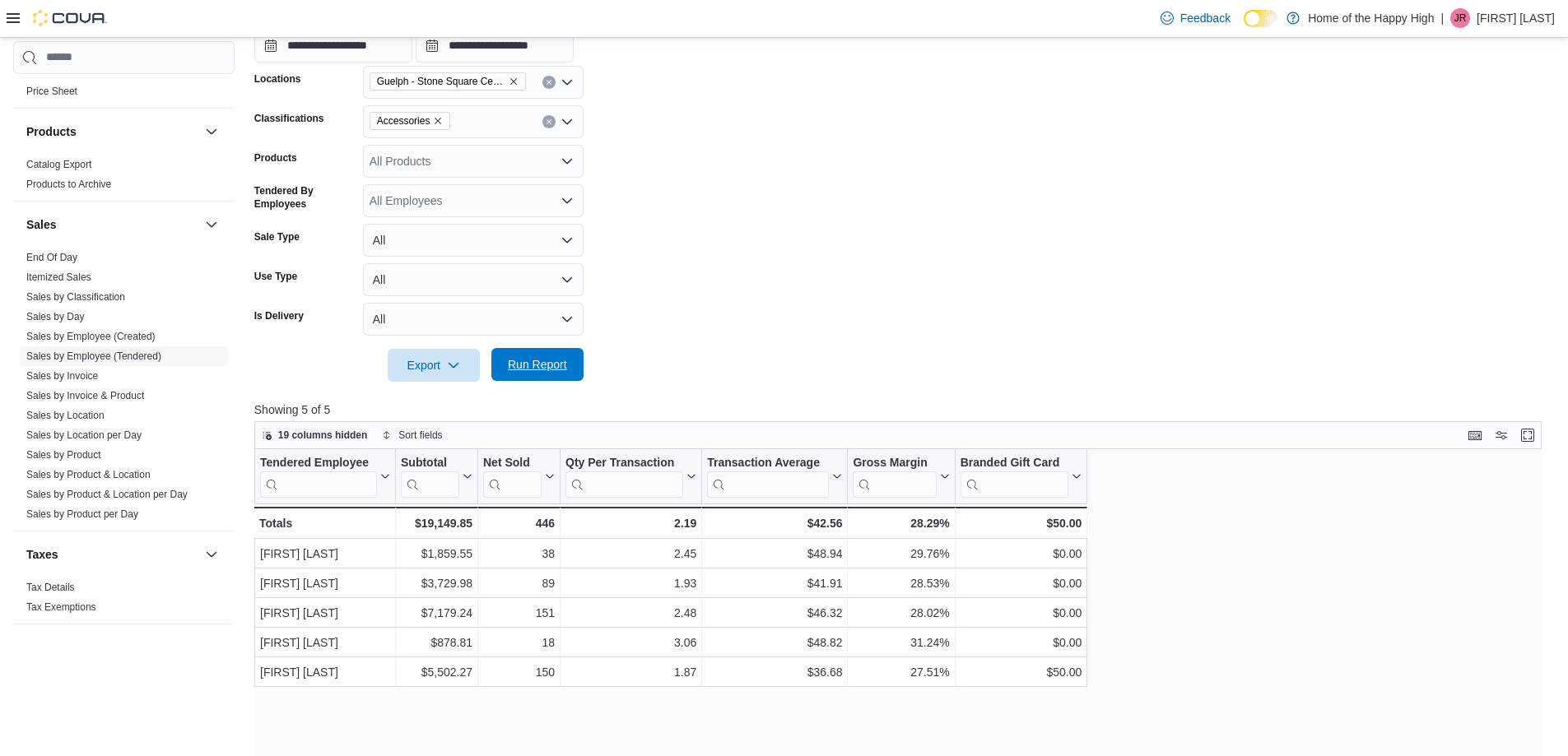 click on "Run Report" at bounding box center [537, 364] 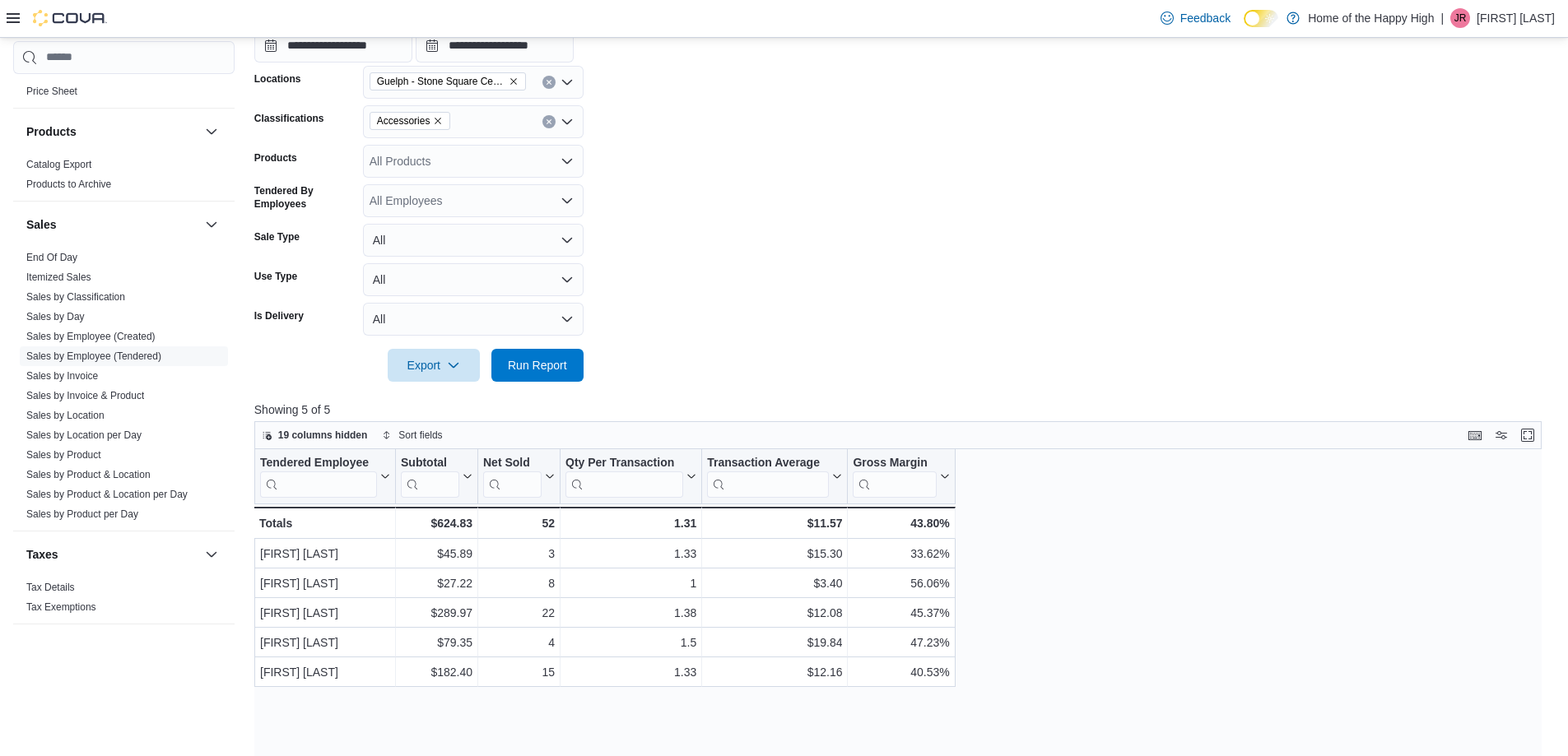 click 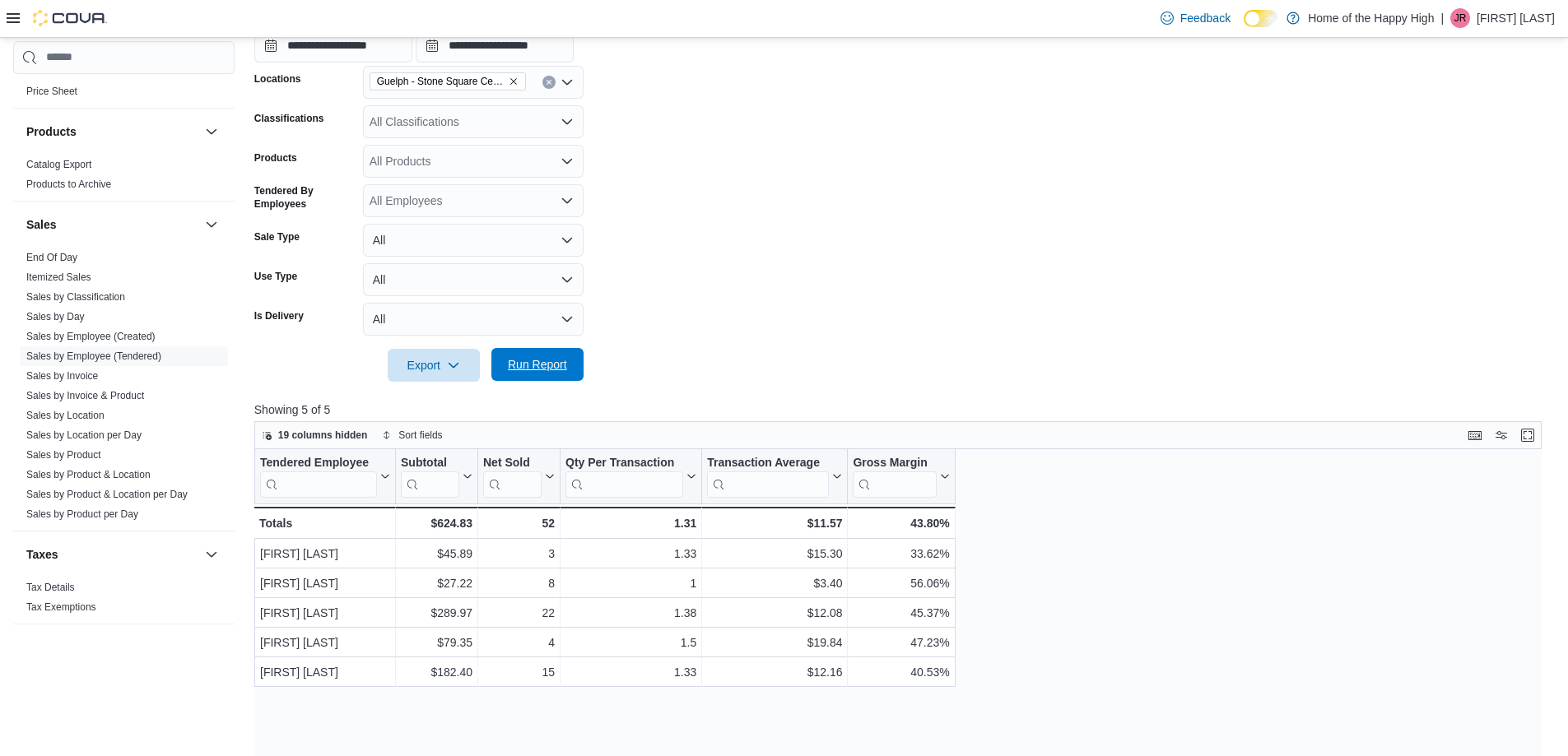 click on "Run Report" at bounding box center [537, 364] 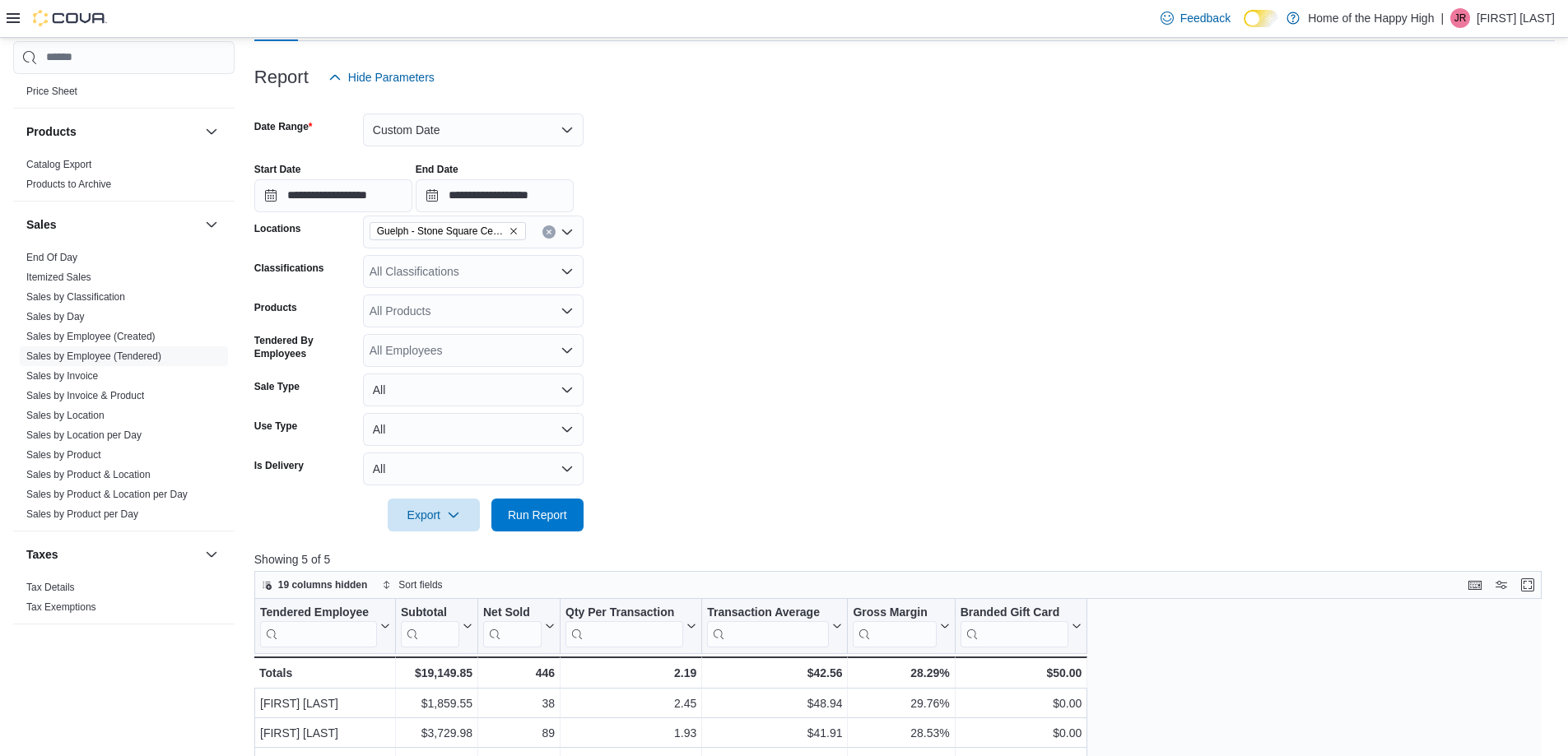 scroll, scrollTop: 165, scrollLeft: 0, axis: vertical 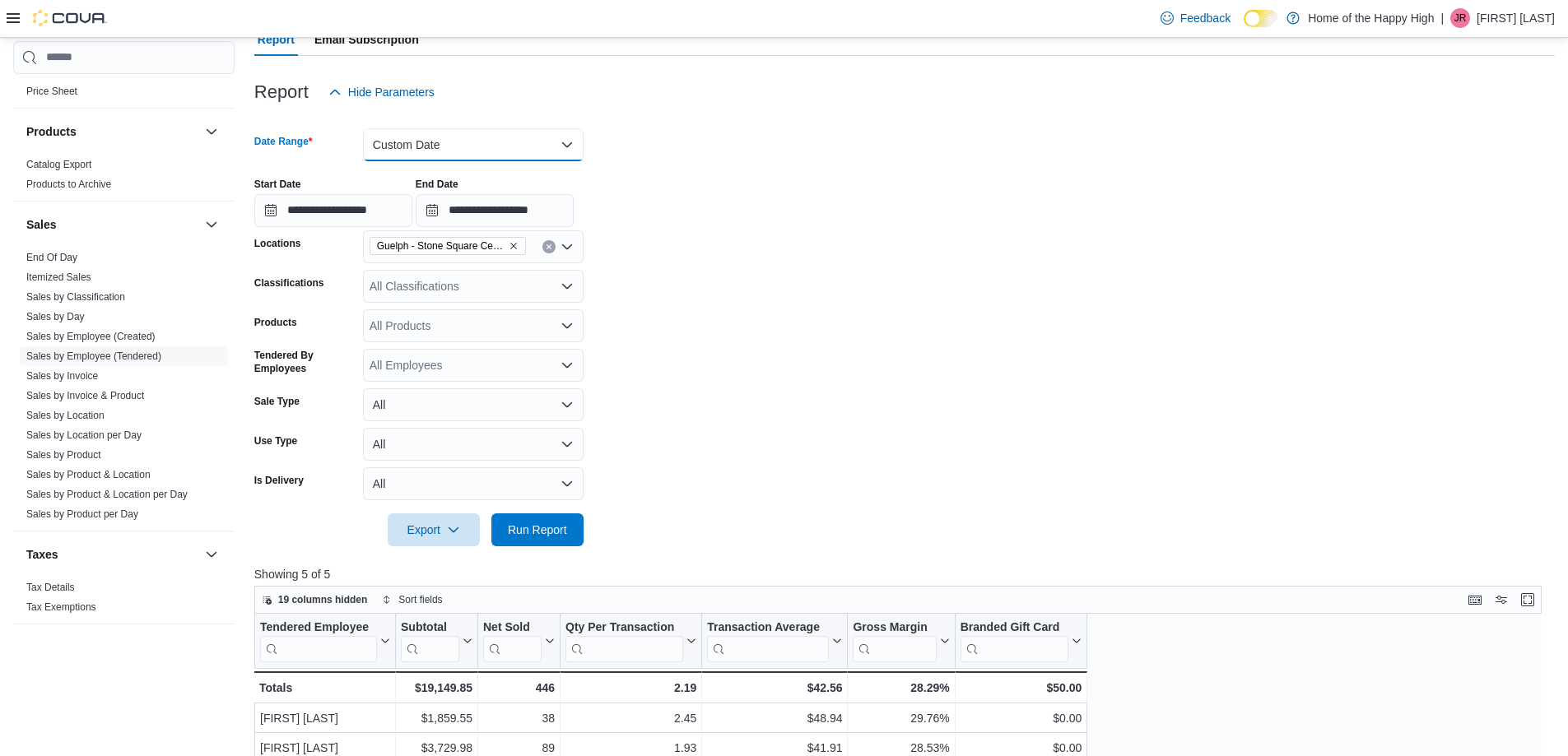 click on "Custom Date" at bounding box center [473, 145] 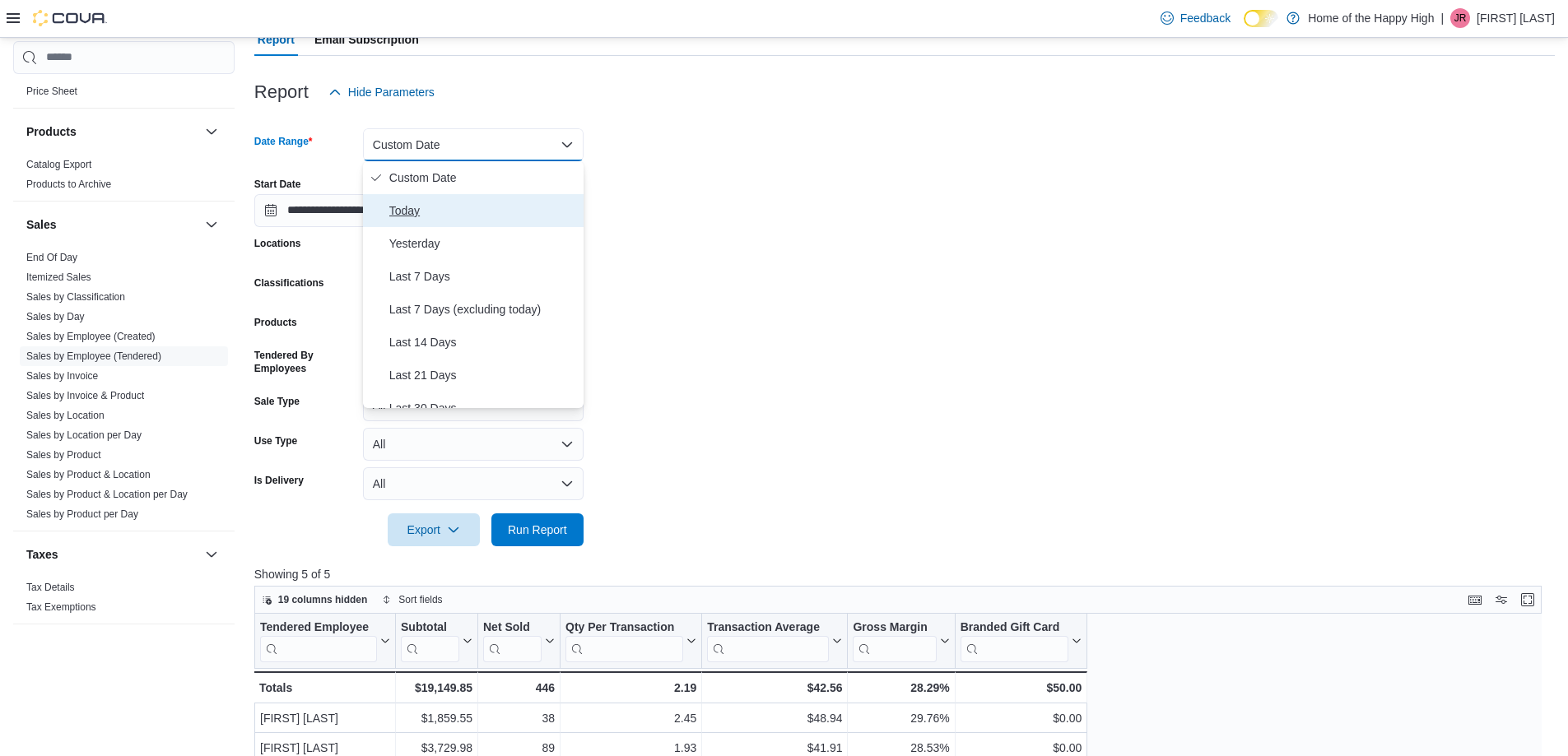 click on "Today" at bounding box center [483, 211] 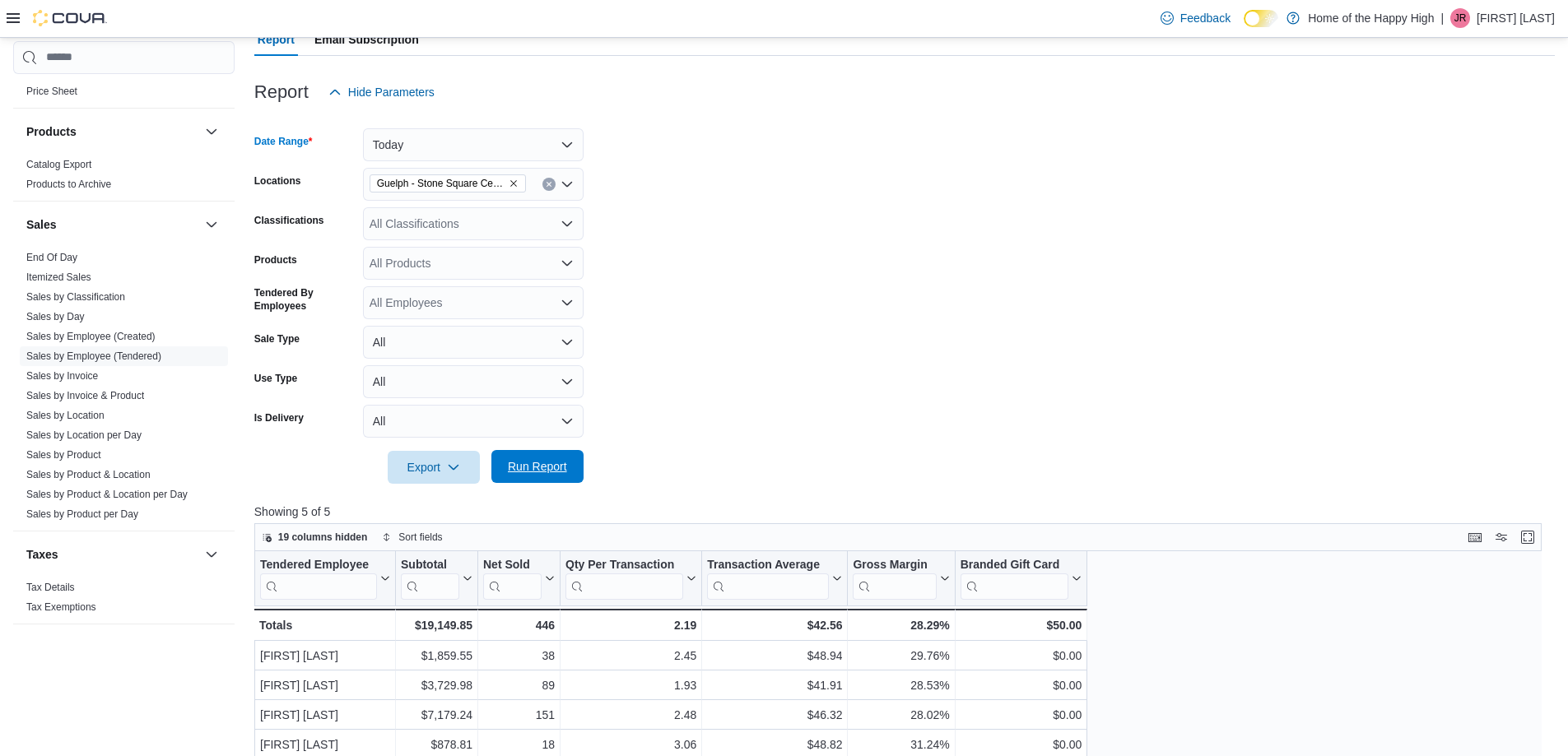 click on "Run Report" at bounding box center [537, 466] 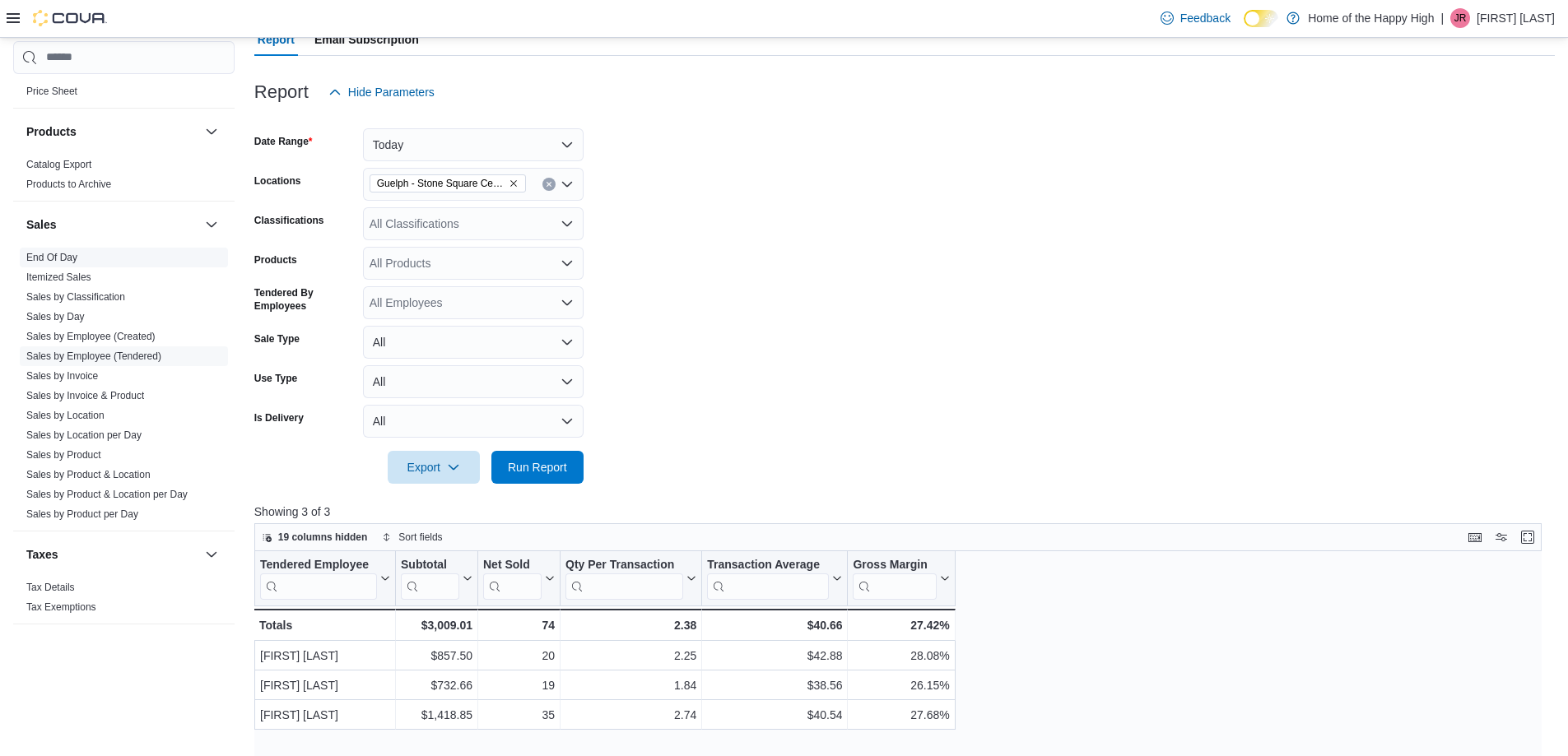 click on "End Of Day" at bounding box center [52, 257] 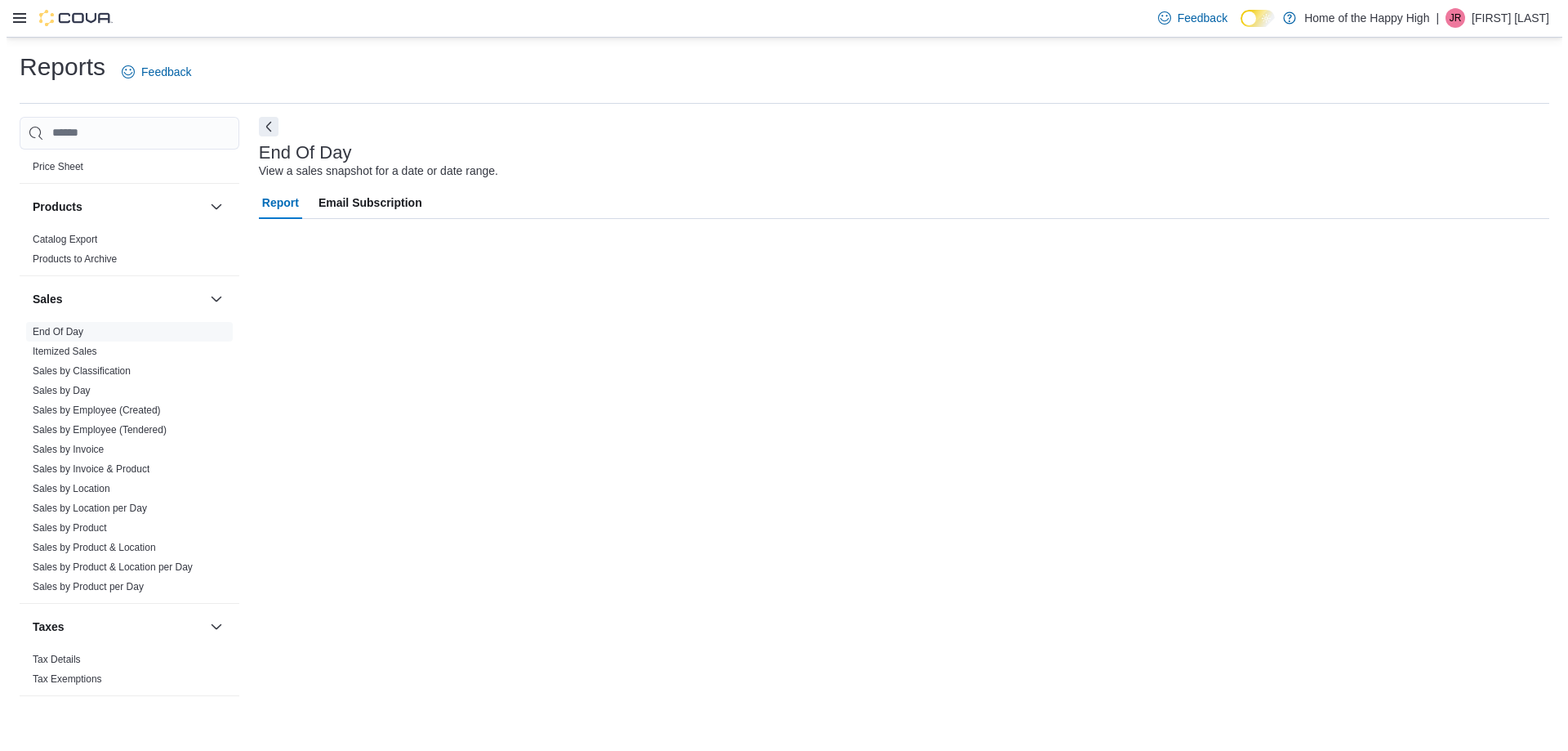 scroll, scrollTop: 0, scrollLeft: 0, axis: both 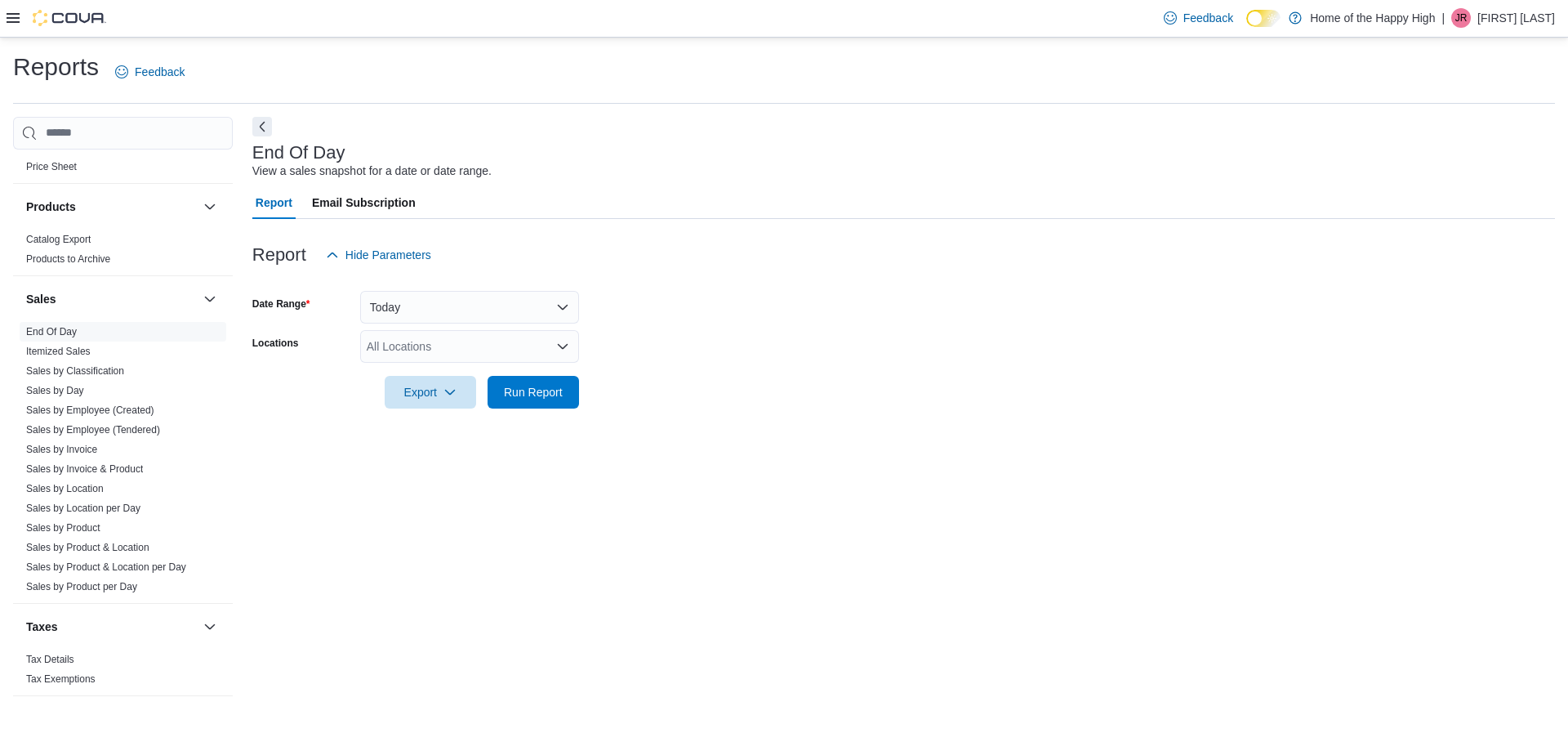 click on "All Locations" at bounding box center [470, 346] 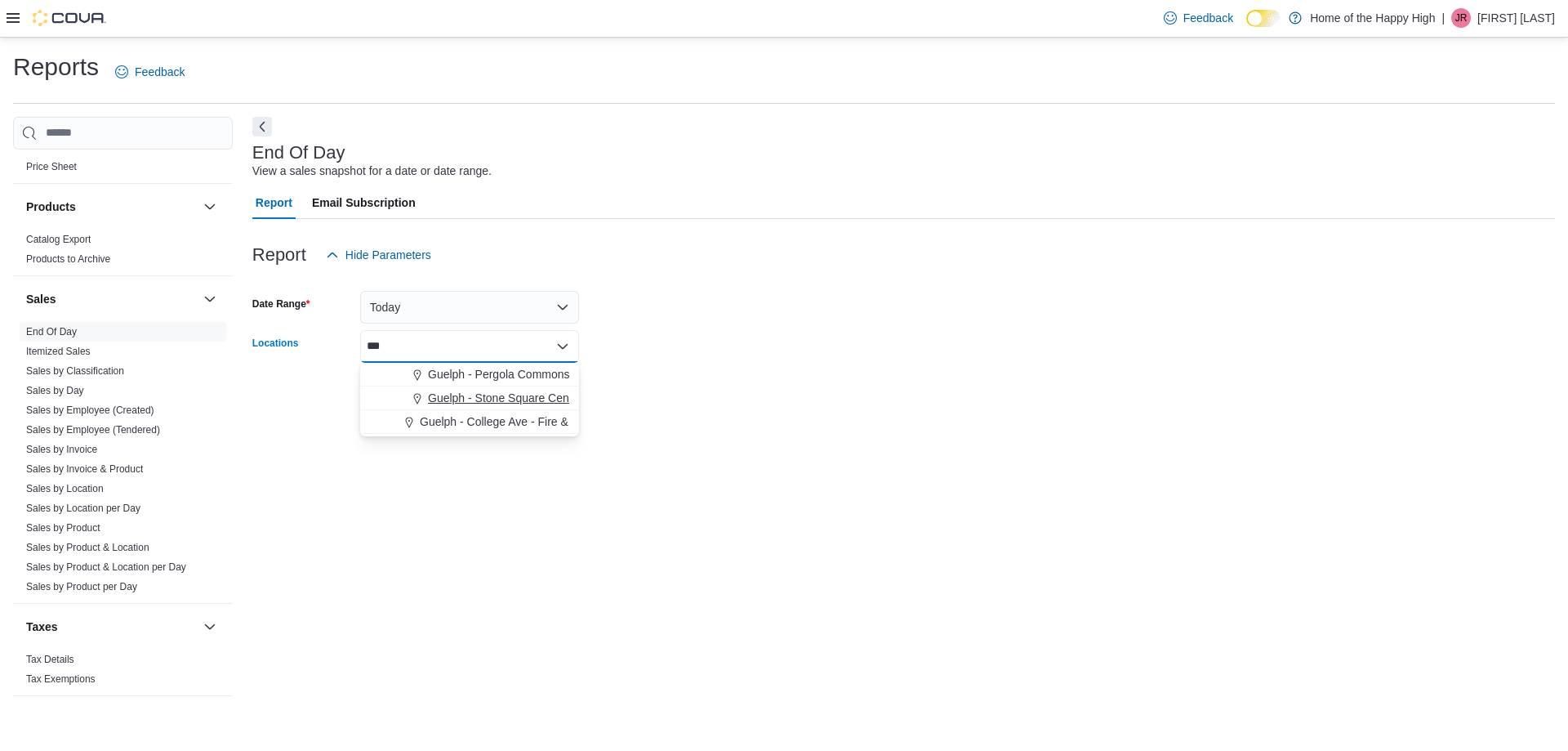 type on "***" 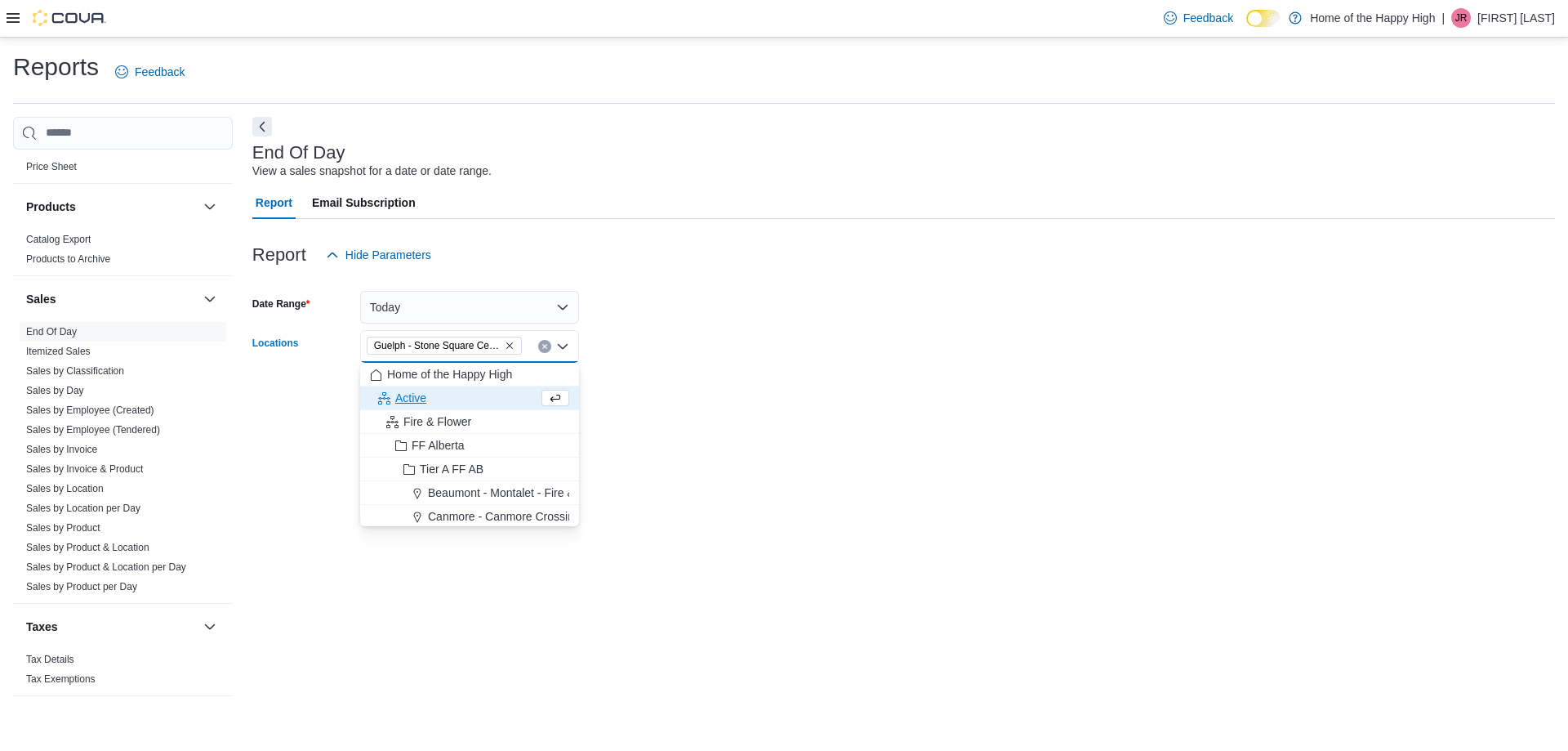 click on "Date Range Today Locations [CITY] - [STORE NAME] - [STORE NAME] Combo box. Selected. [CITY] - [STORE NAME] - [STORE NAME]. Press Backspace to delete [CITY] - [STORE NAME] - [STORE NAME]. Combo box input. All Locations. Type some text or, to display a list of choices, press Down Arrow. To exit the list of choices, press Escape. Export  Run Report" at bounding box center [903, 340] 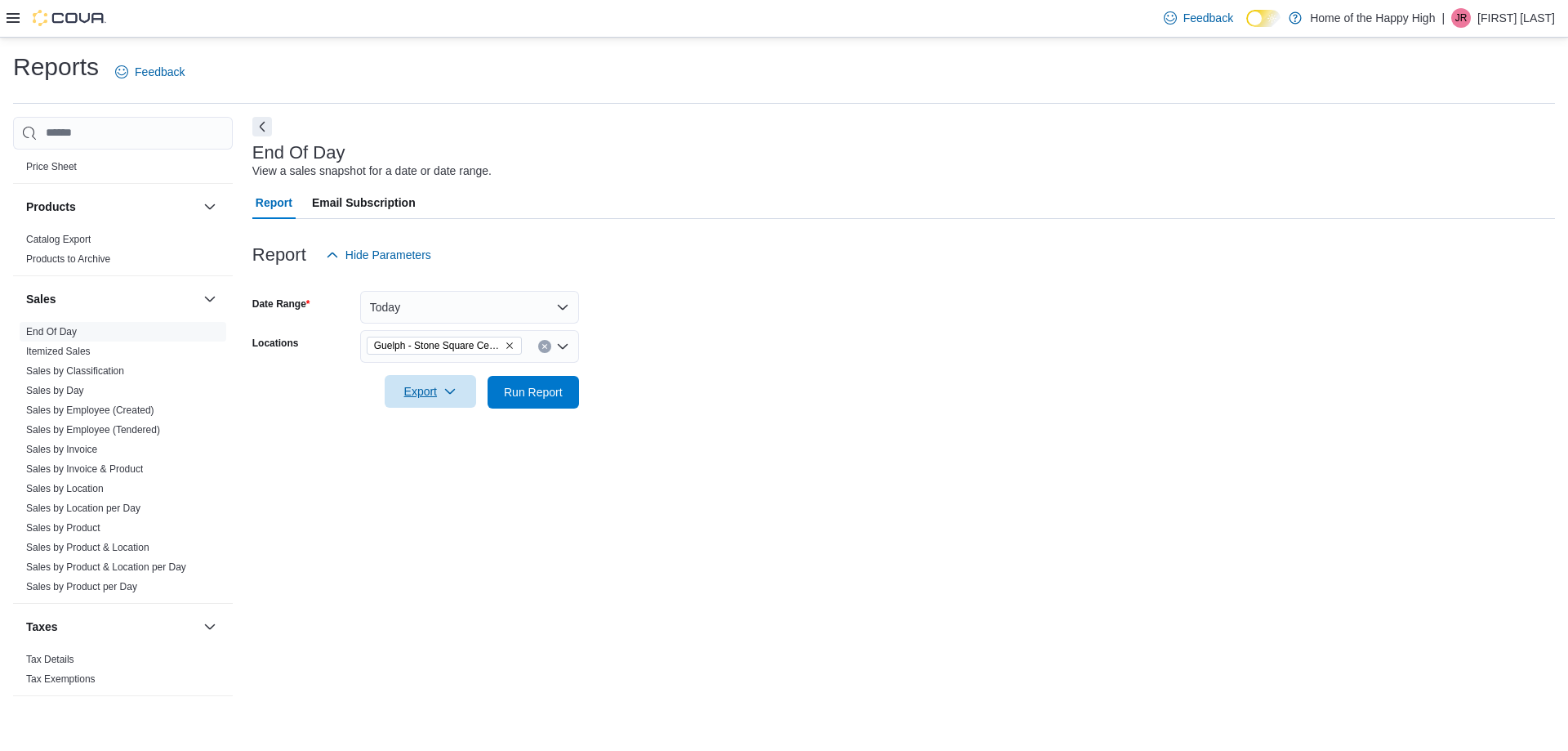 click 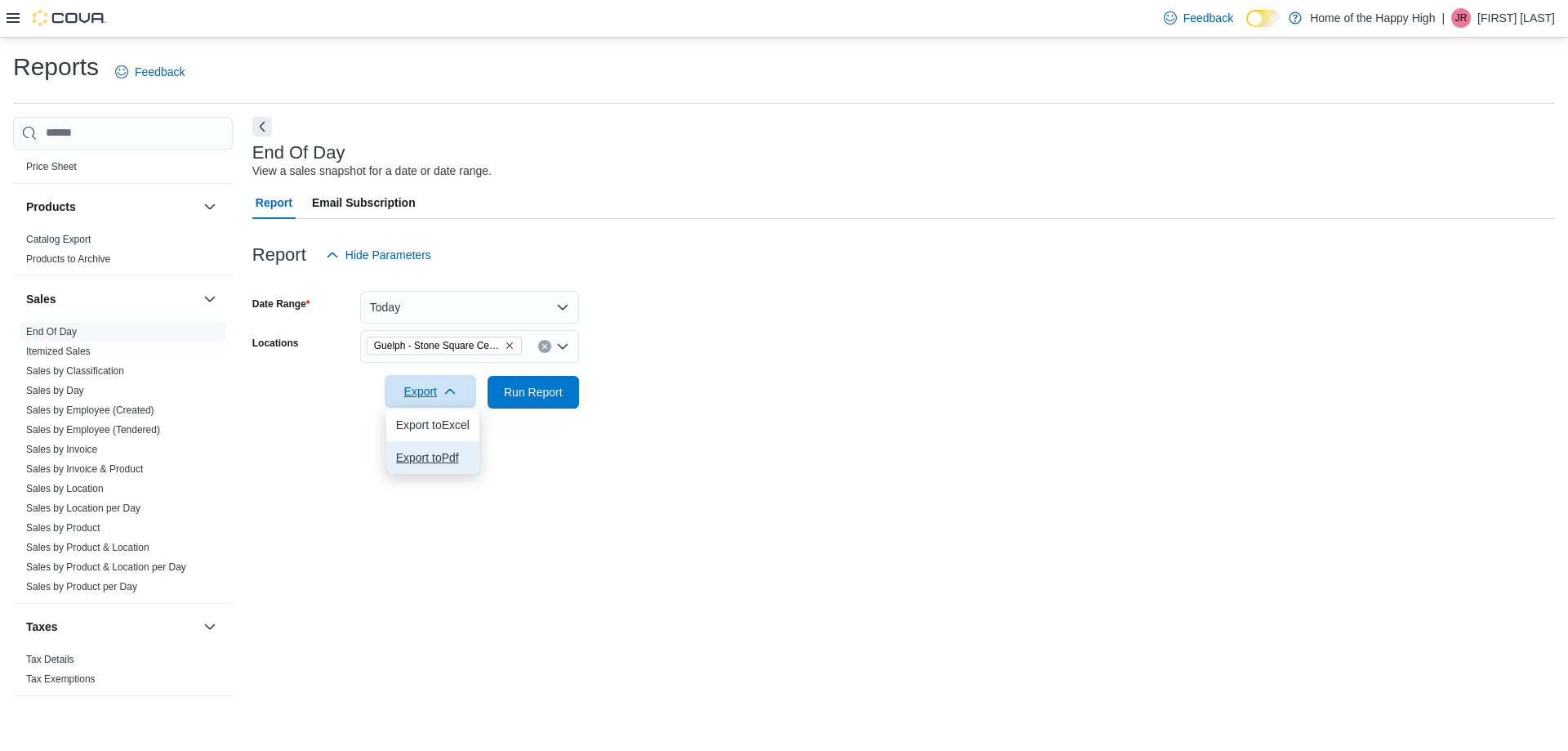 click on "Export to  Pdf" at bounding box center [433, 458] 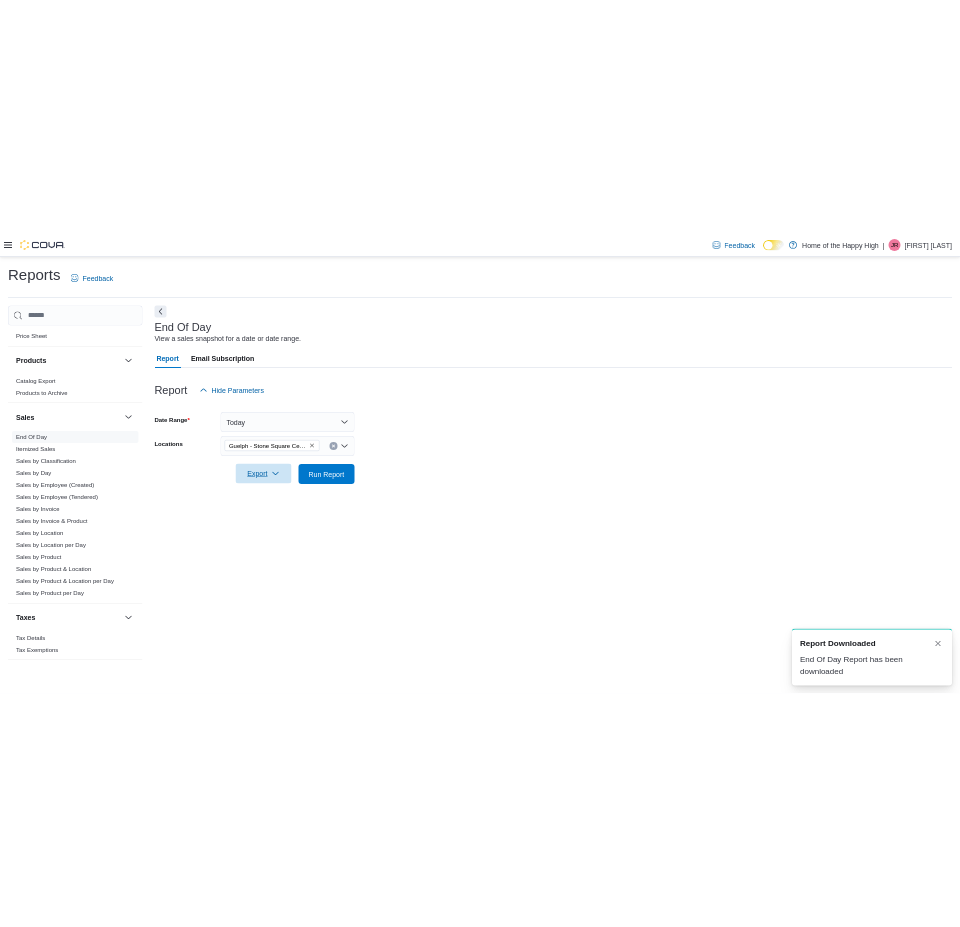 scroll, scrollTop: 0, scrollLeft: 0, axis: both 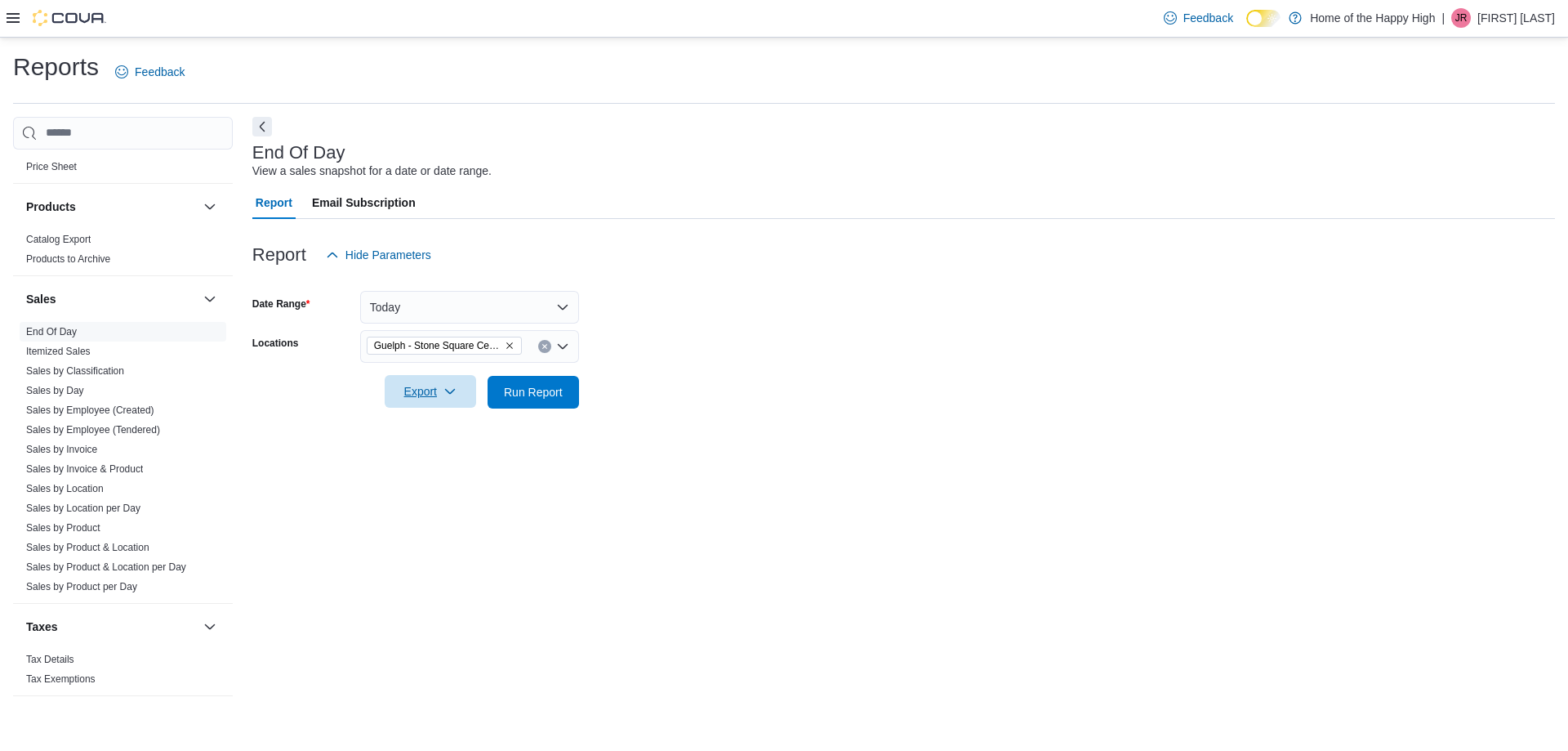 type 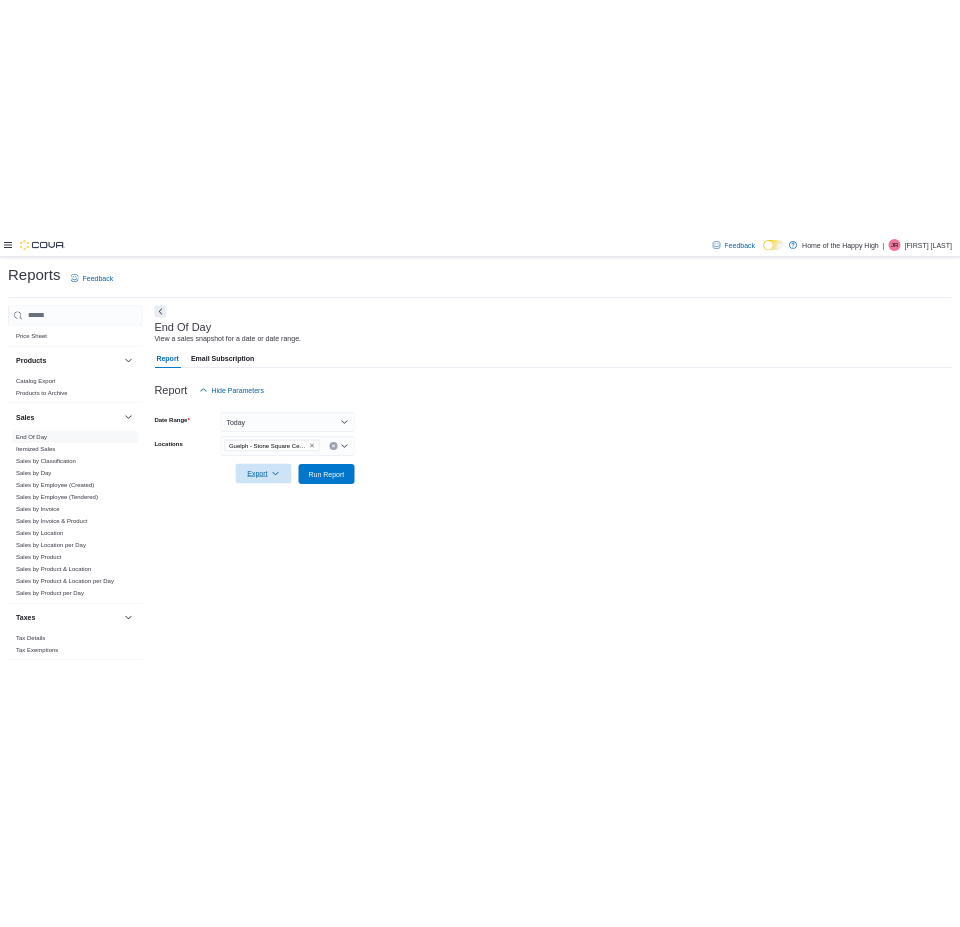 scroll, scrollTop: 1137, scrollLeft: 0, axis: vertical 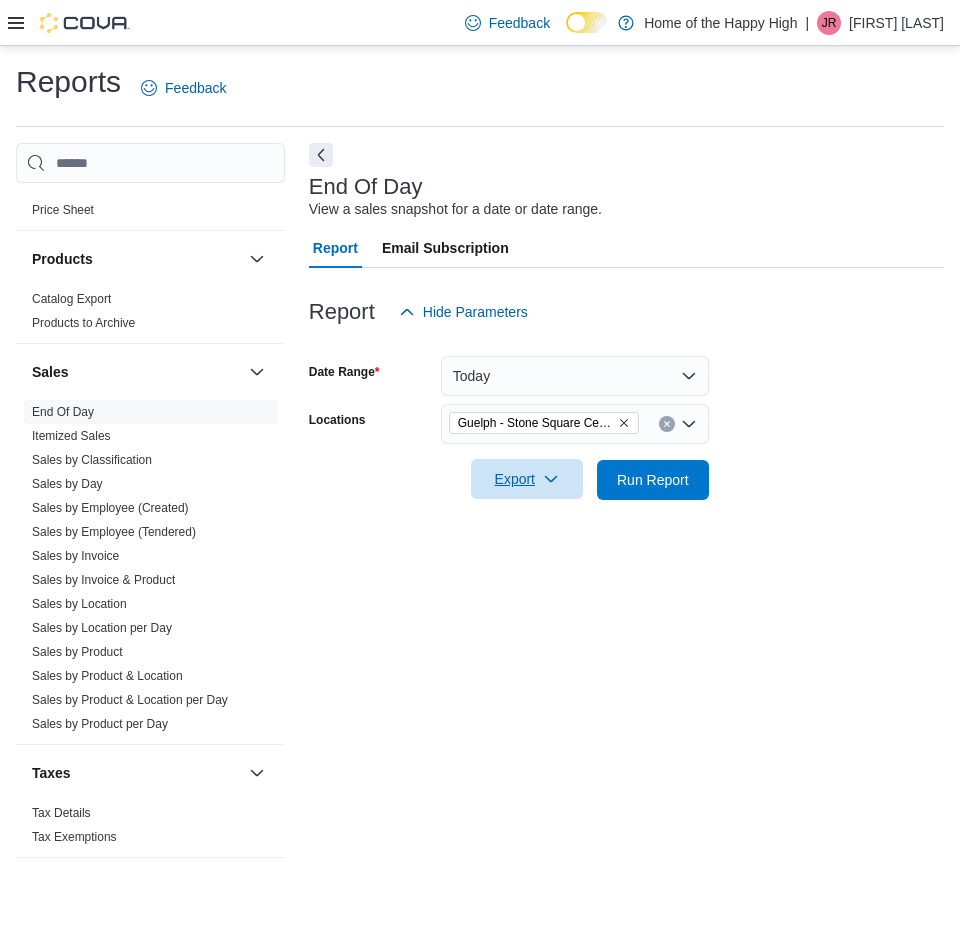 click 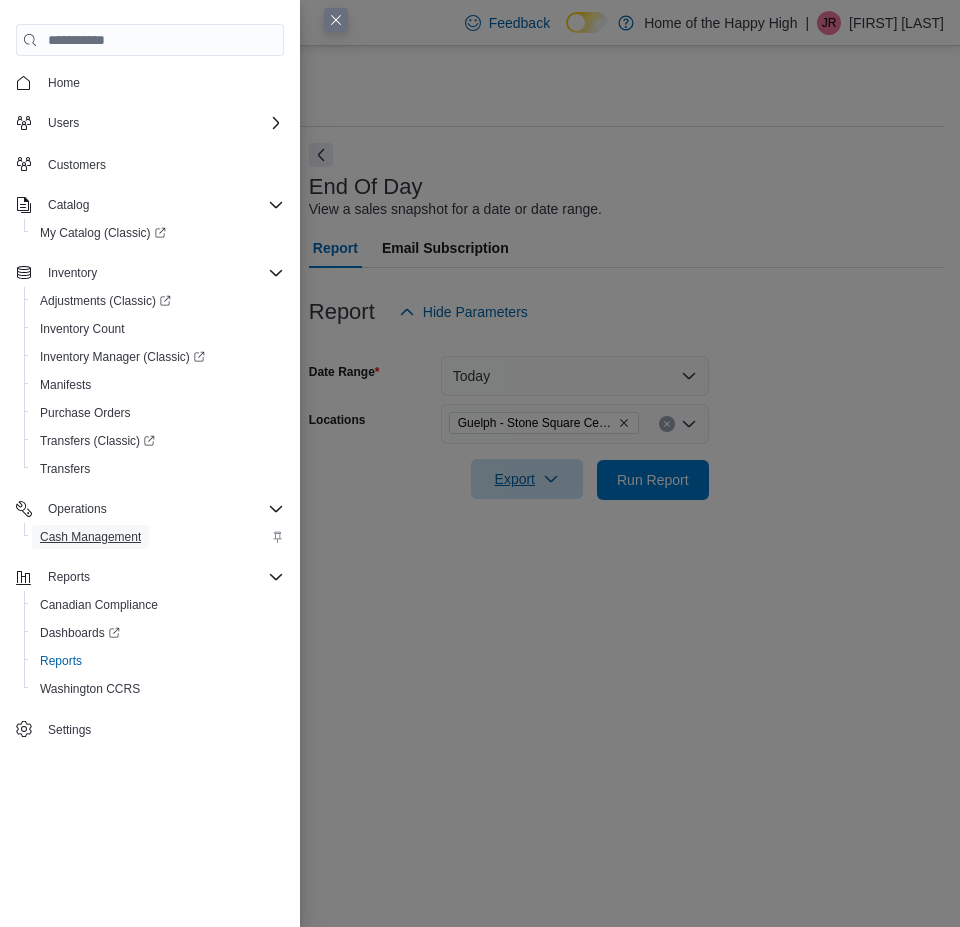 click on "Cash Management" at bounding box center [90, 537] 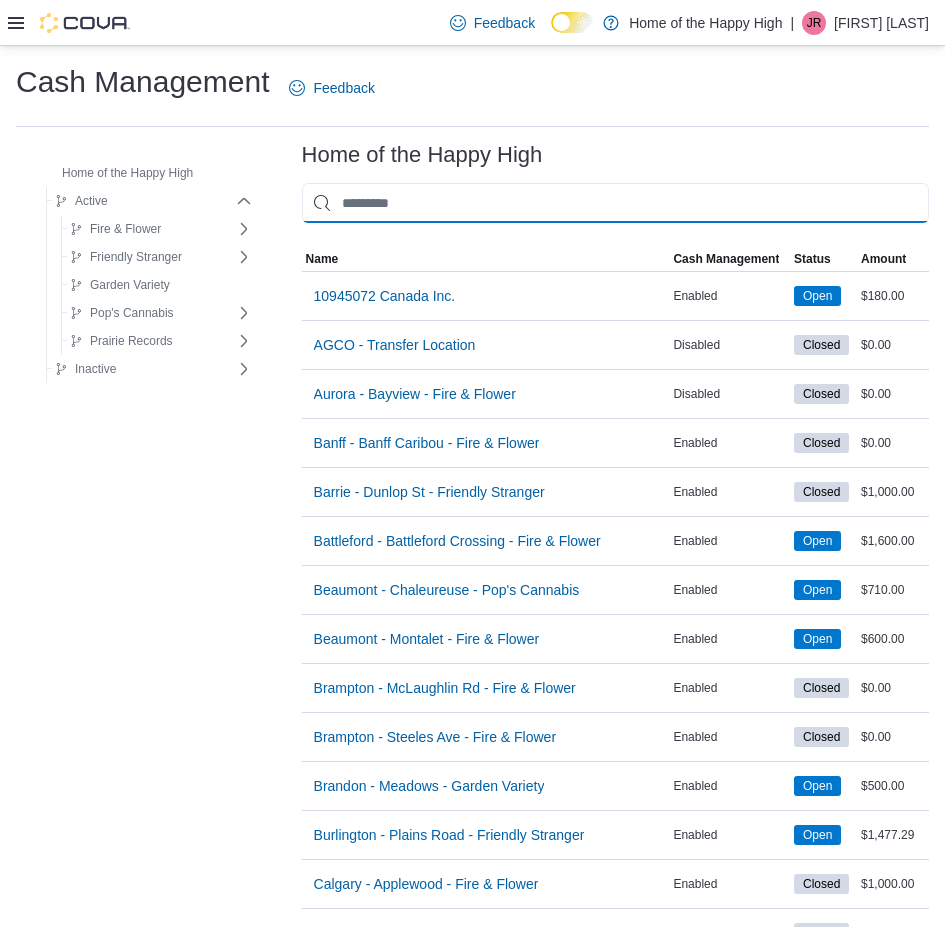 click at bounding box center [615, 203] 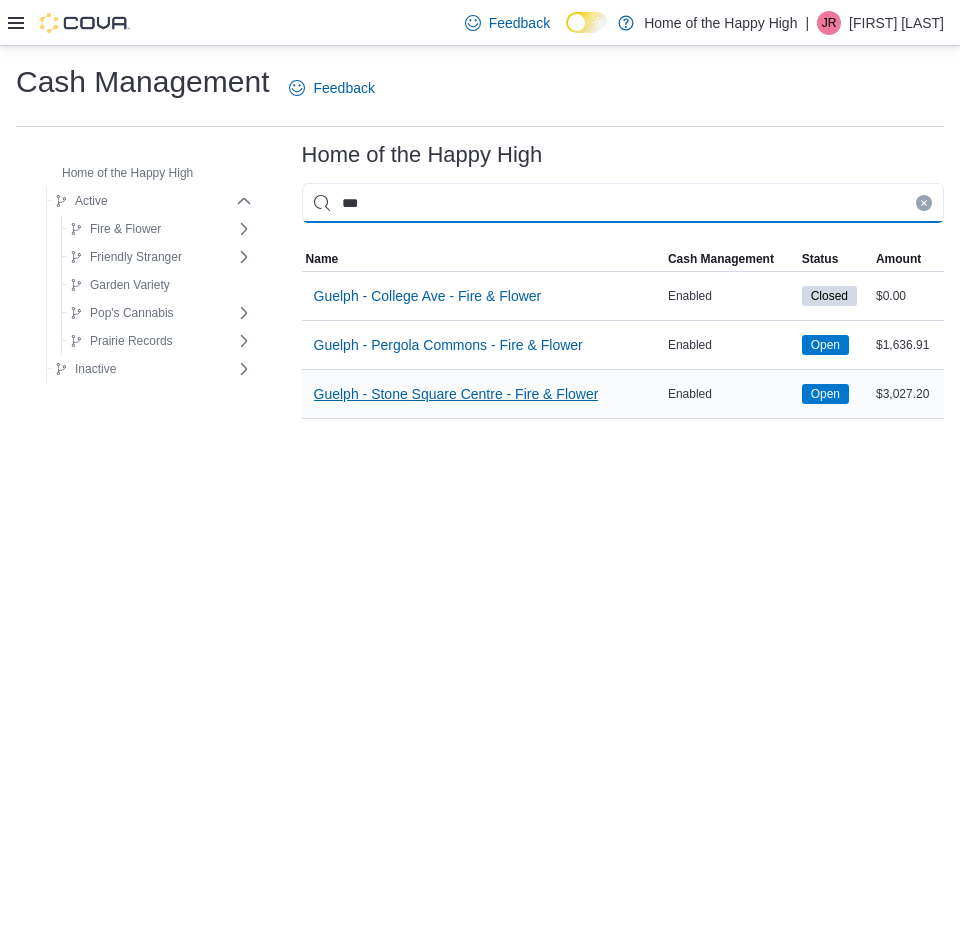 type on "***" 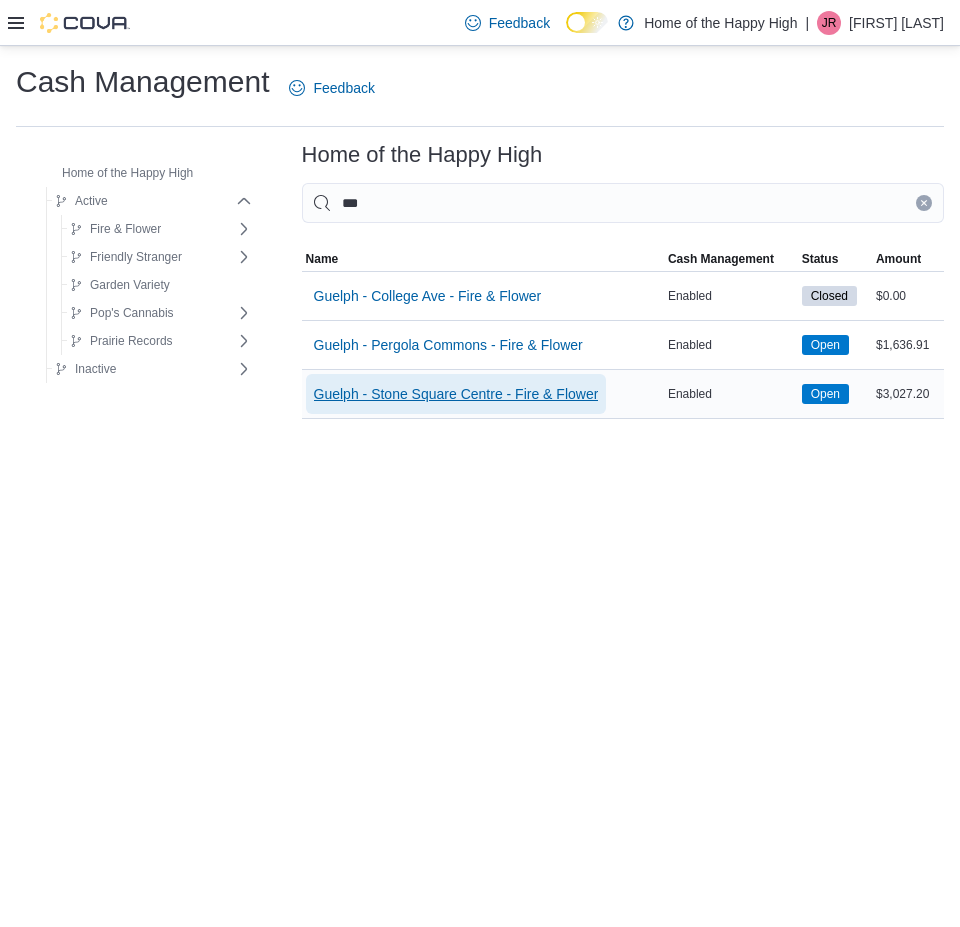 click on "Guelph - Stone Square Centre - Fire & Flower" at bounding box center [456, 394] 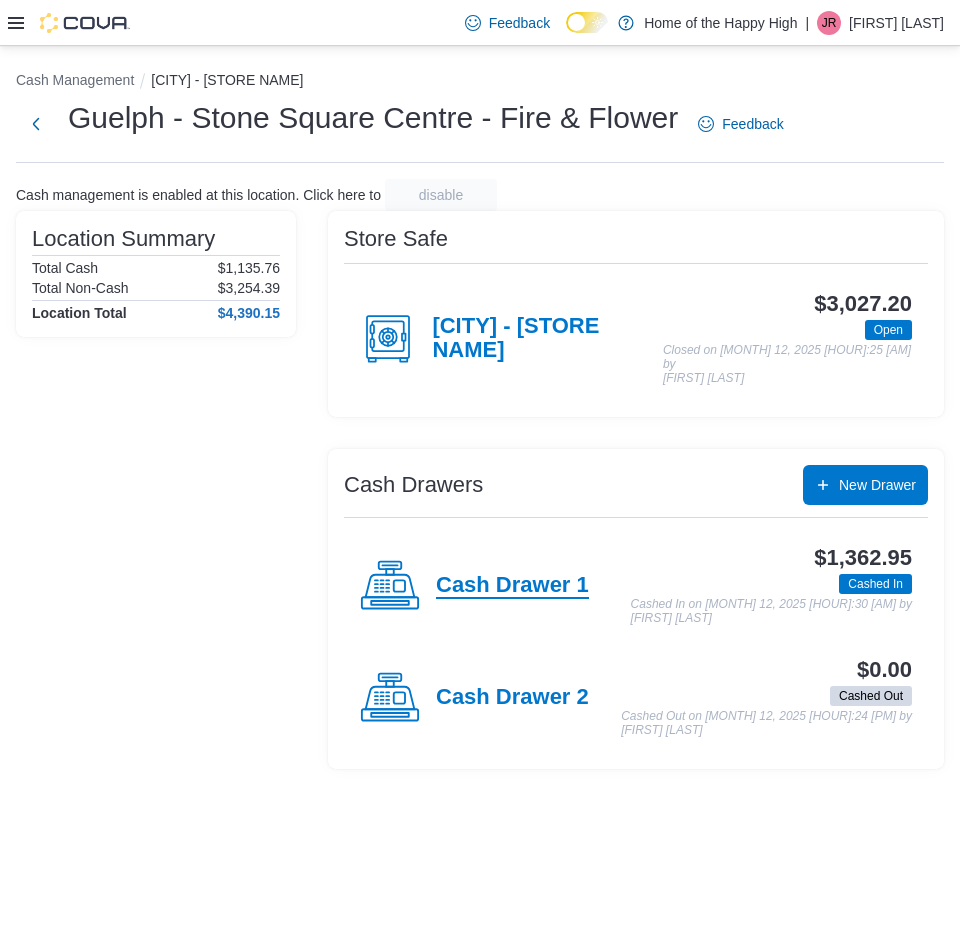 click on "Cash Drawer 1" at bounding box center (512, 586) 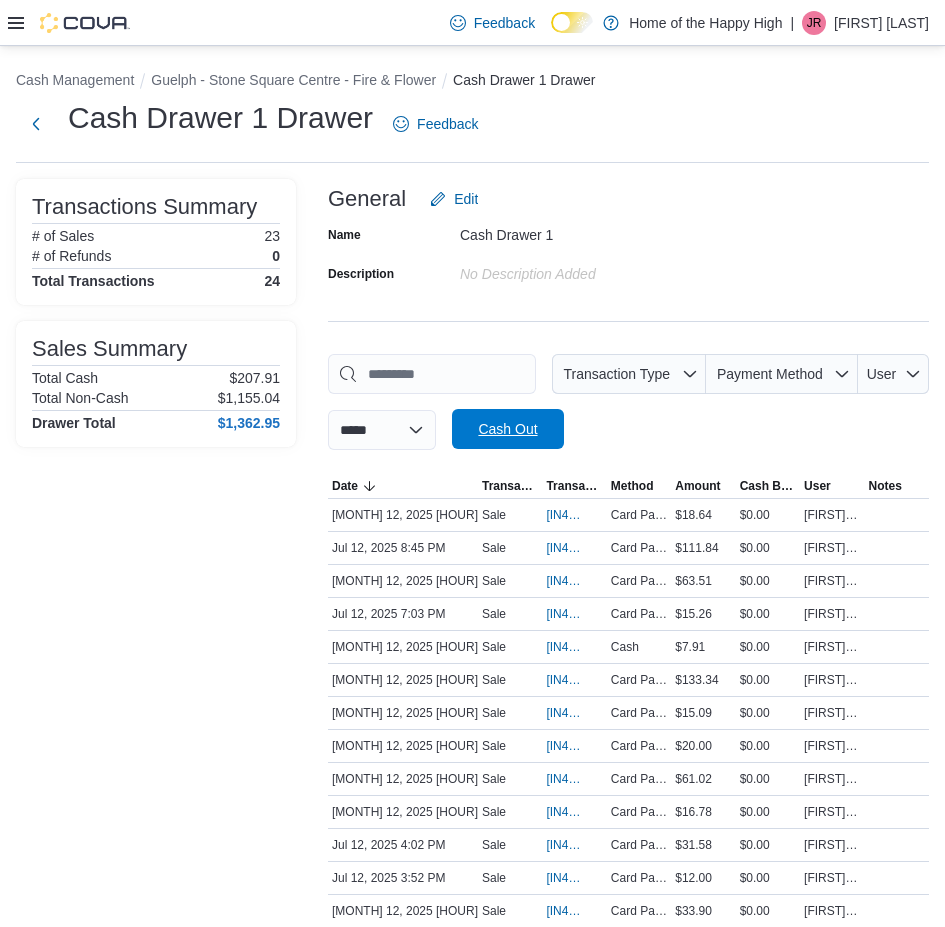 click on "Cash Out" at bounding box center (507, 429) 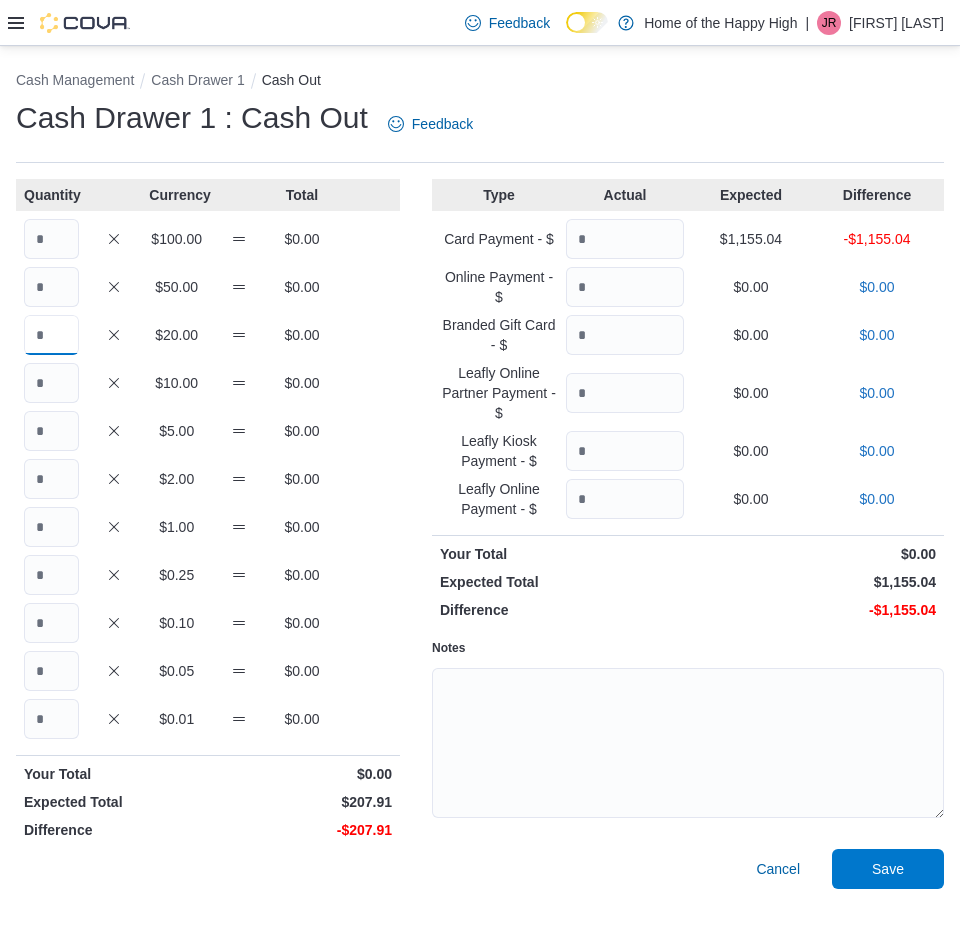 click at bounding box center (51, 335) 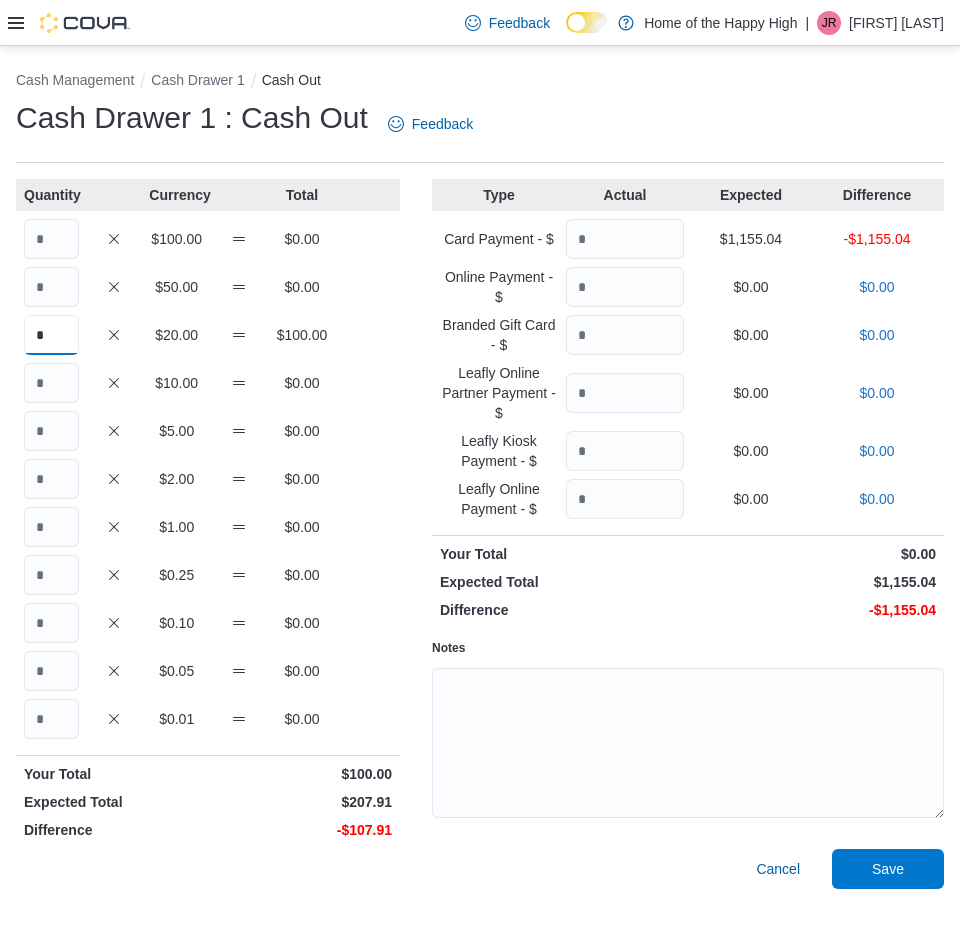 type on "*" 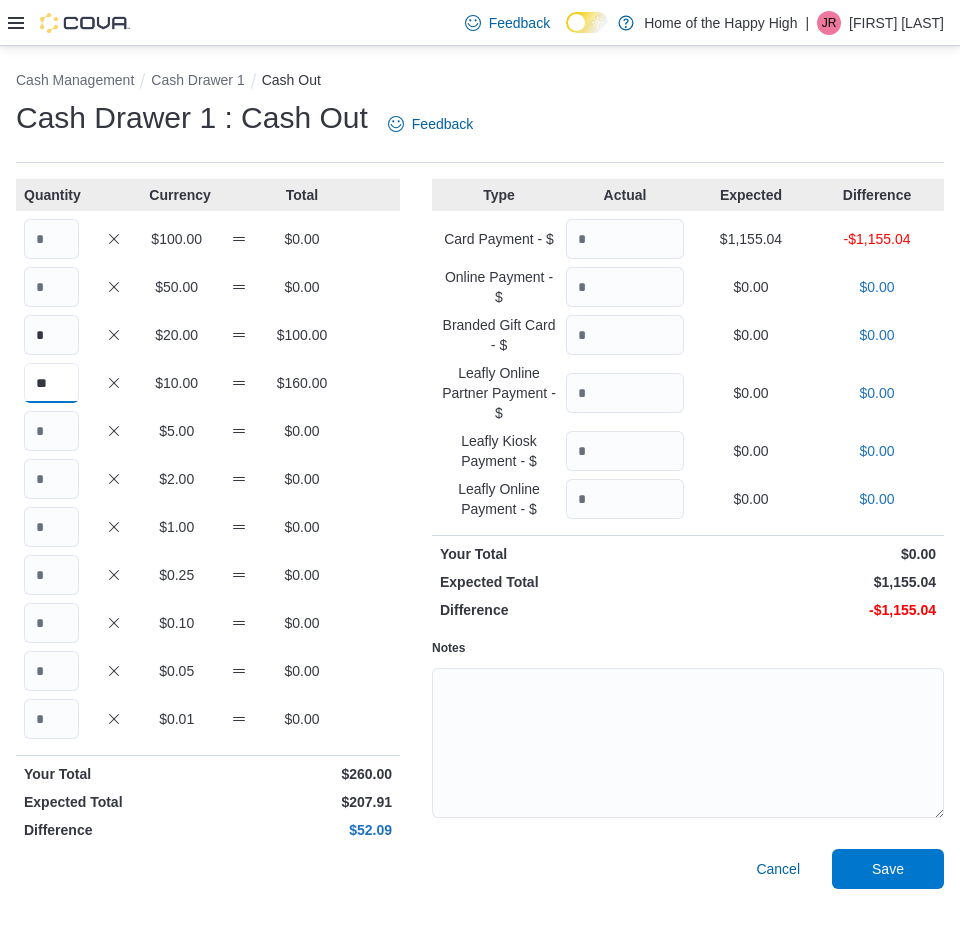 type on "**" 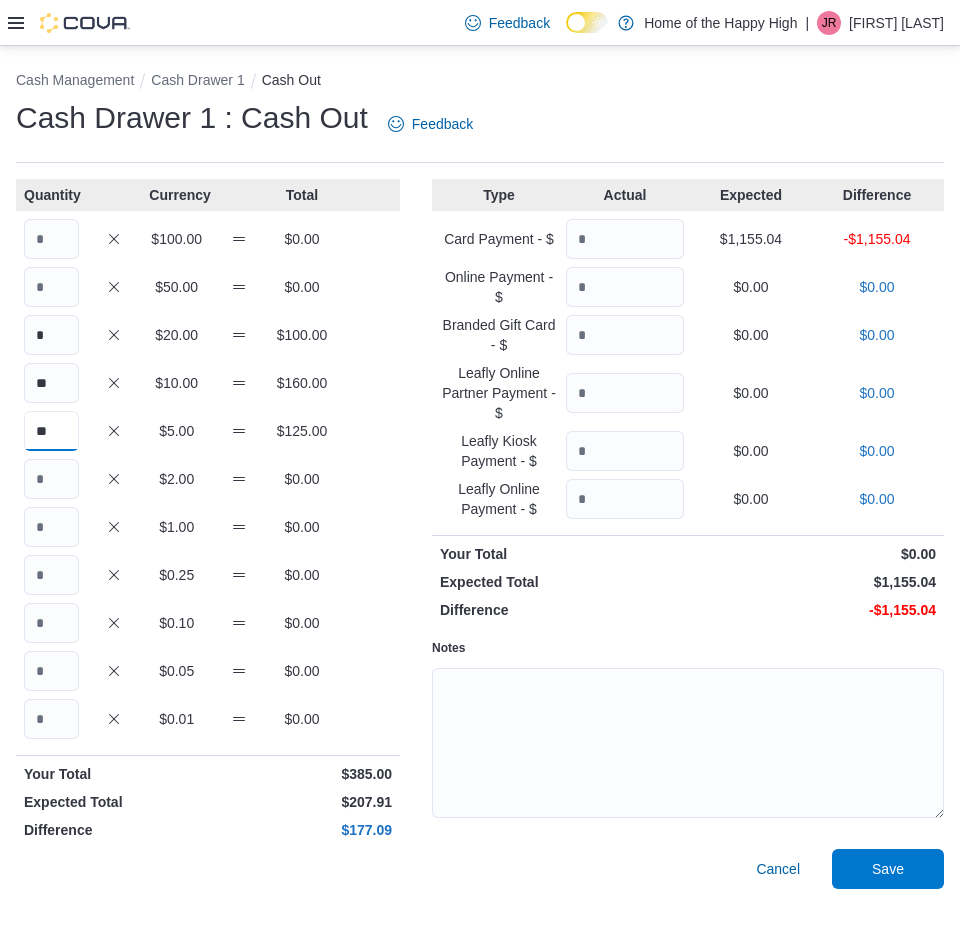 type on "**" 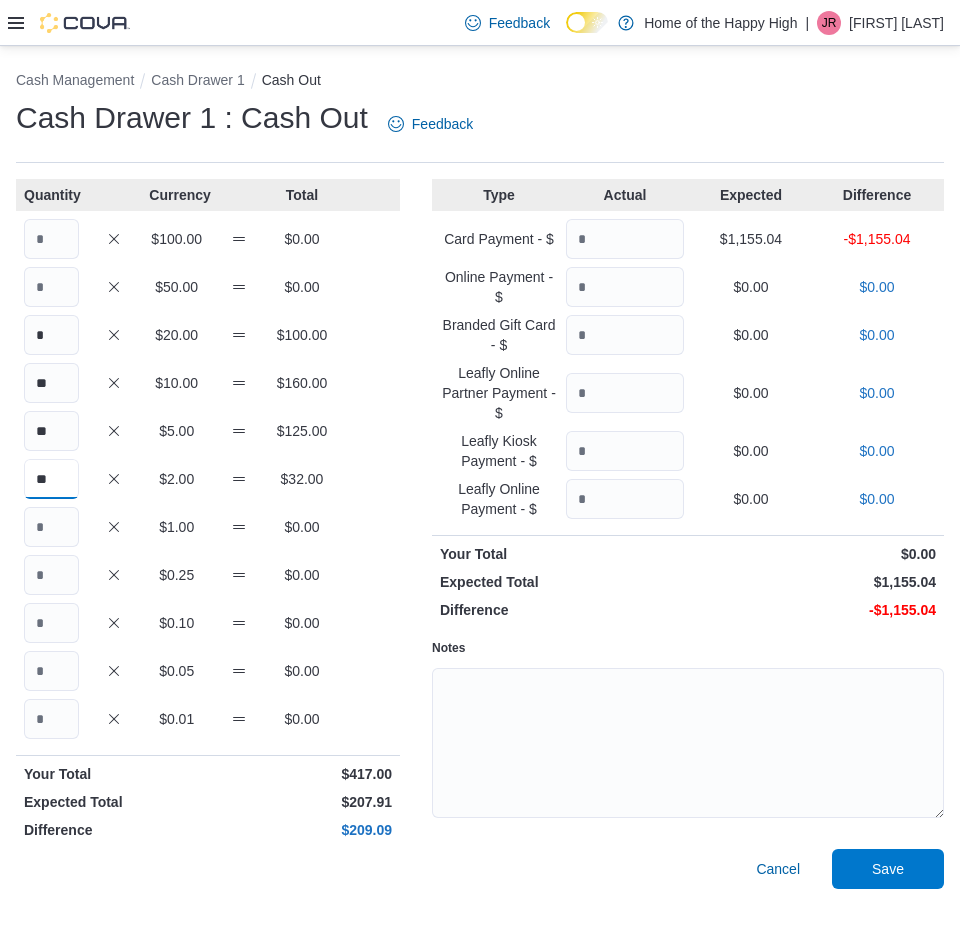 type on "**" 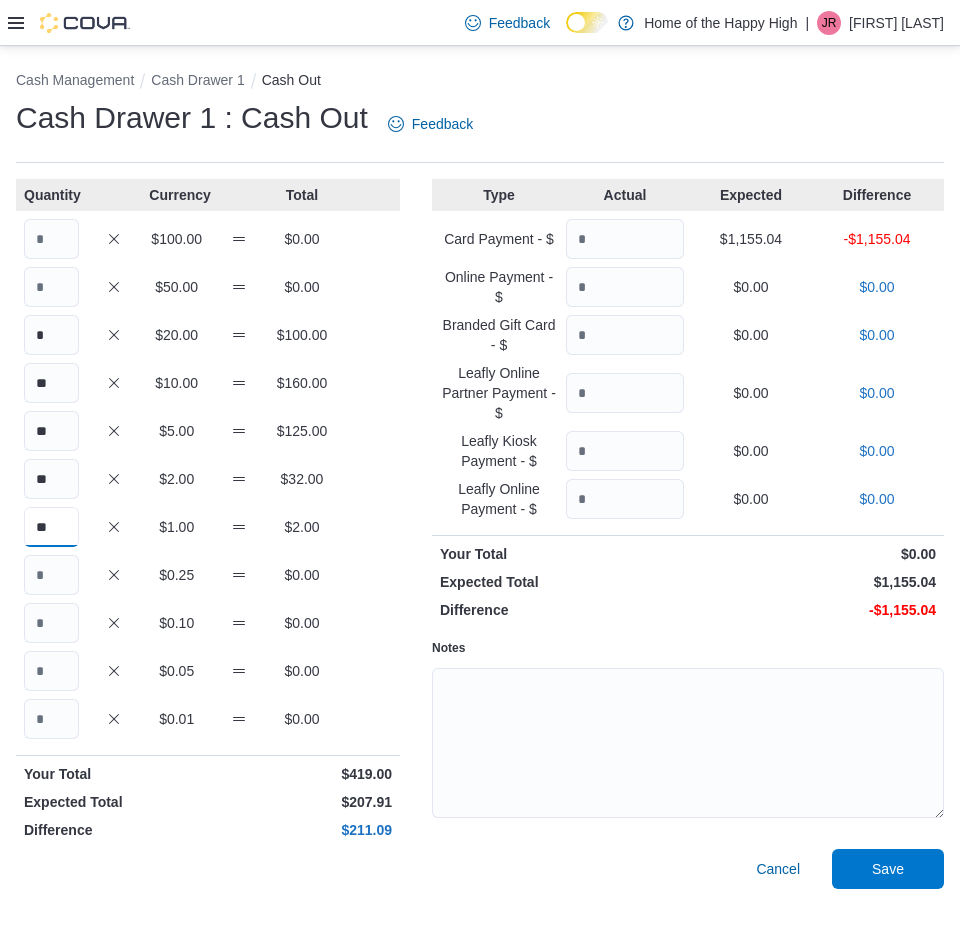 type on "**" 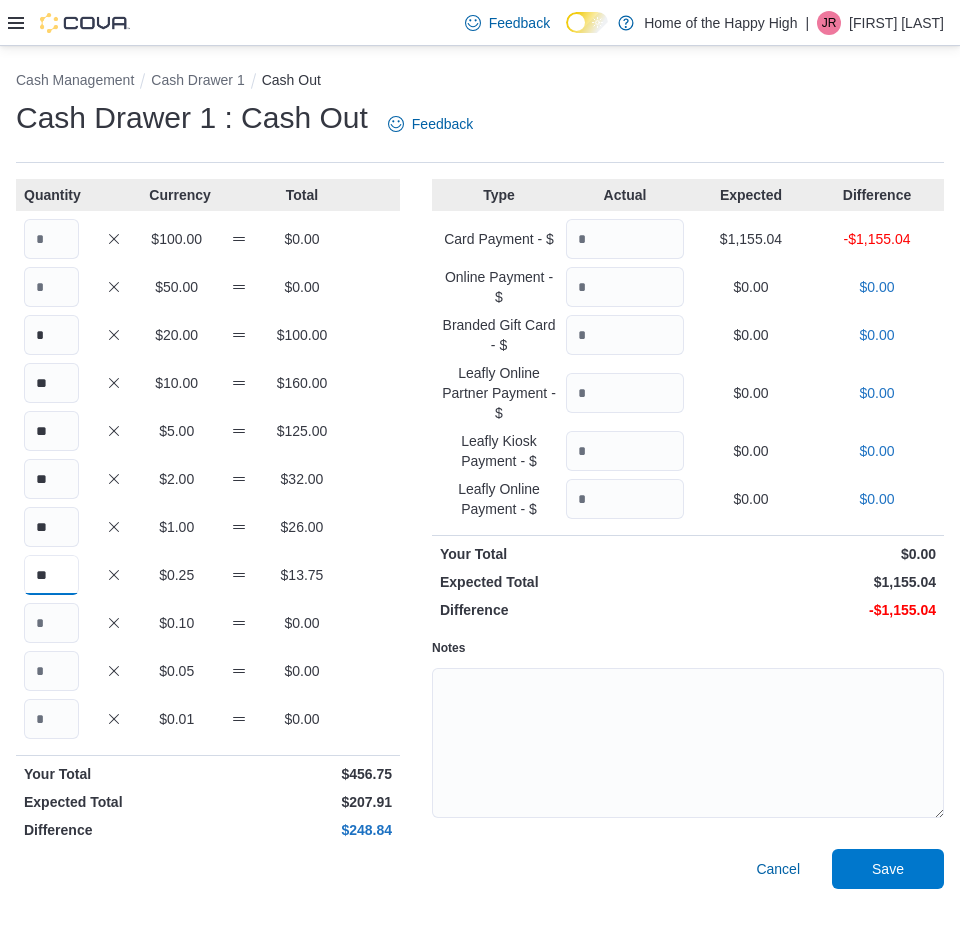 type on "**" 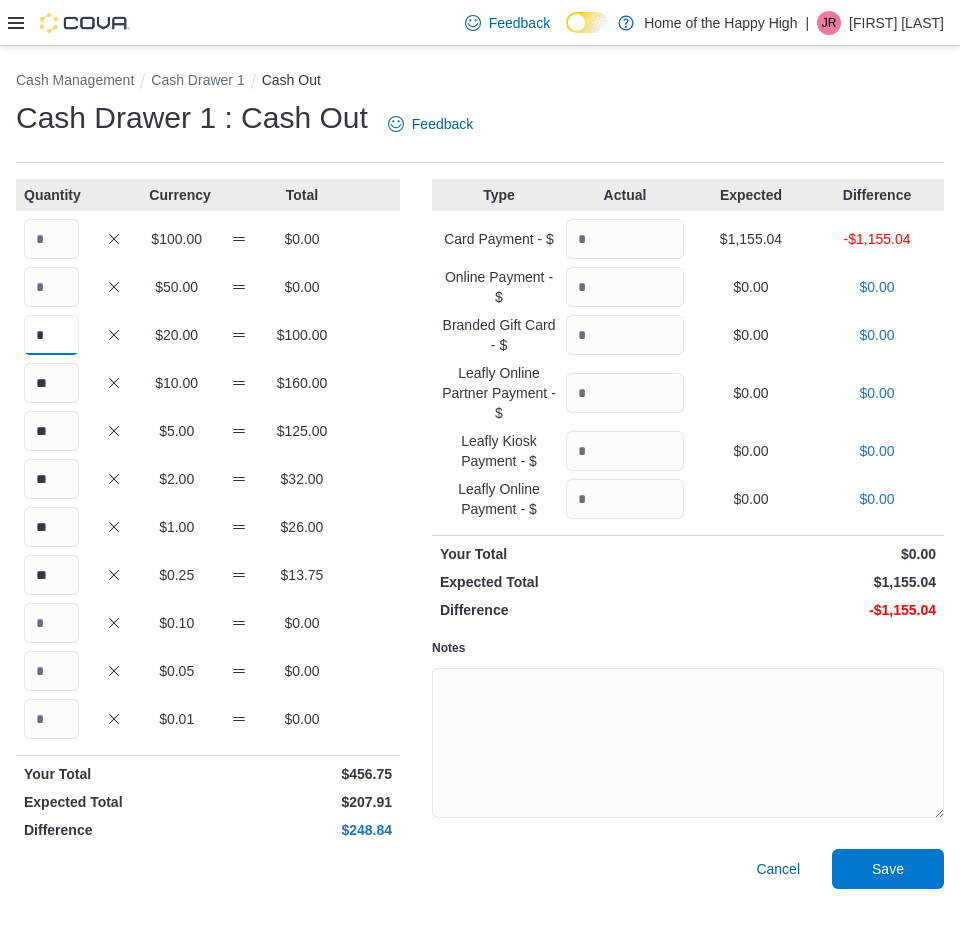 click on "*" at bounding box center (51, 335) 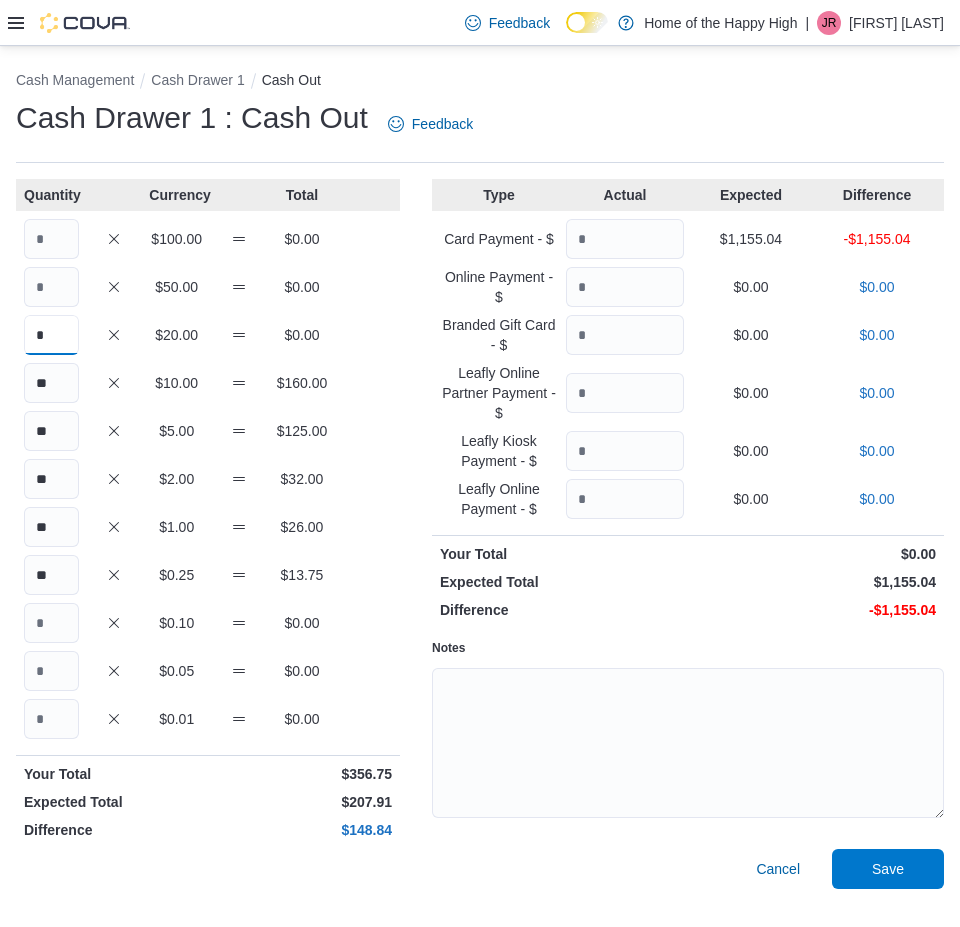 type on "*" 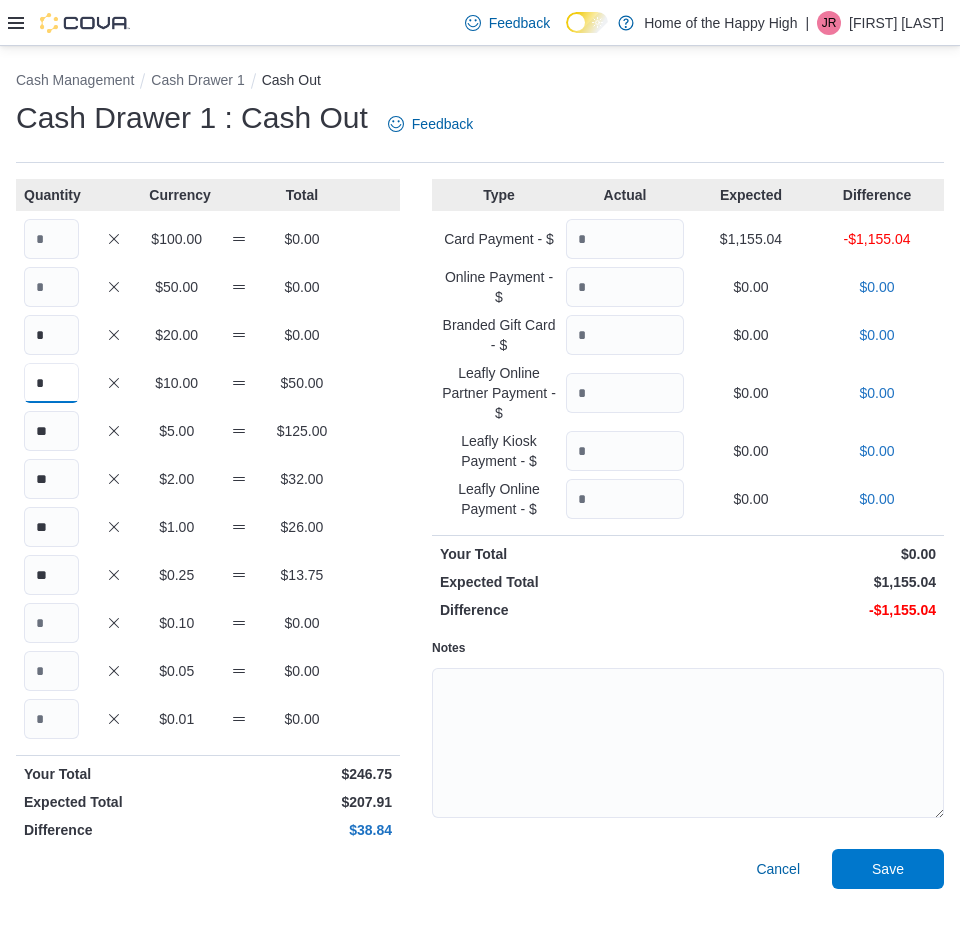 type on "*" 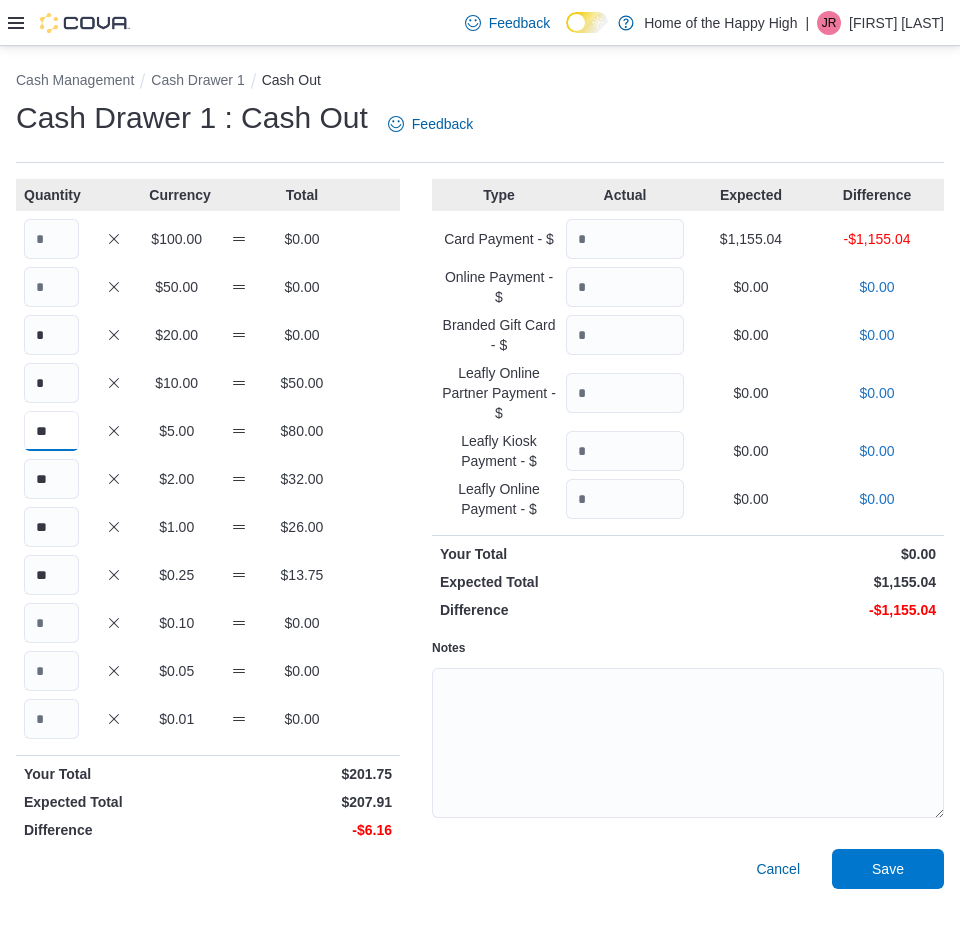 type on "**" 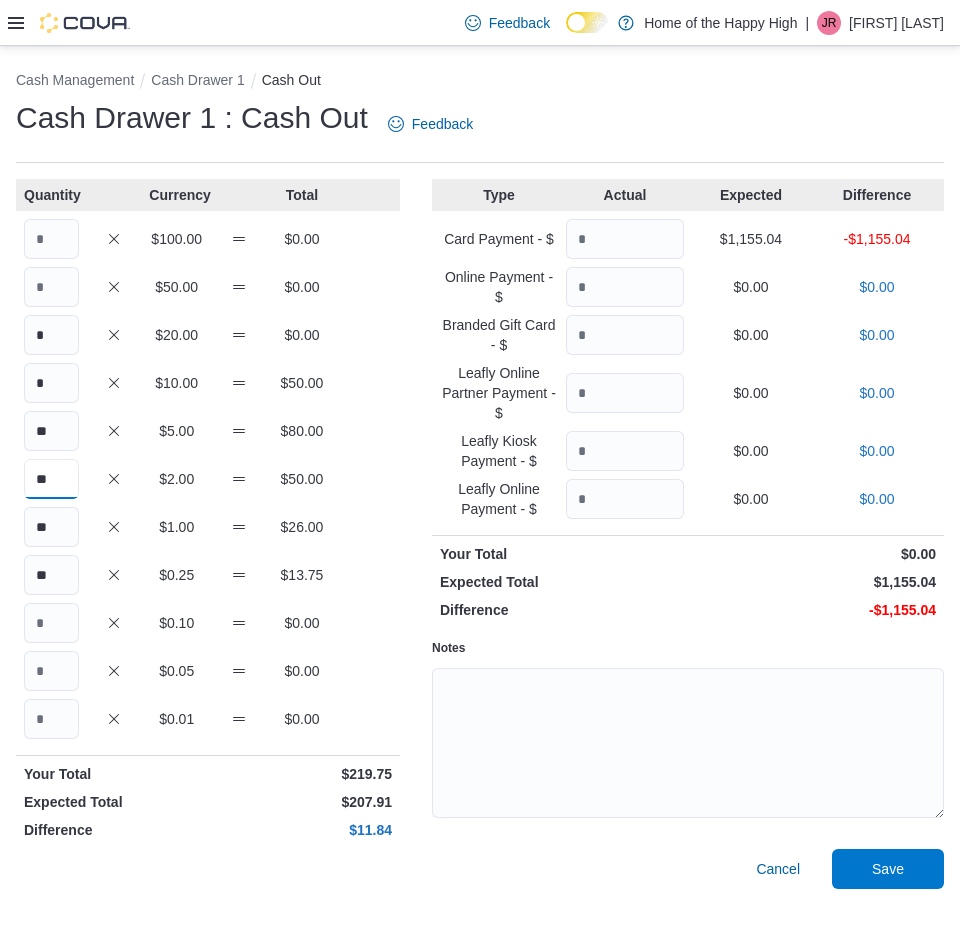 type on "**" 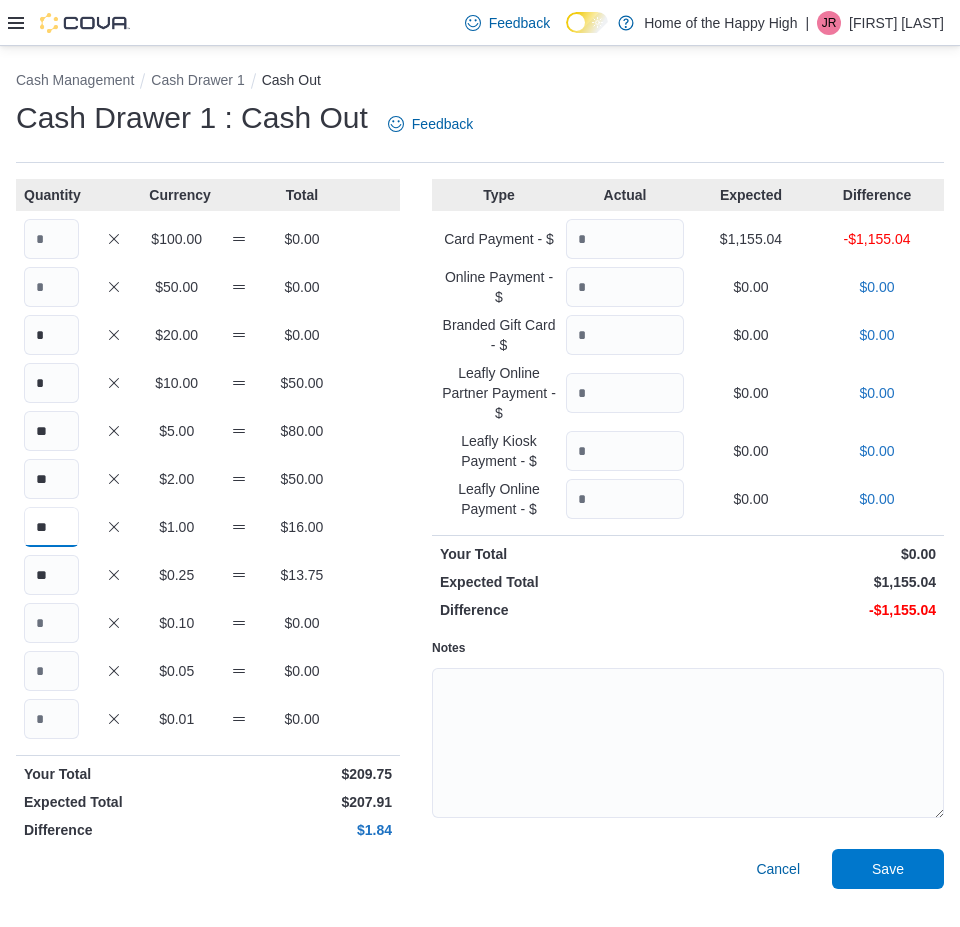 type on "**" 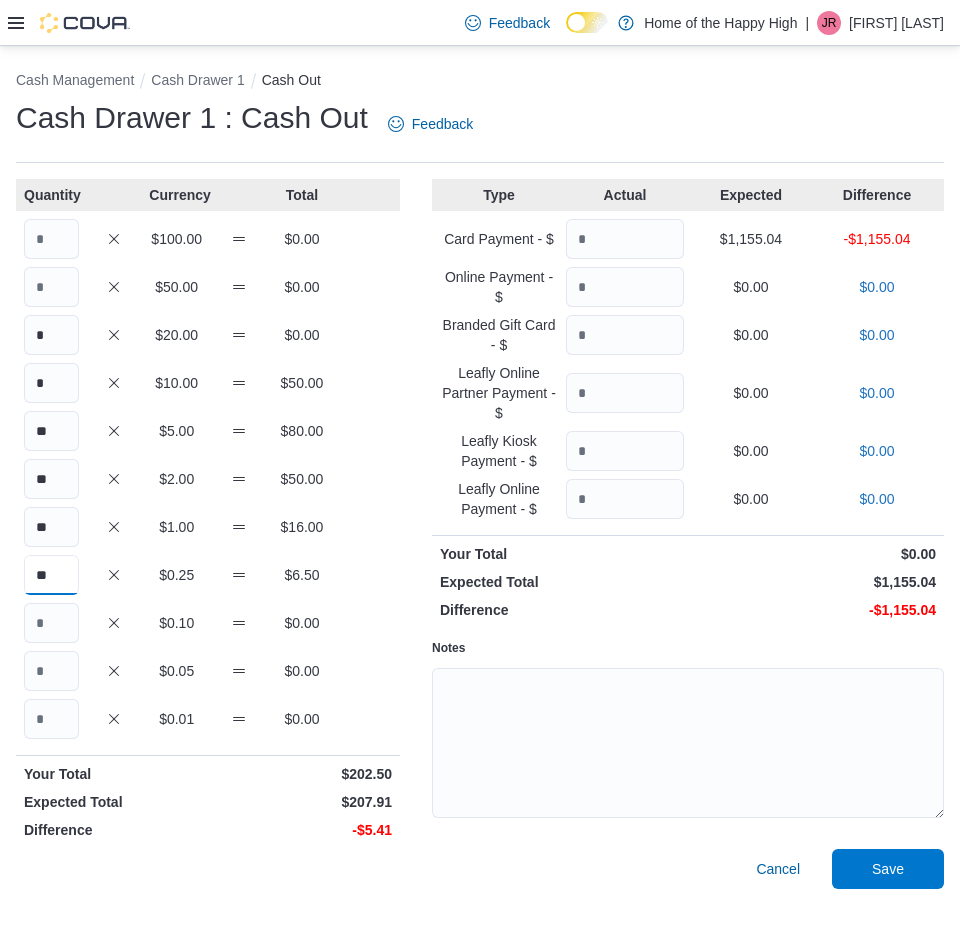 type on "**" 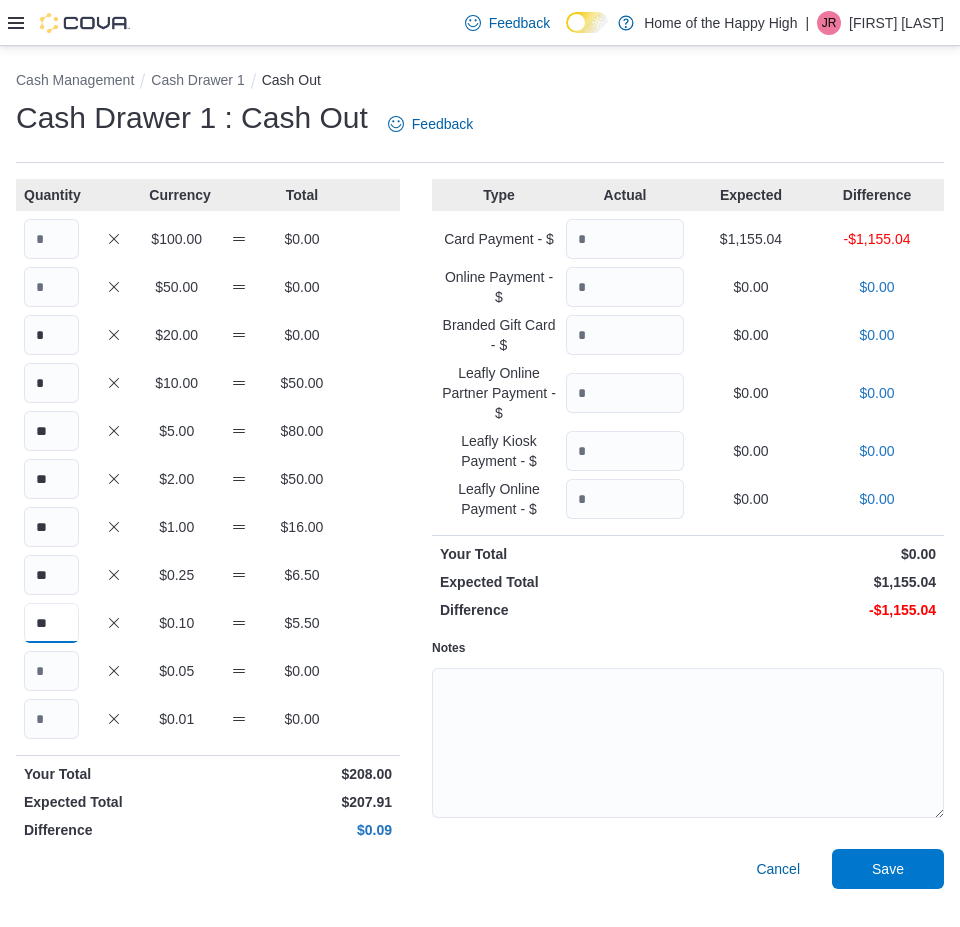 type on "**" 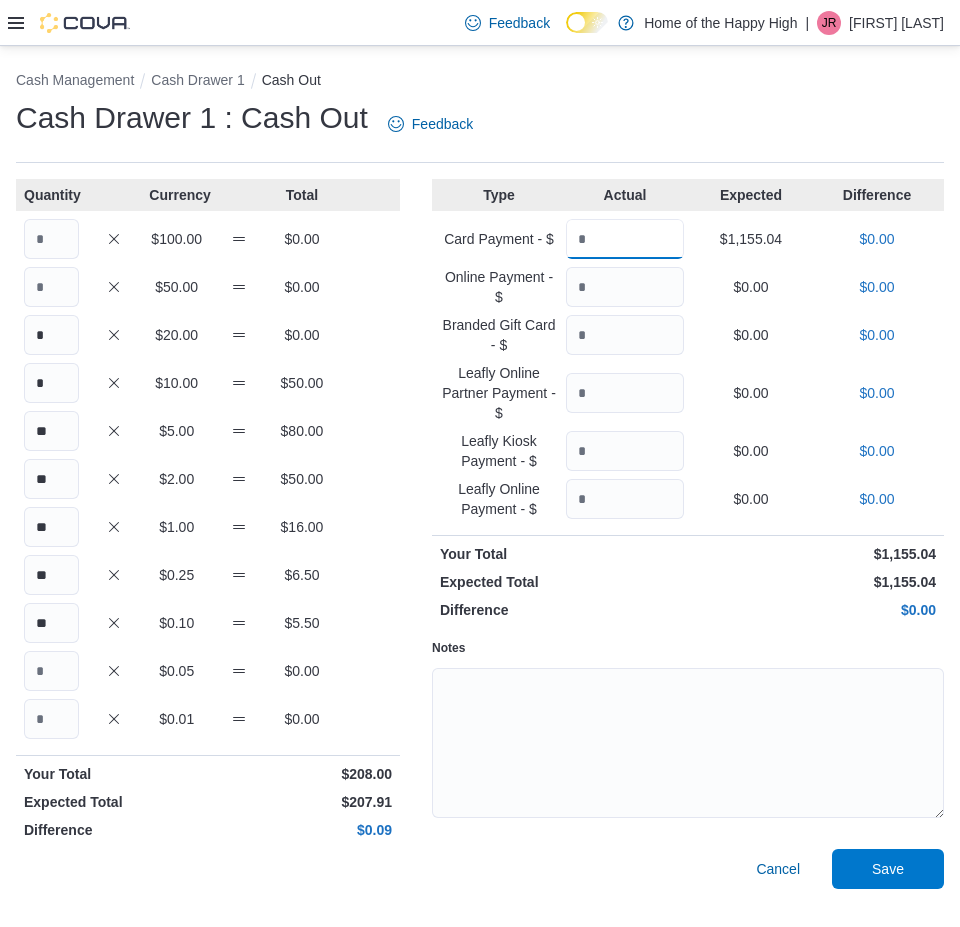 type on "*******" 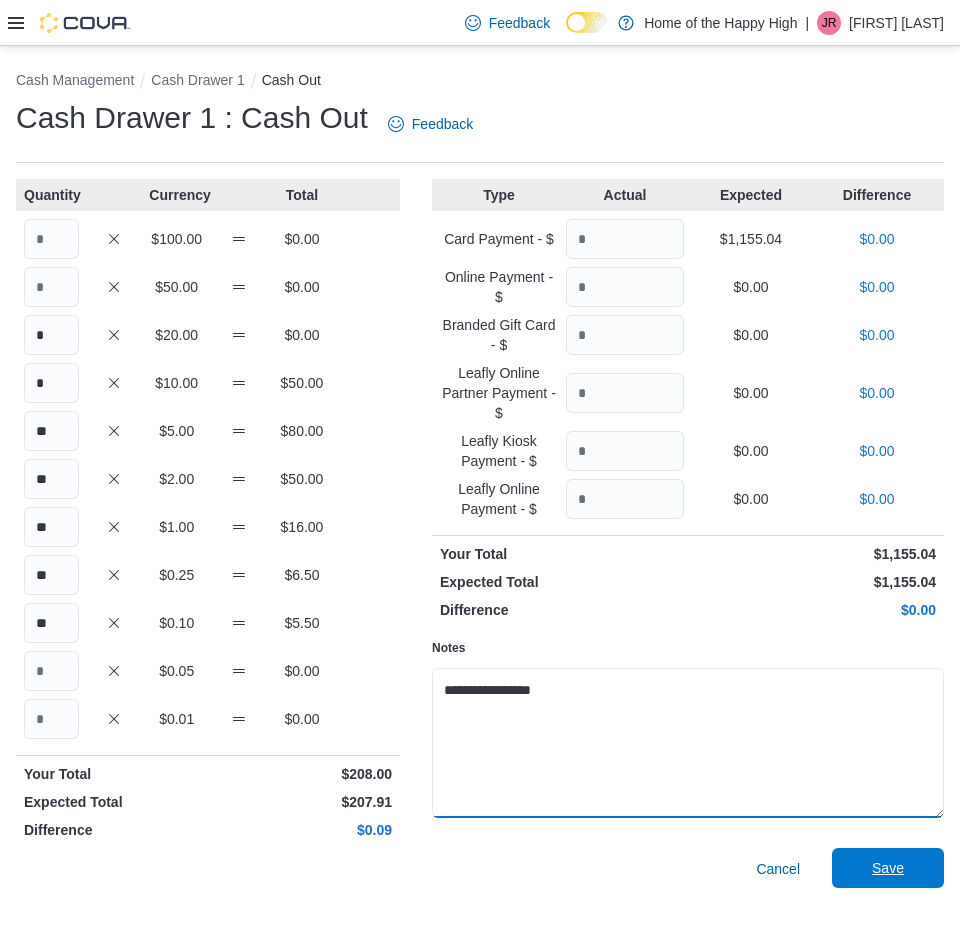 type on "**********" 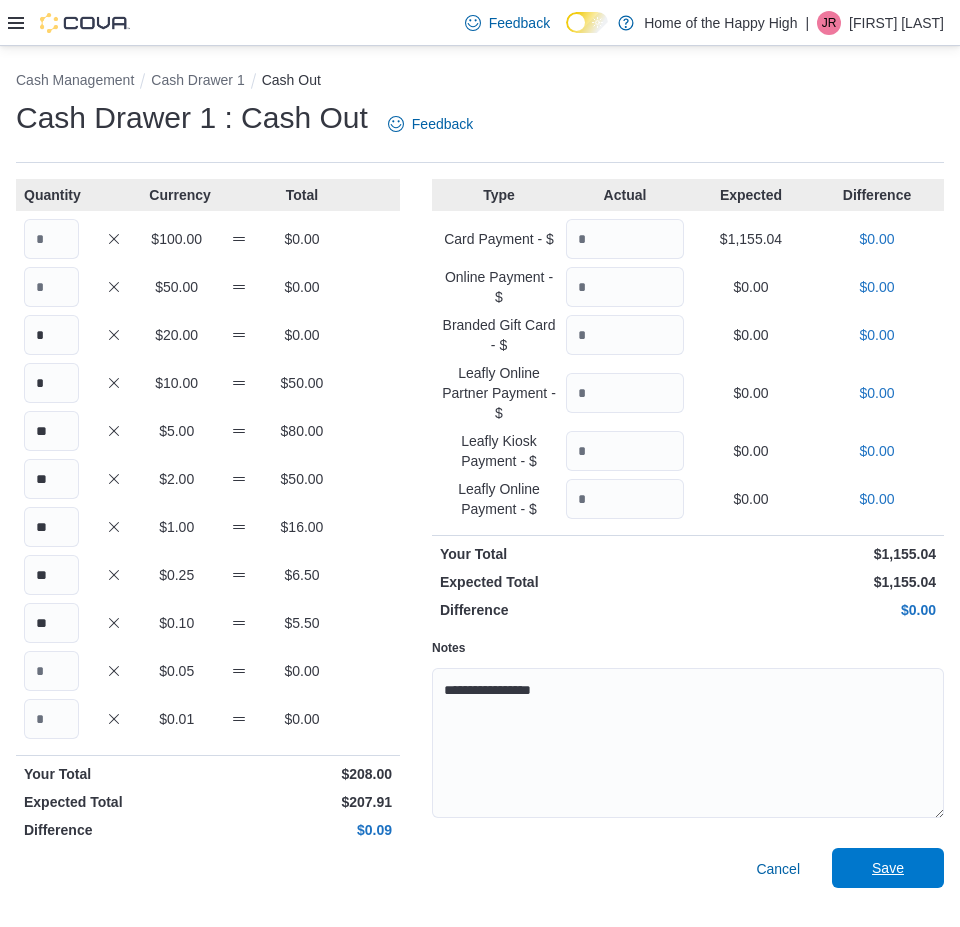 click on "Save" at bounding box center [888, 868] 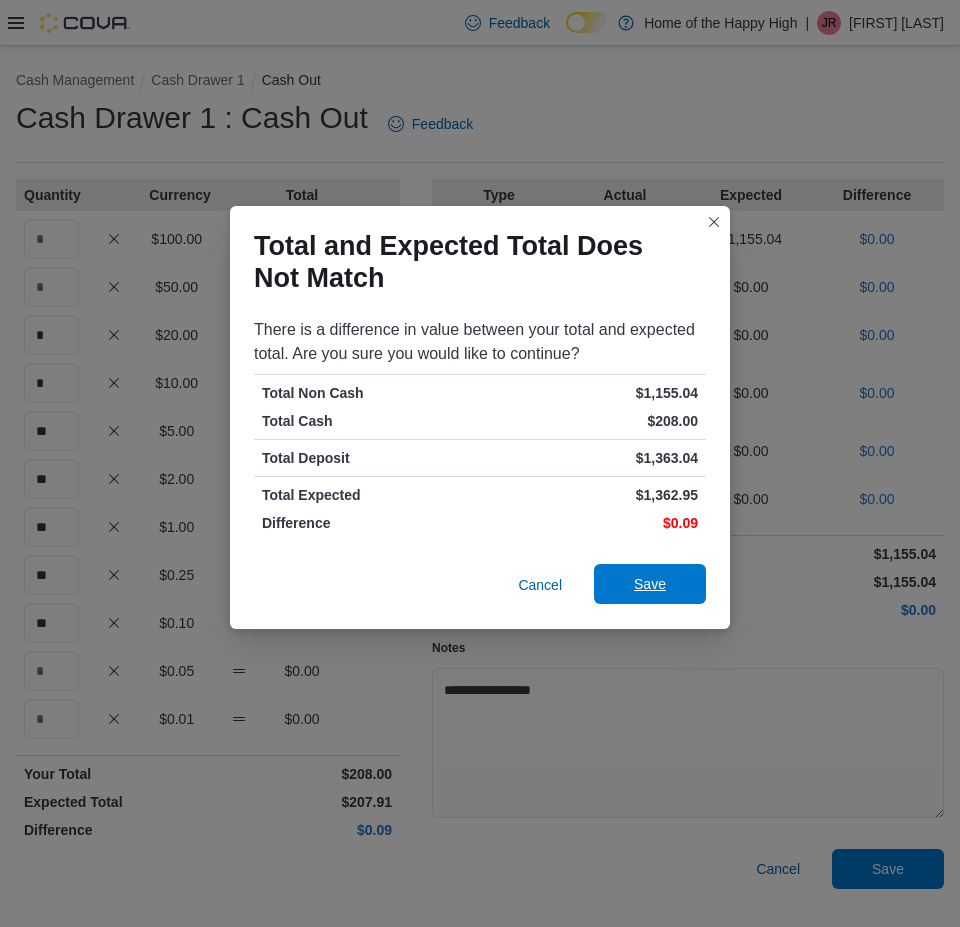 click on "Save" at bounding box center [650, 584] 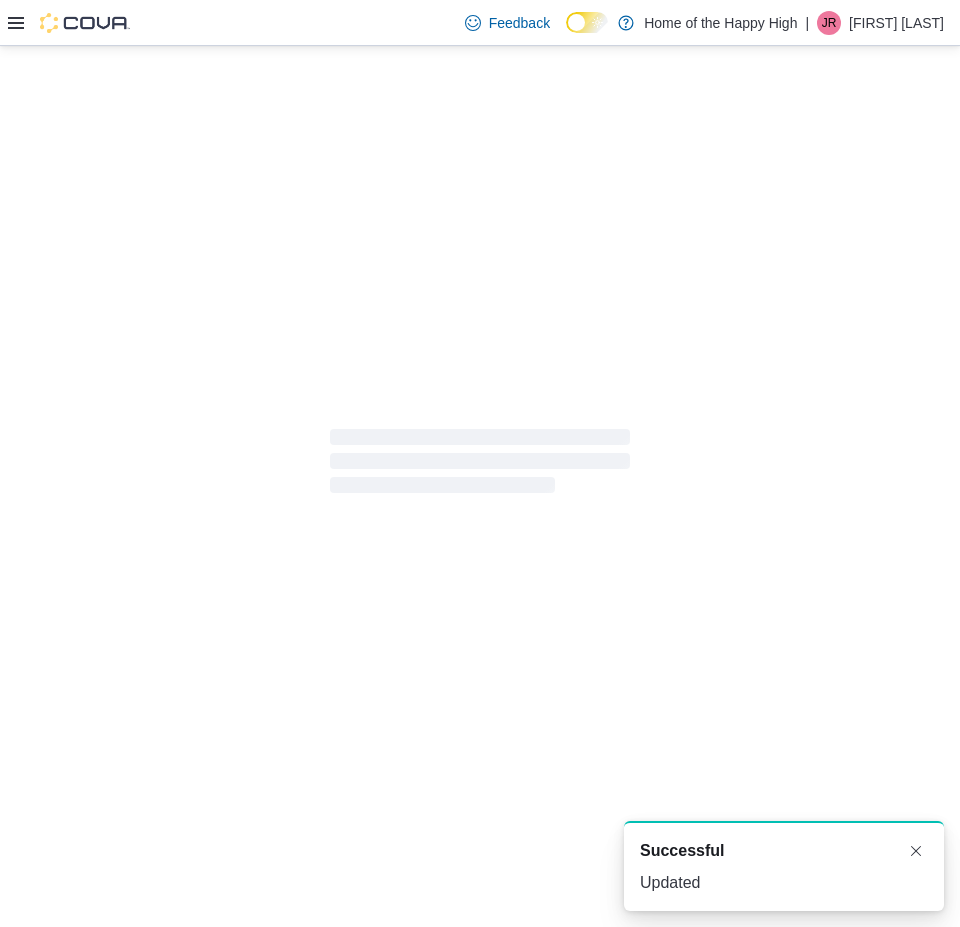 scroll, scrollTop: 0, scrollLeft: 0, axis: both 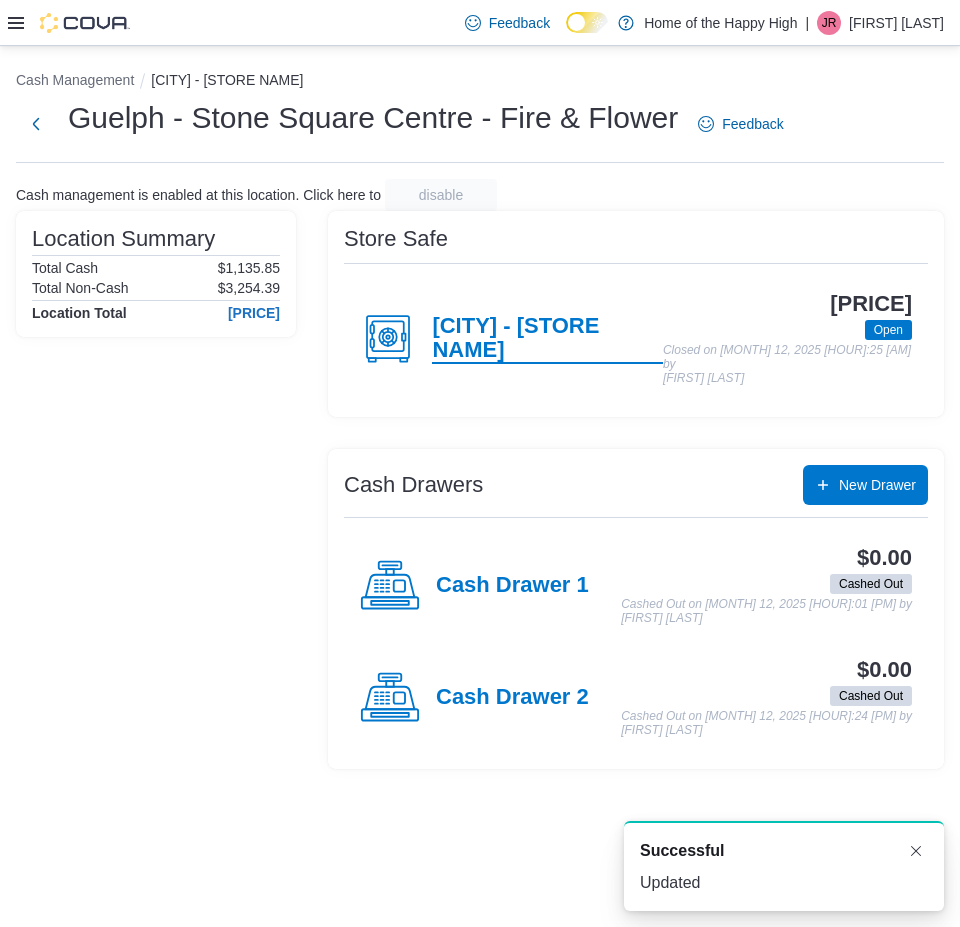 click on "[CITY] - [STORE NAME]" at bounding box center (547, 339) 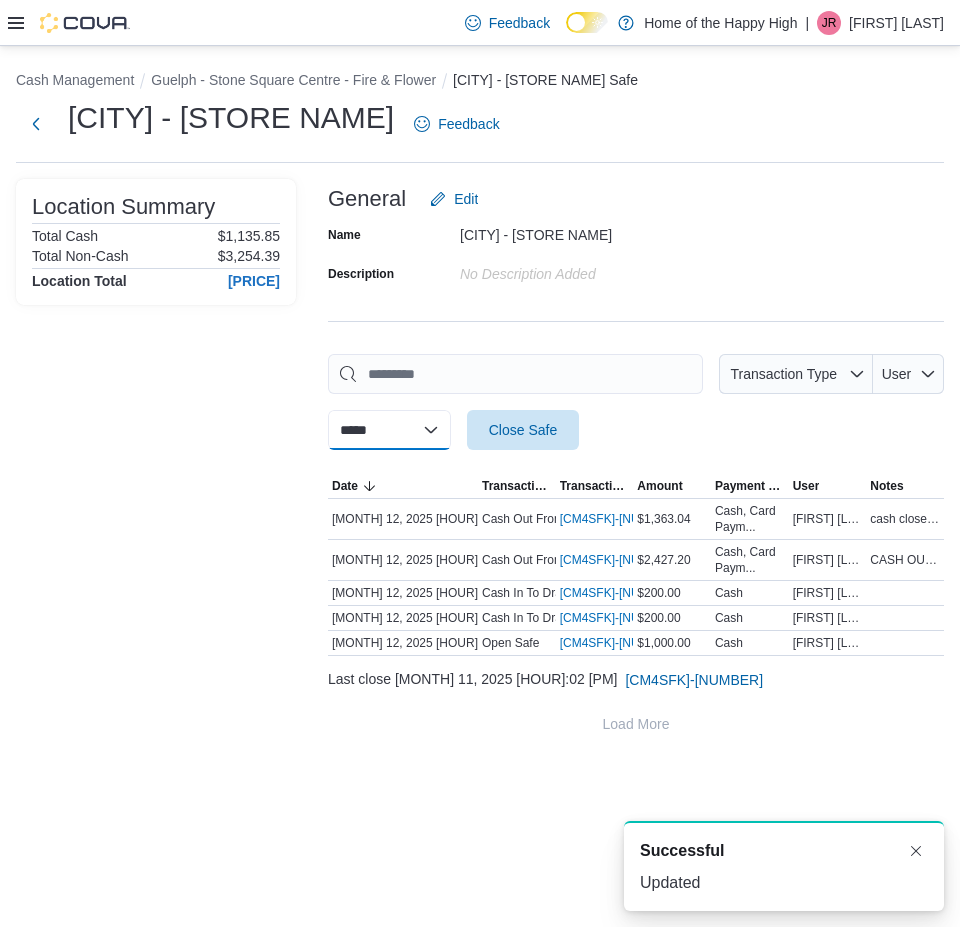 click on "**********" at bounding box center (389, 430) 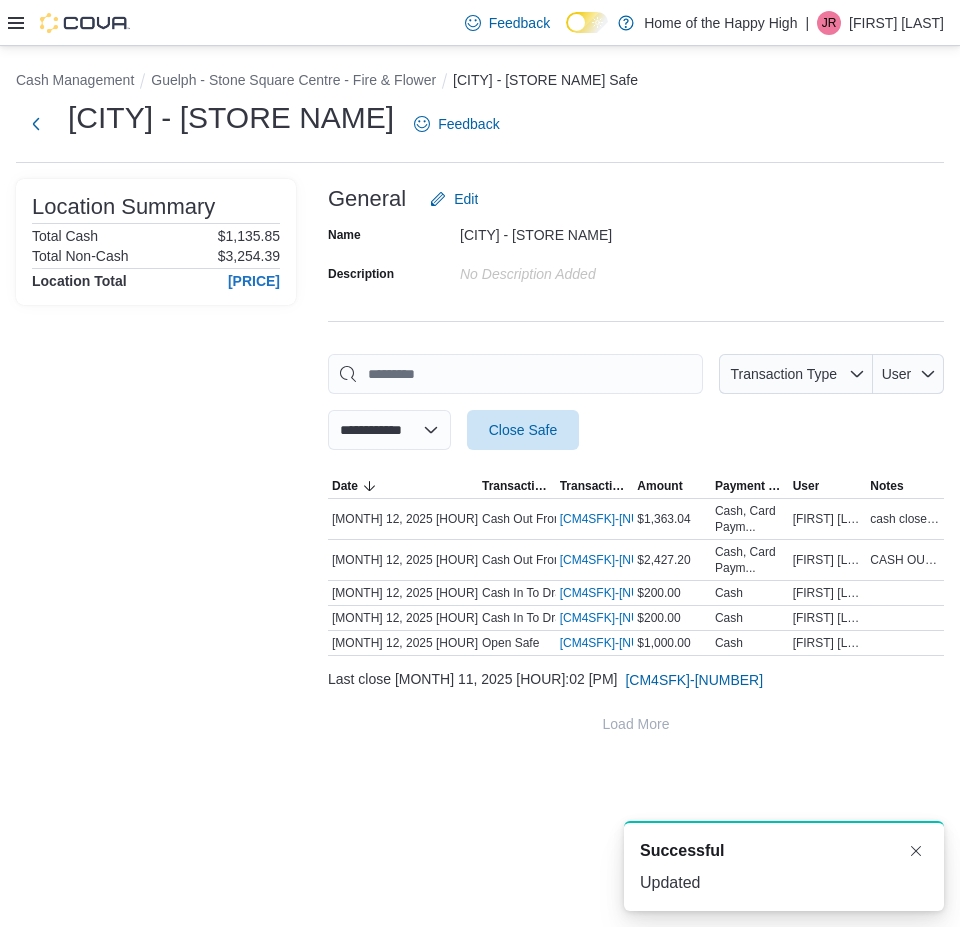 click on "**********" at bounding box center [389, 430] 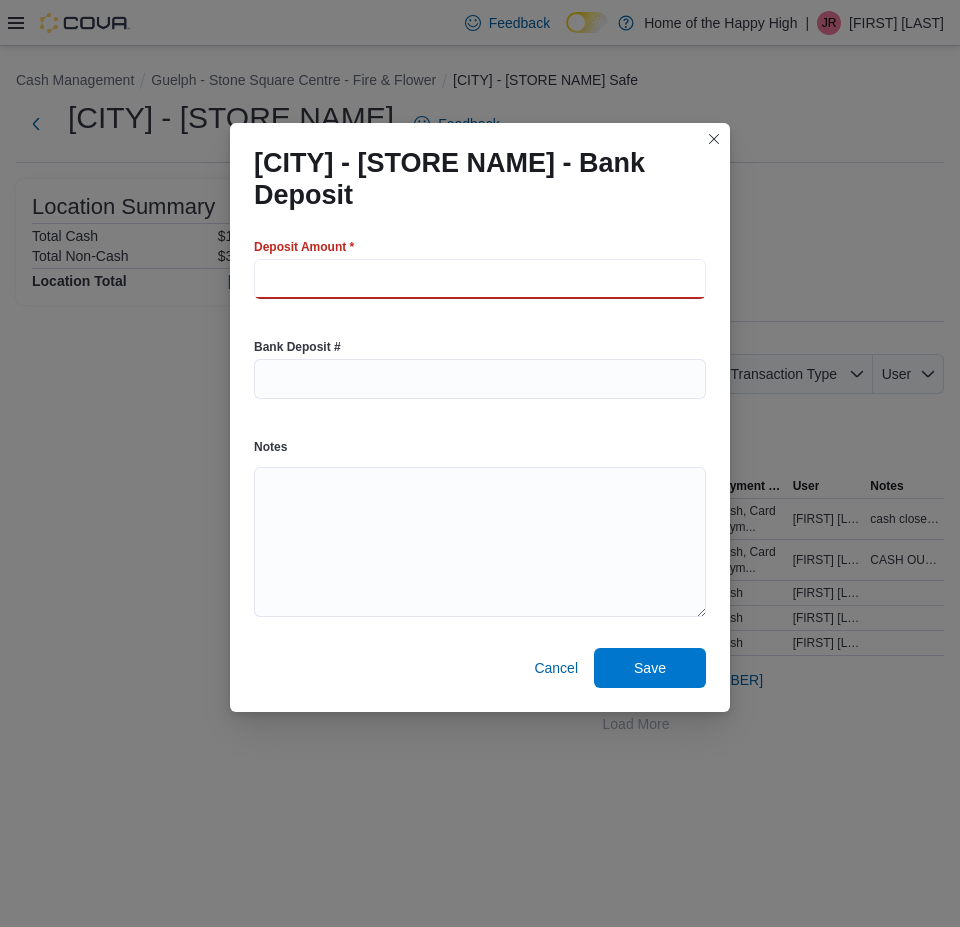 click at bounding box center [480, 279] 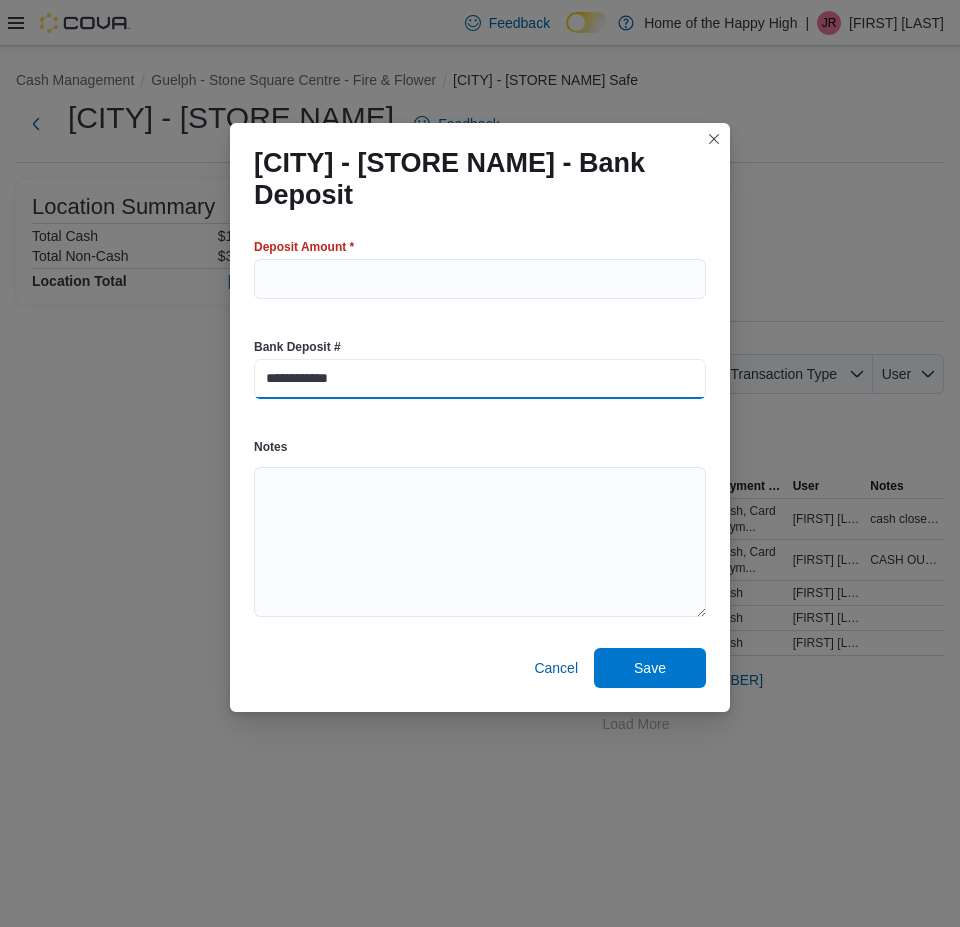 type on "**********" 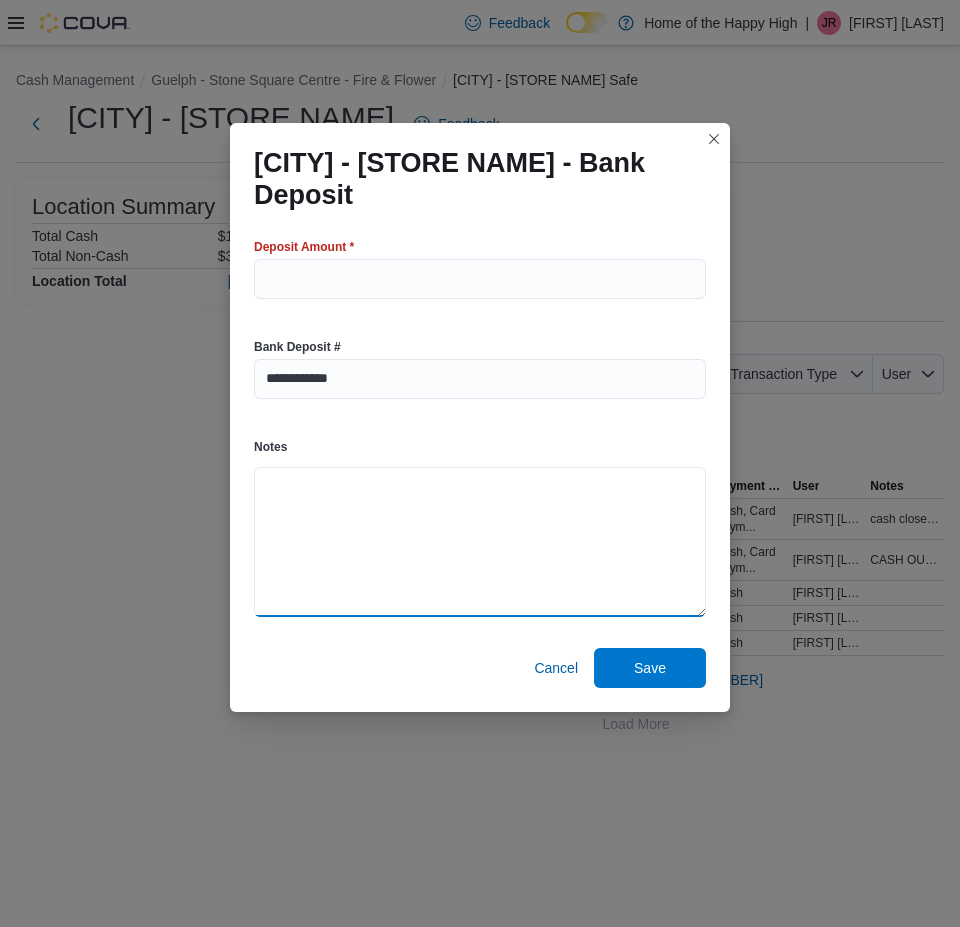 type on "*" 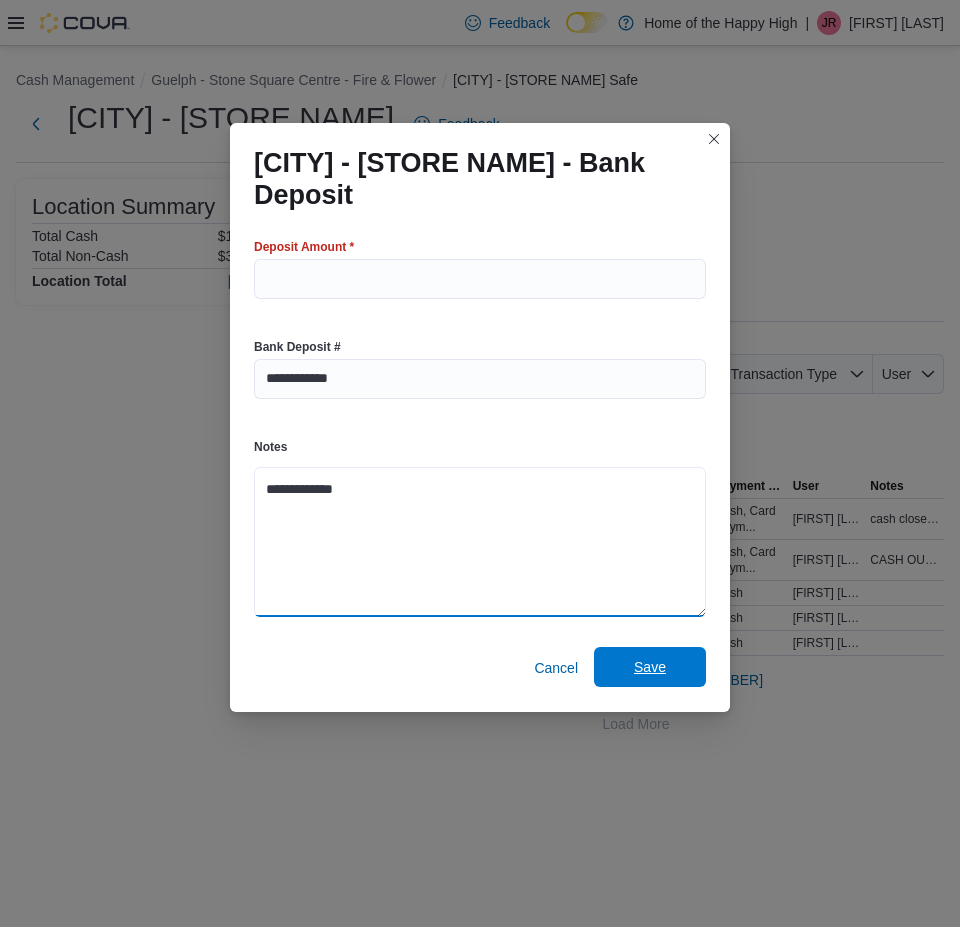 type on "**********" 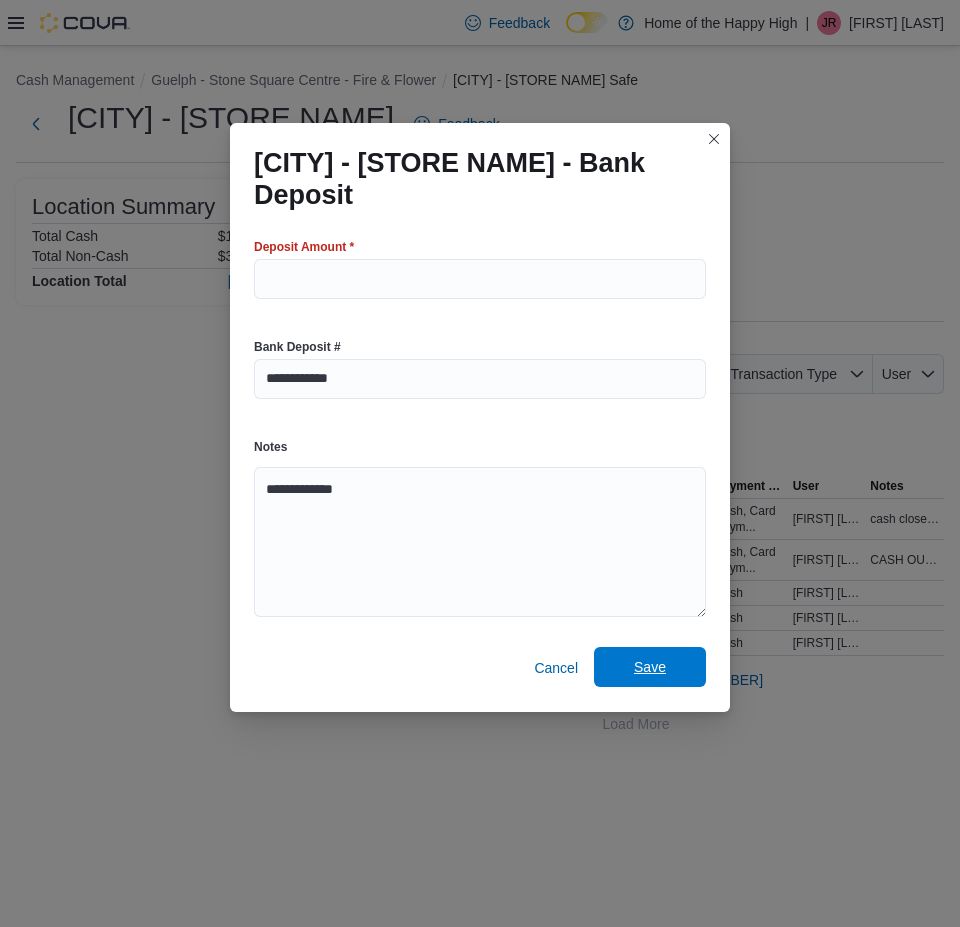 click on "Save" at bounding box center [650, 667] 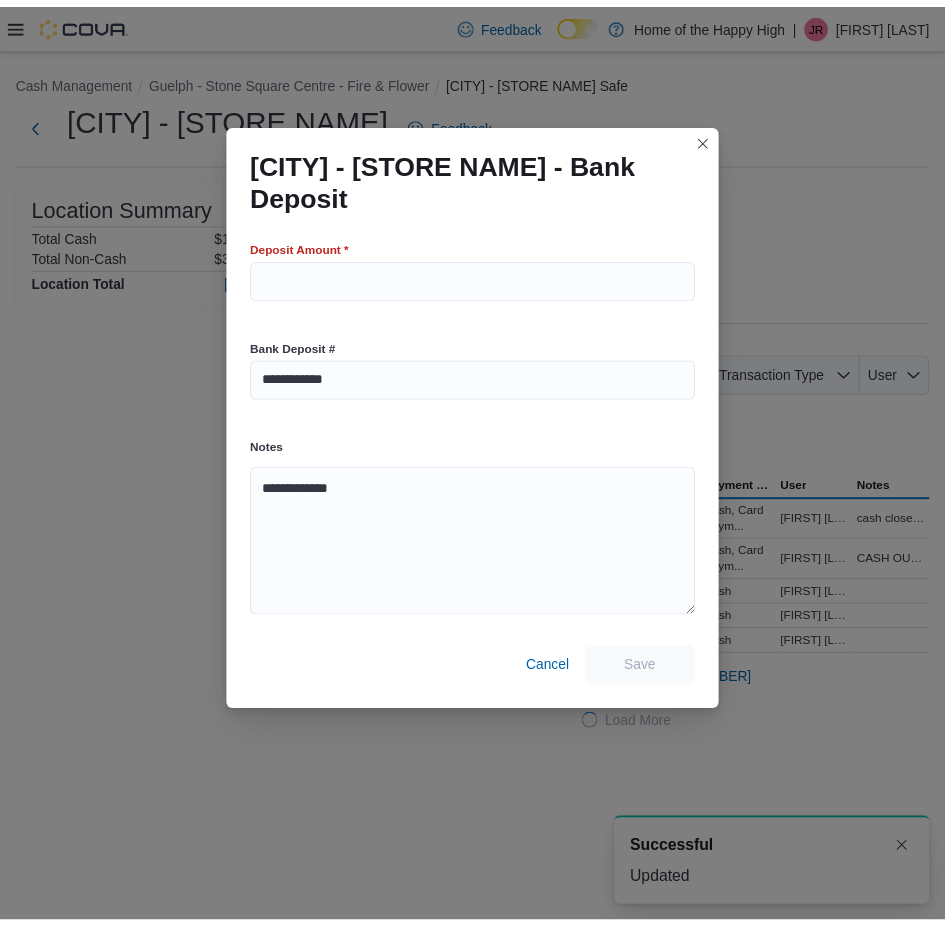 scroll, scrollTop: 0, scrollLeft: 0, axis: both 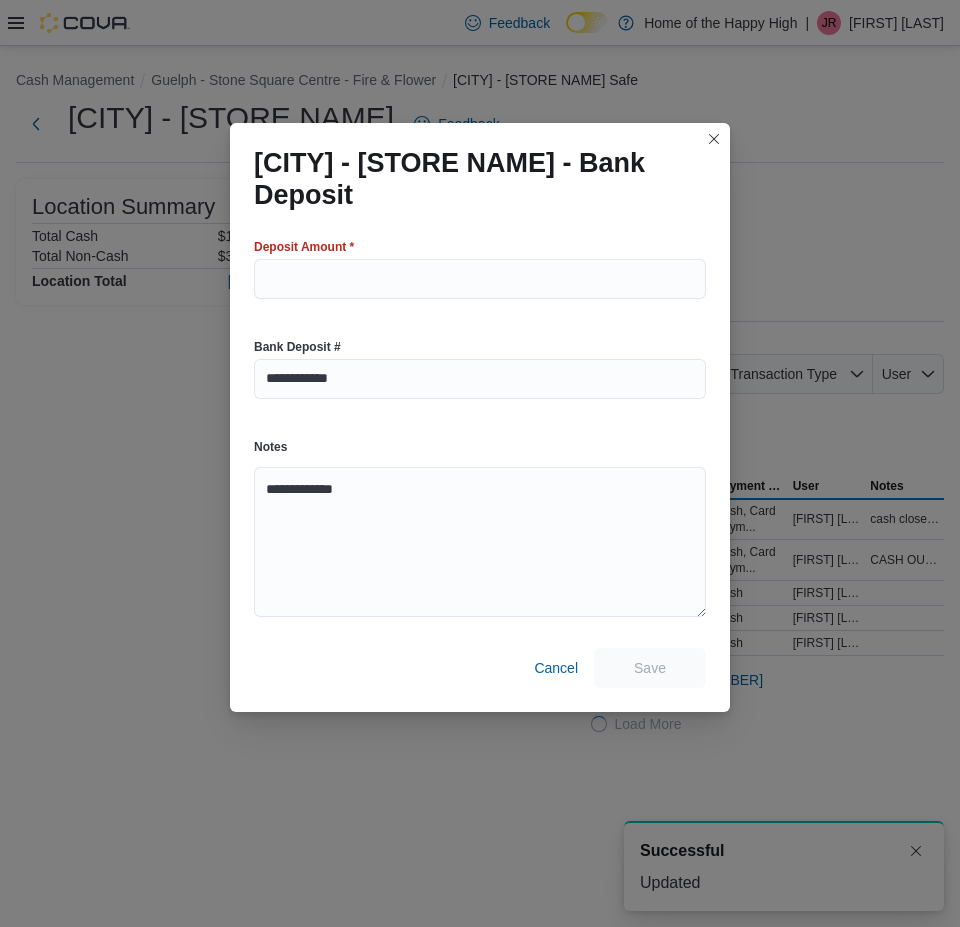 select 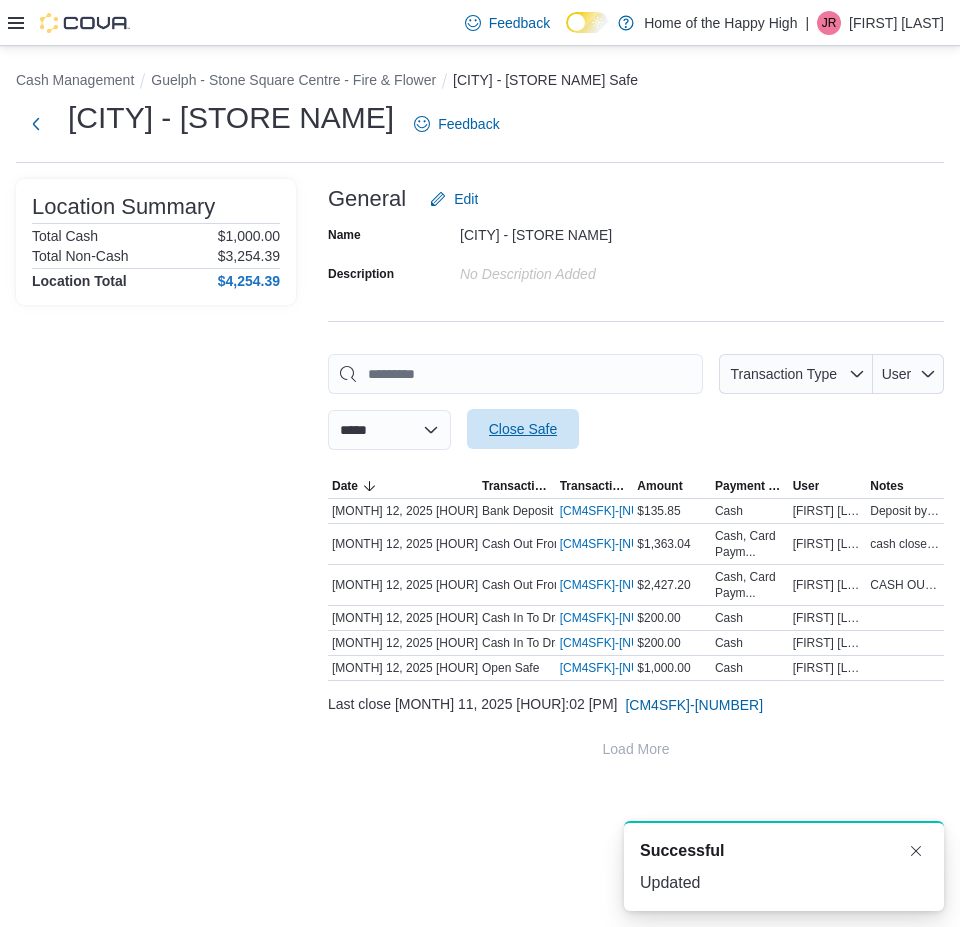 click on "Close Safe" at bounding box center (523, 429) 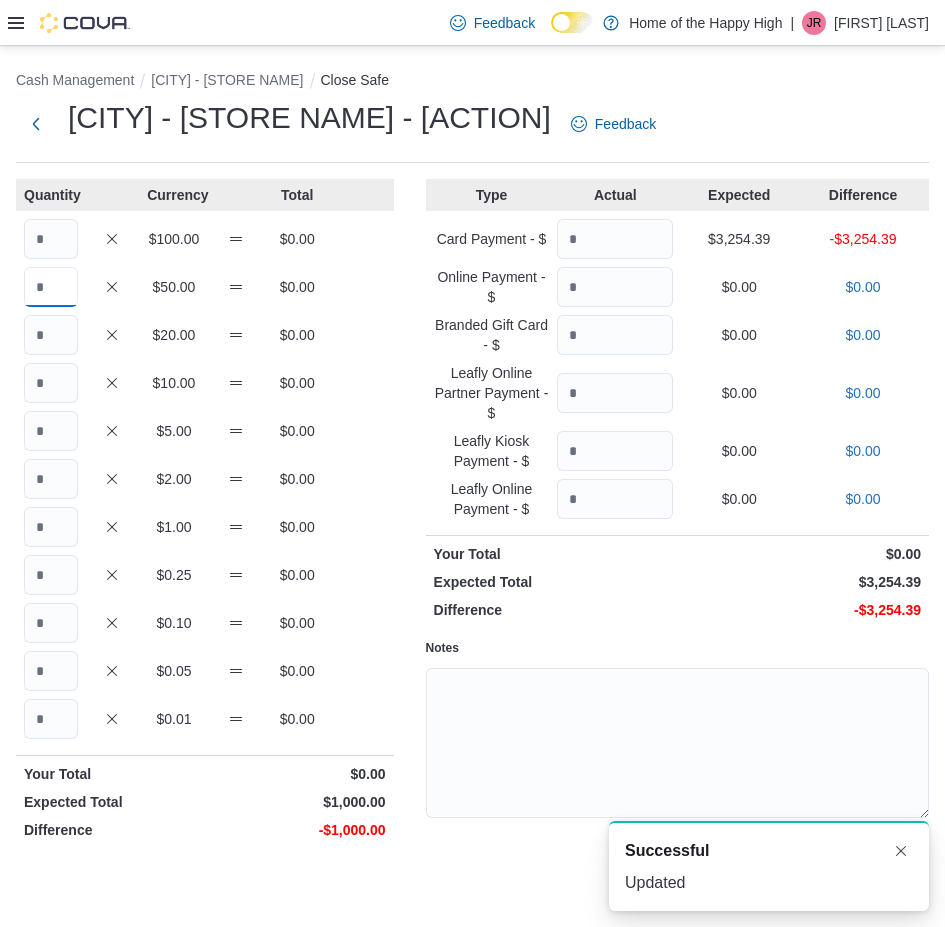 click at bounding box center (51, 287) 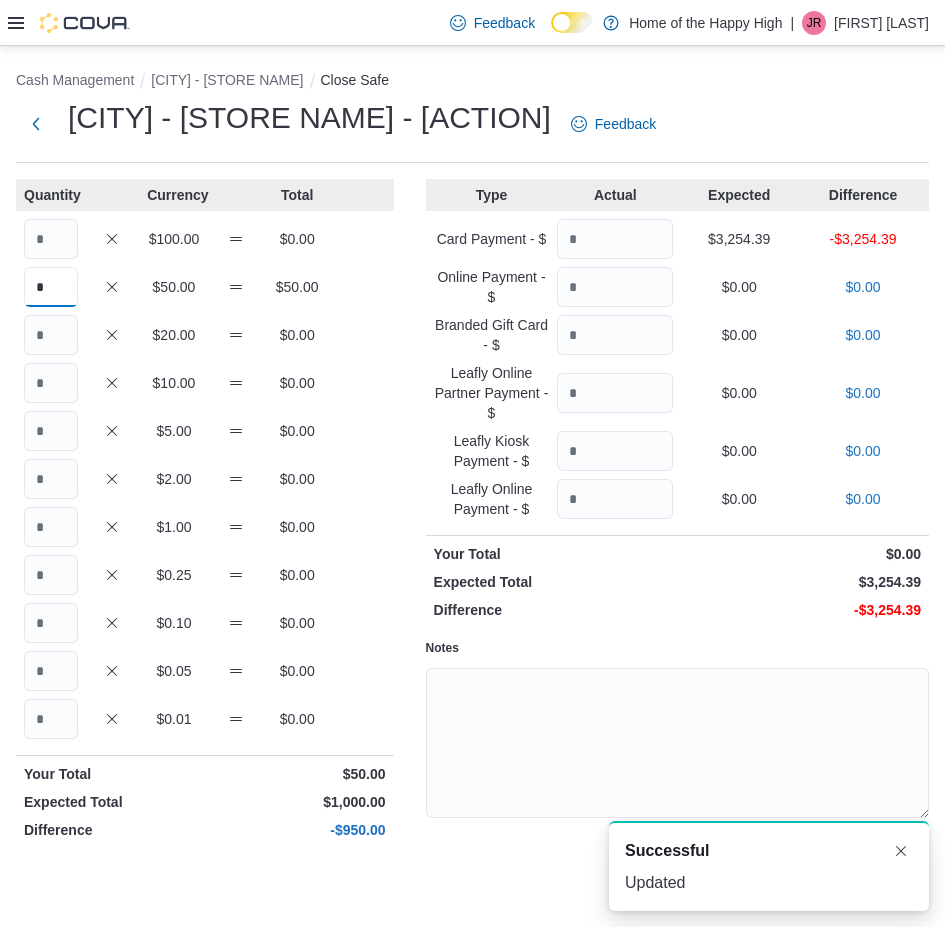 type on "*" 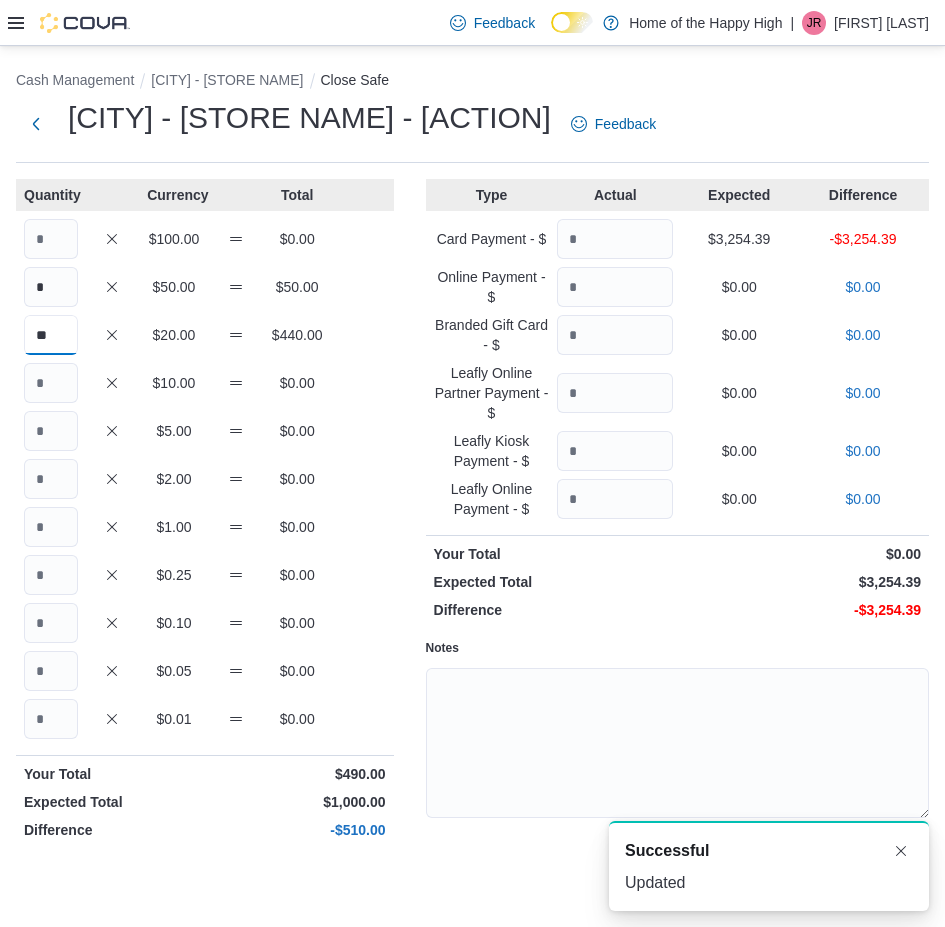 type on "**" 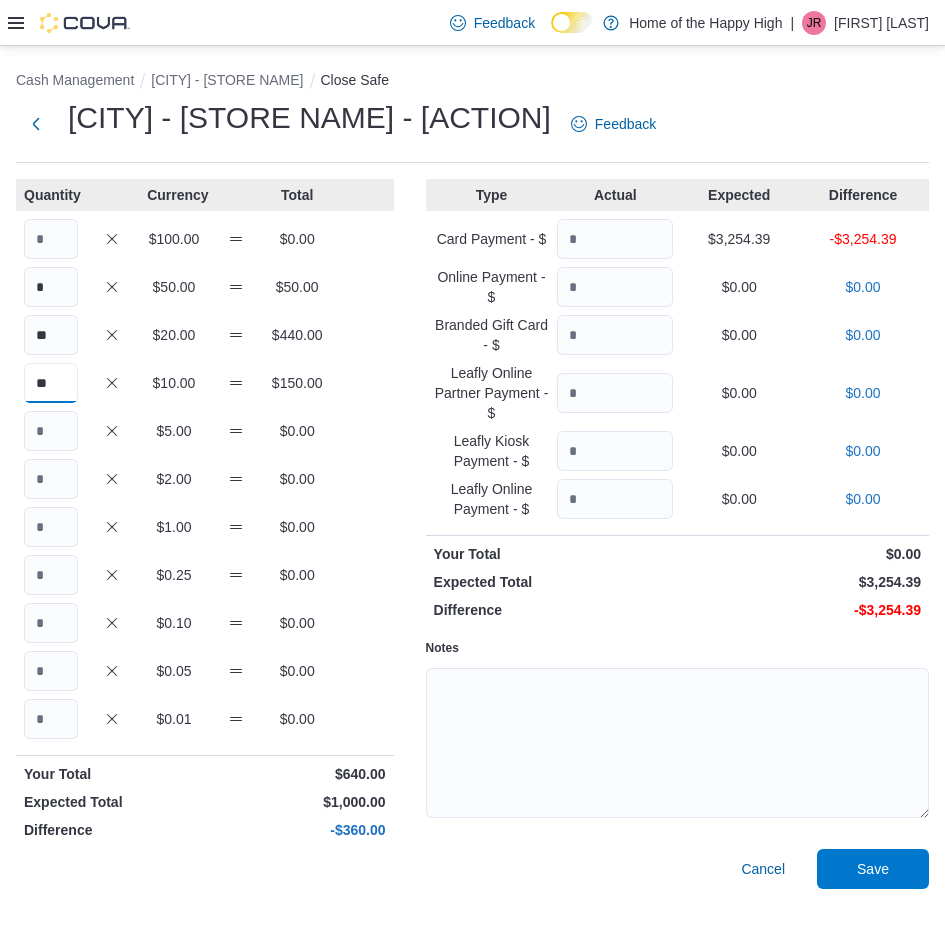 type on "**" 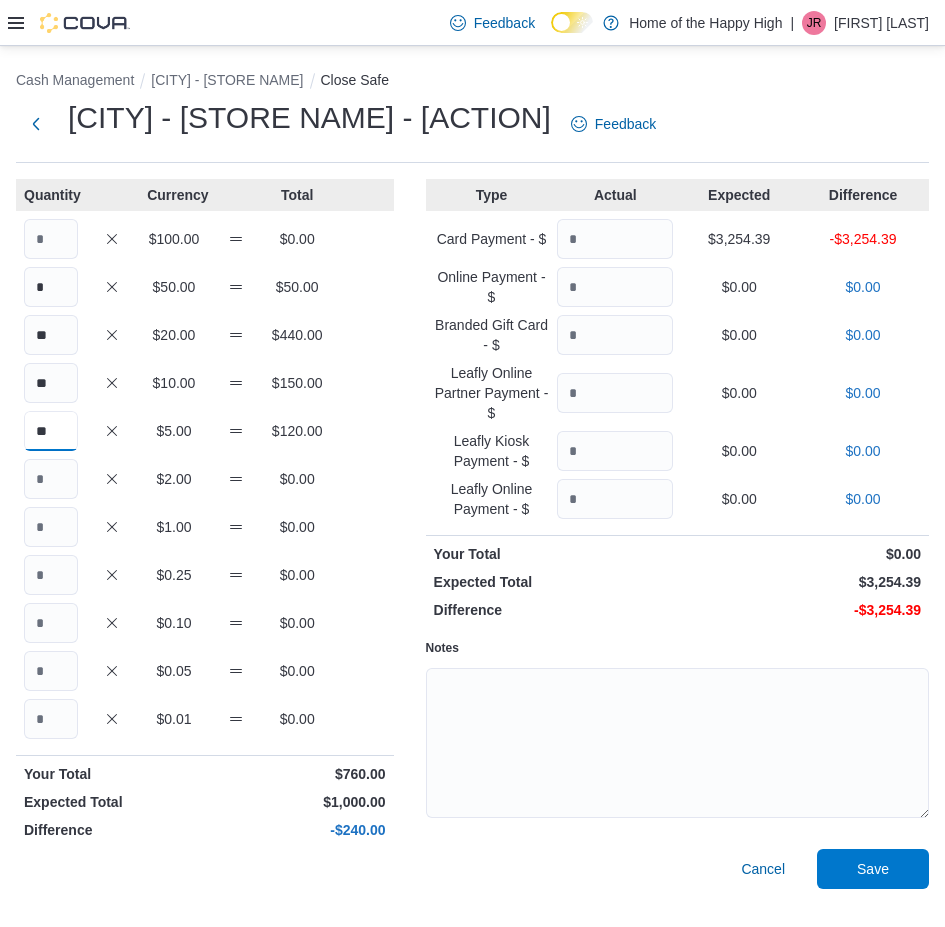 type on "**" 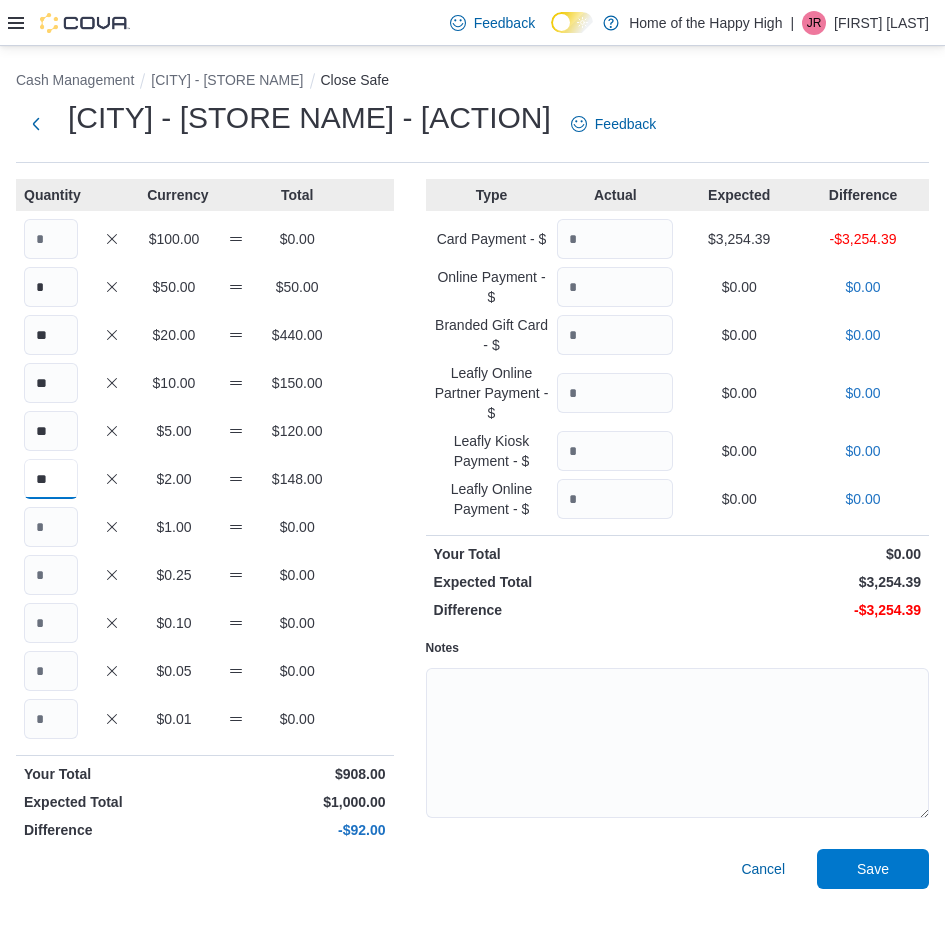 type on "**" 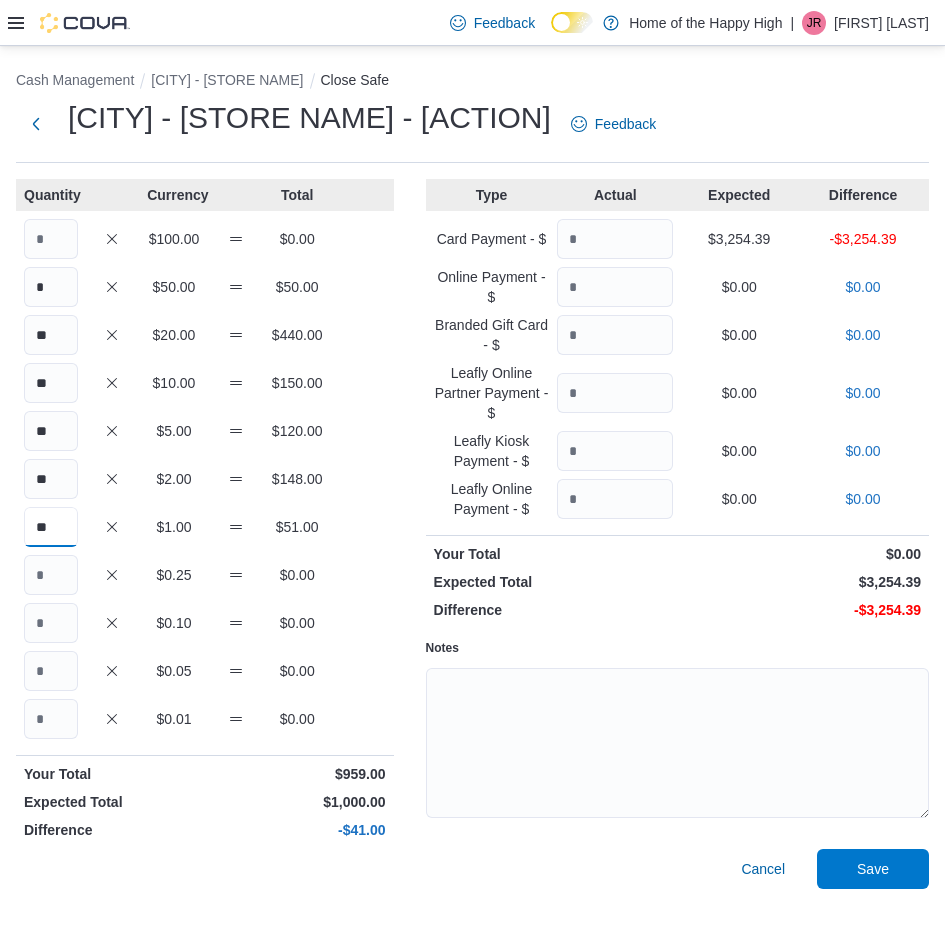 type on "**" 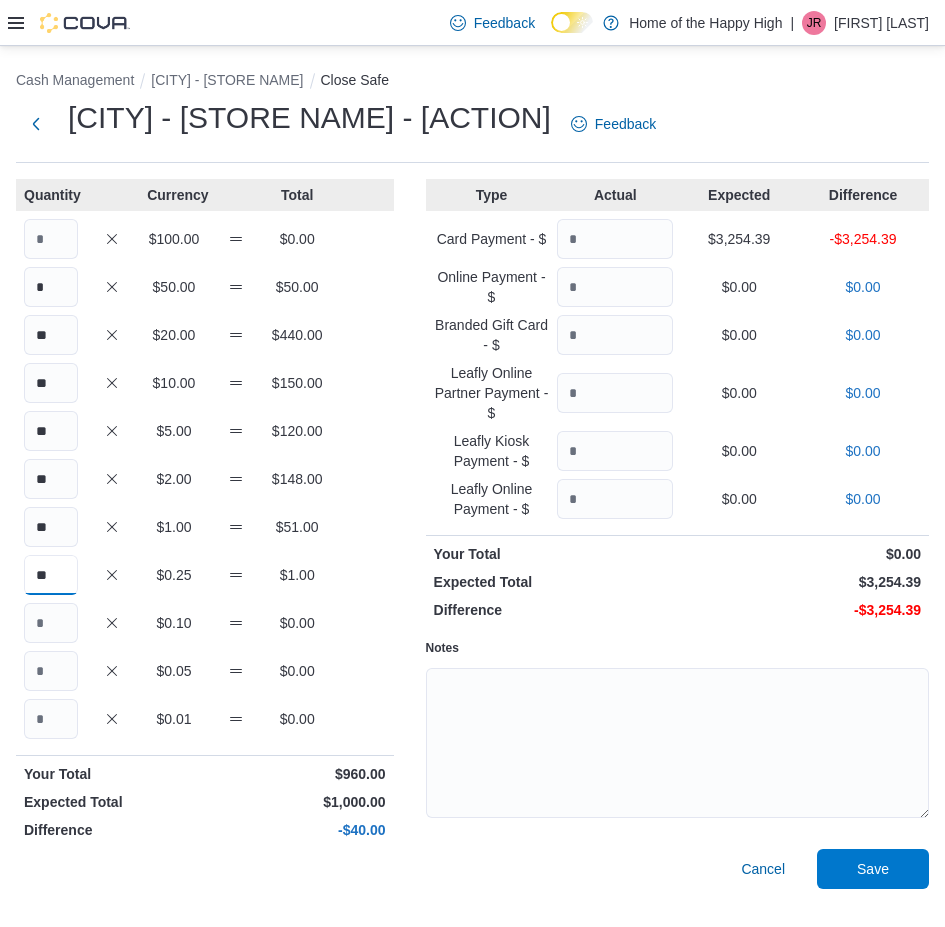 type on "**" 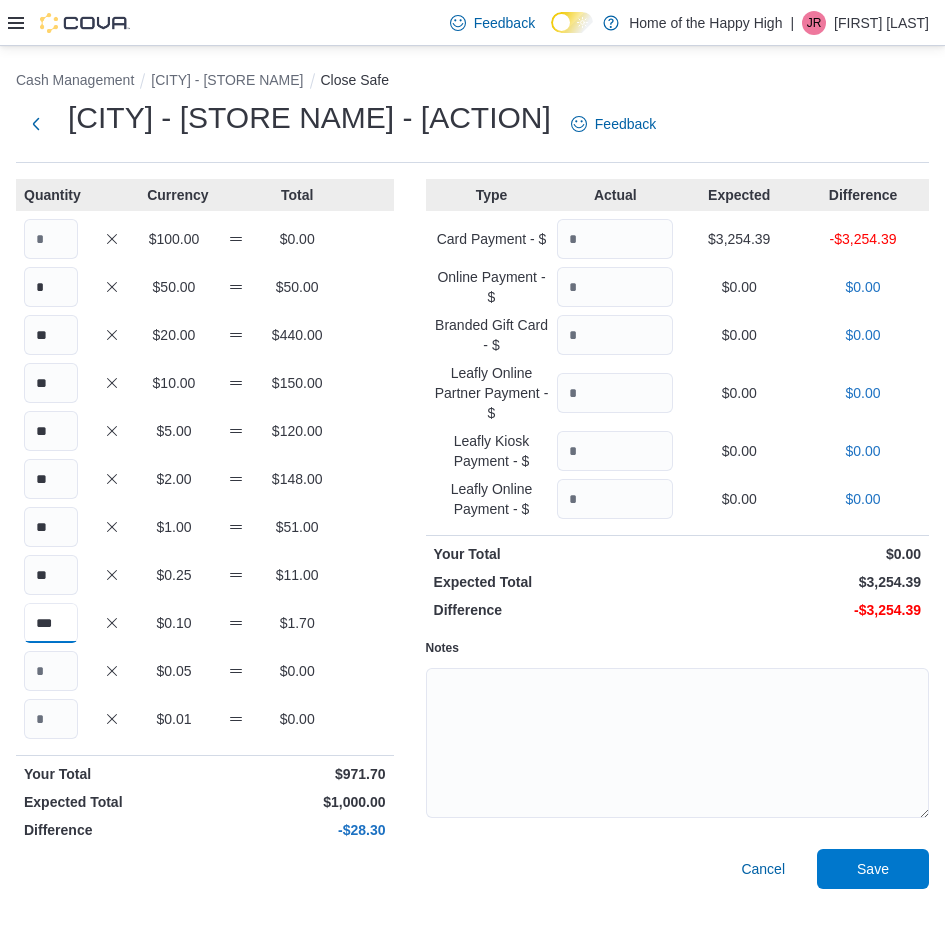 type on "***" 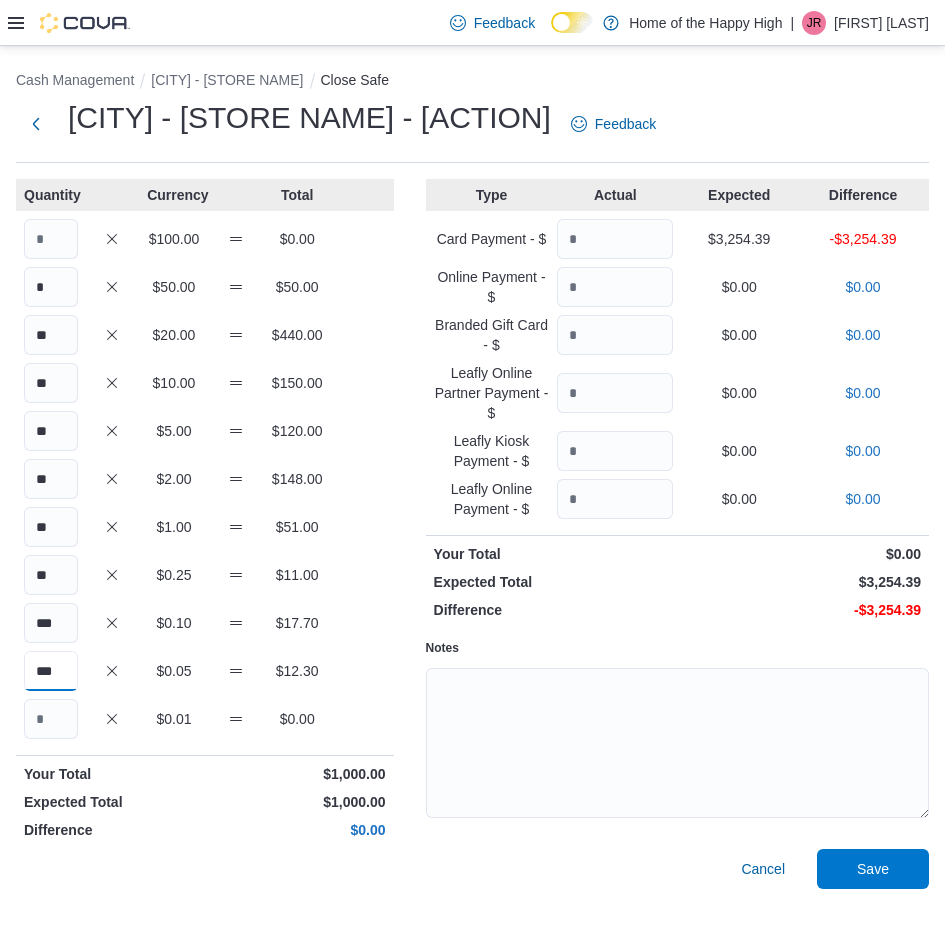 type on "***" 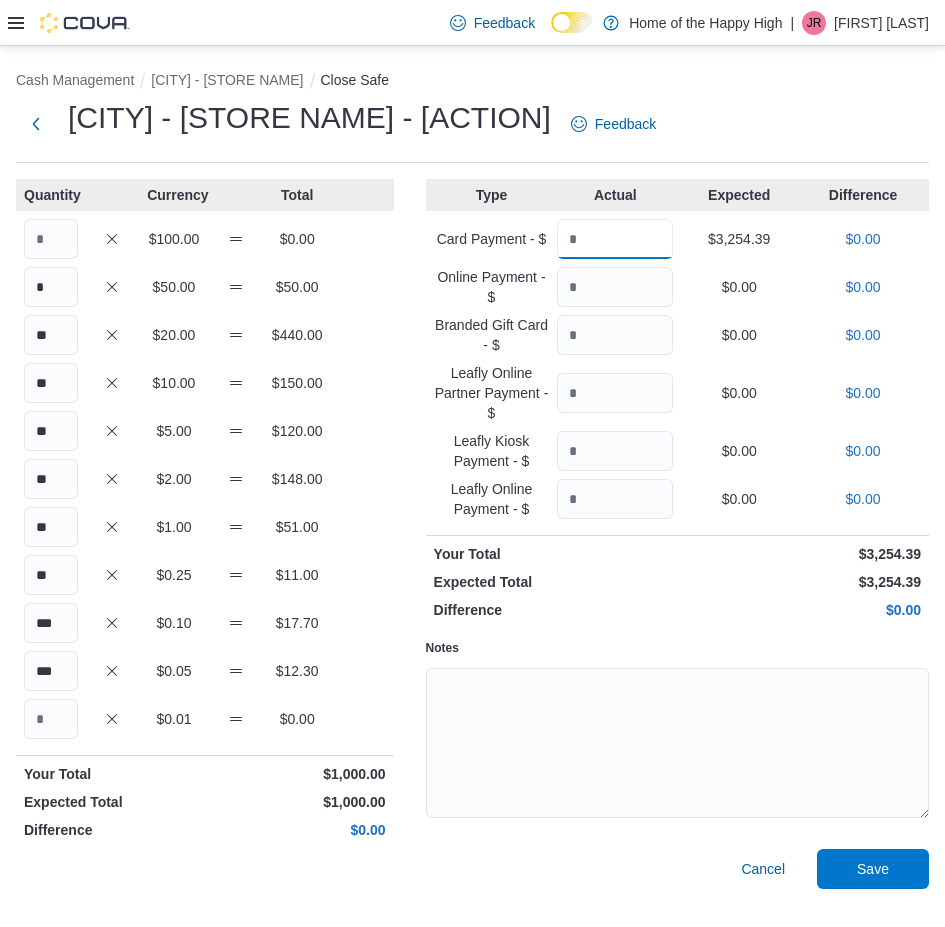 type on "*******" 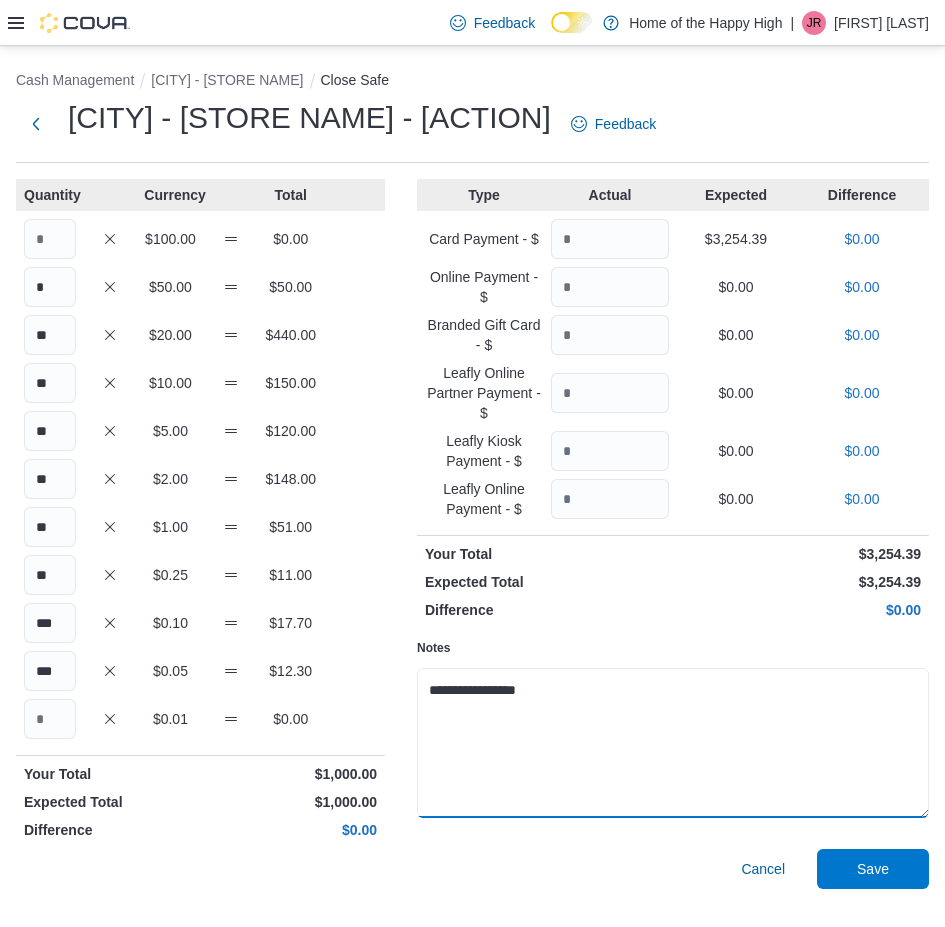 scroll, scrollTop: 18, scrollLeft: 0, axis: vertical 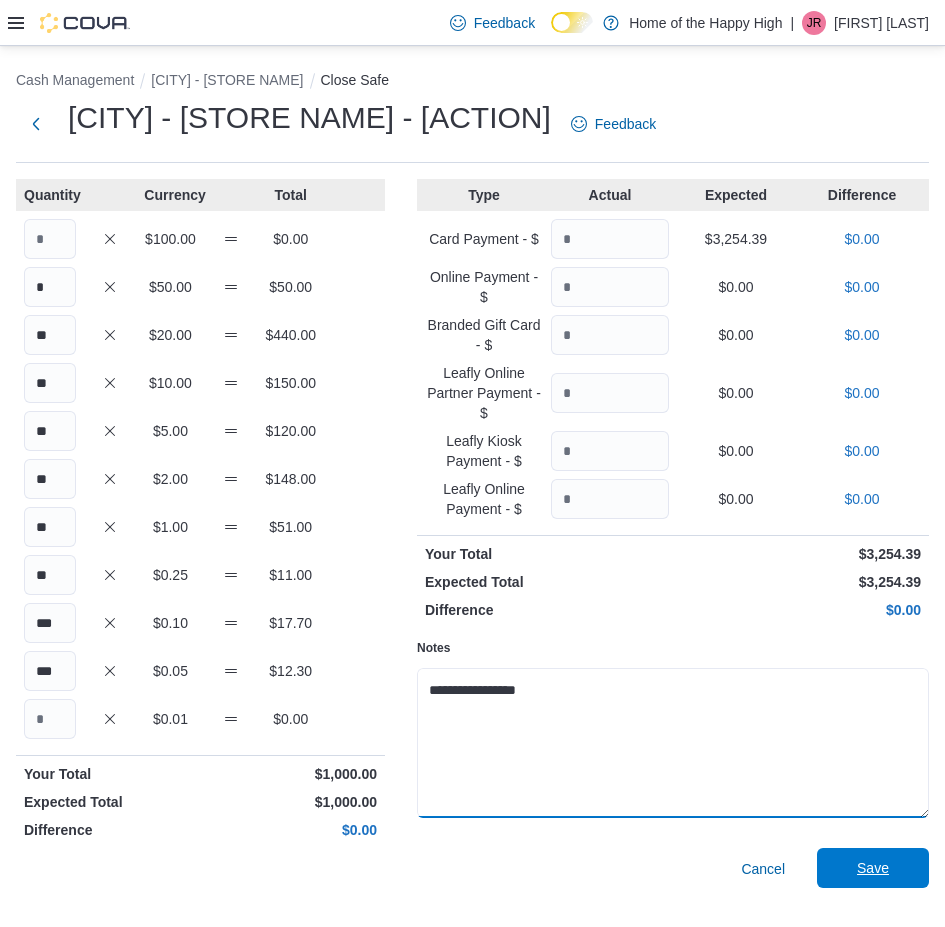 type on "**********" 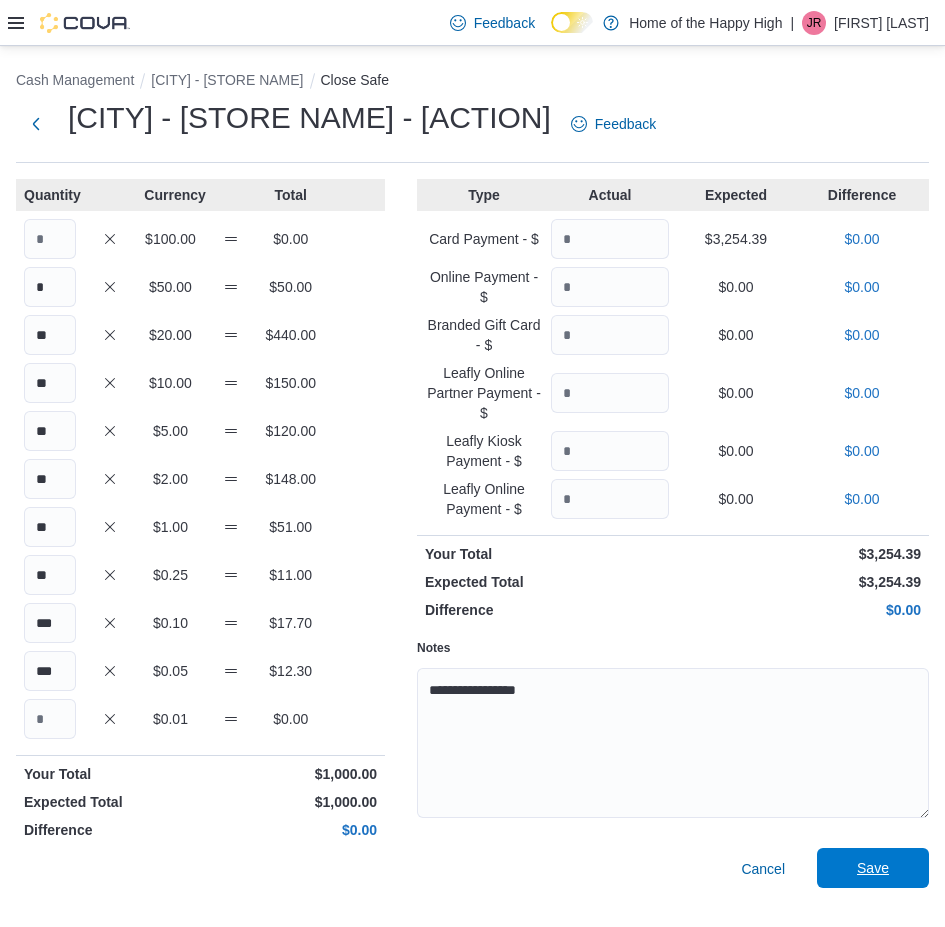 click on "Save" at bounding box center [873, 868] 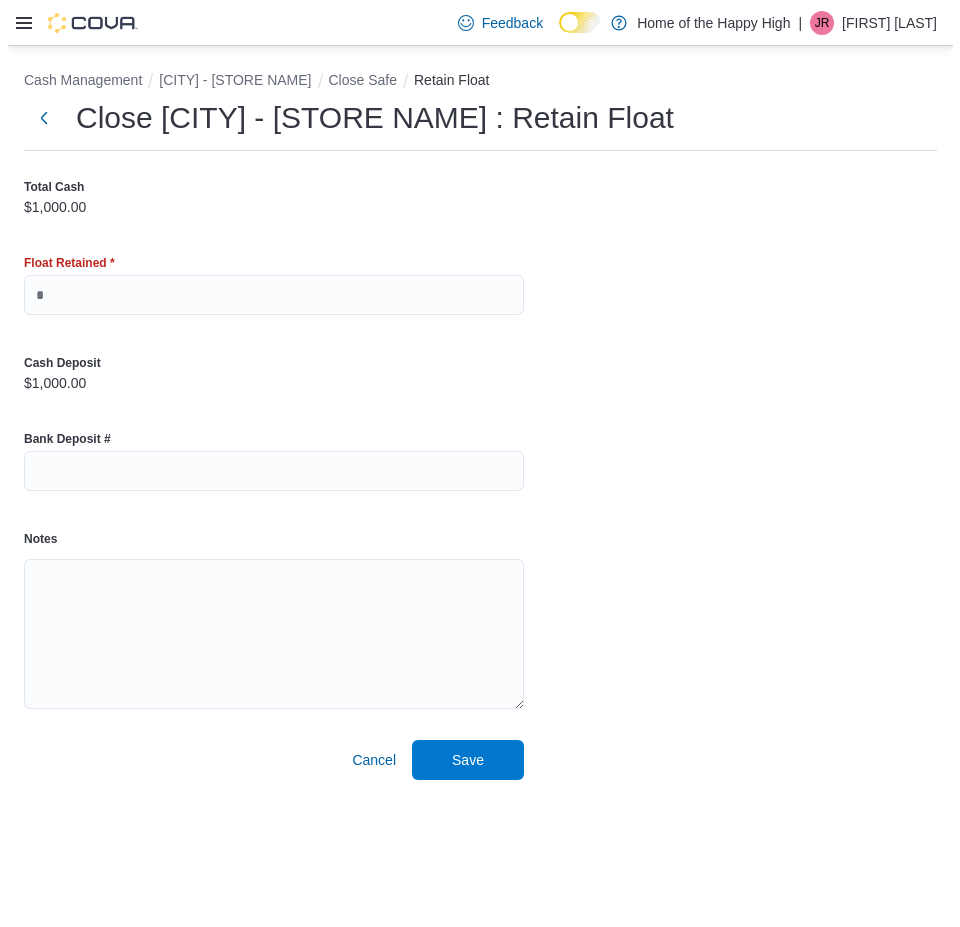 scroll, scrollTop: 0, scrollLeft: 0, axis: both 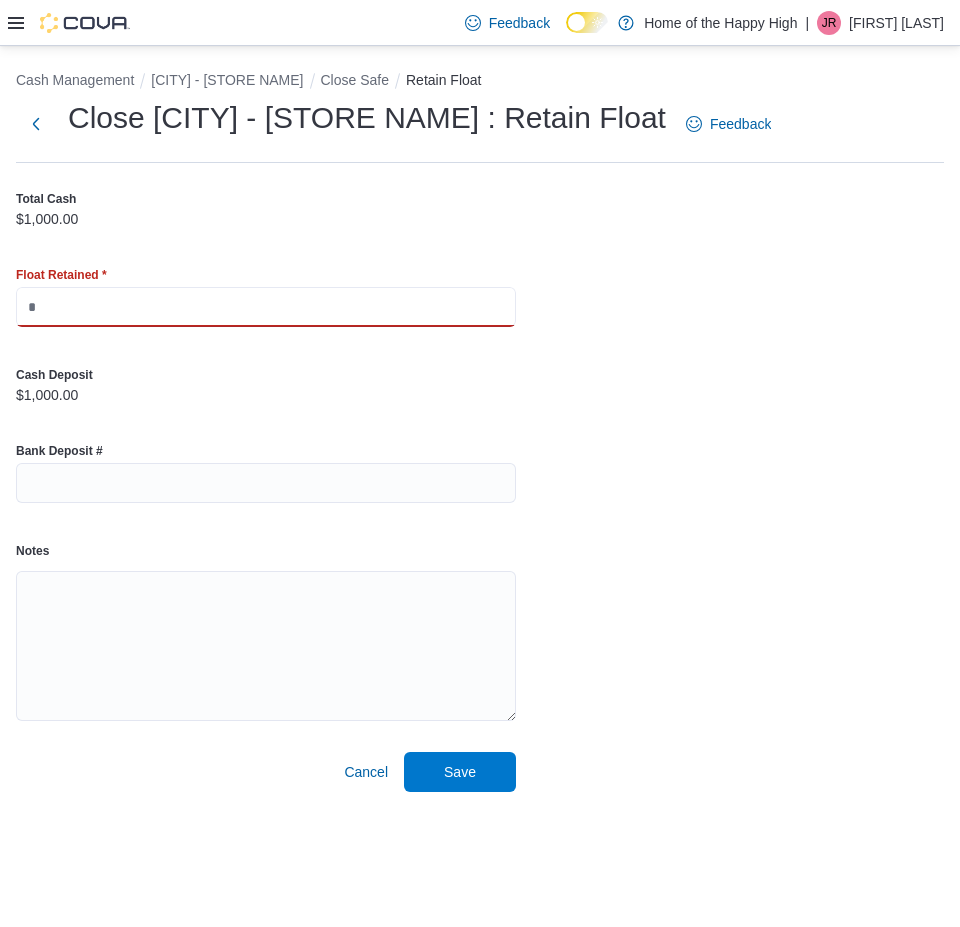 click at bounding box center [266, 307] 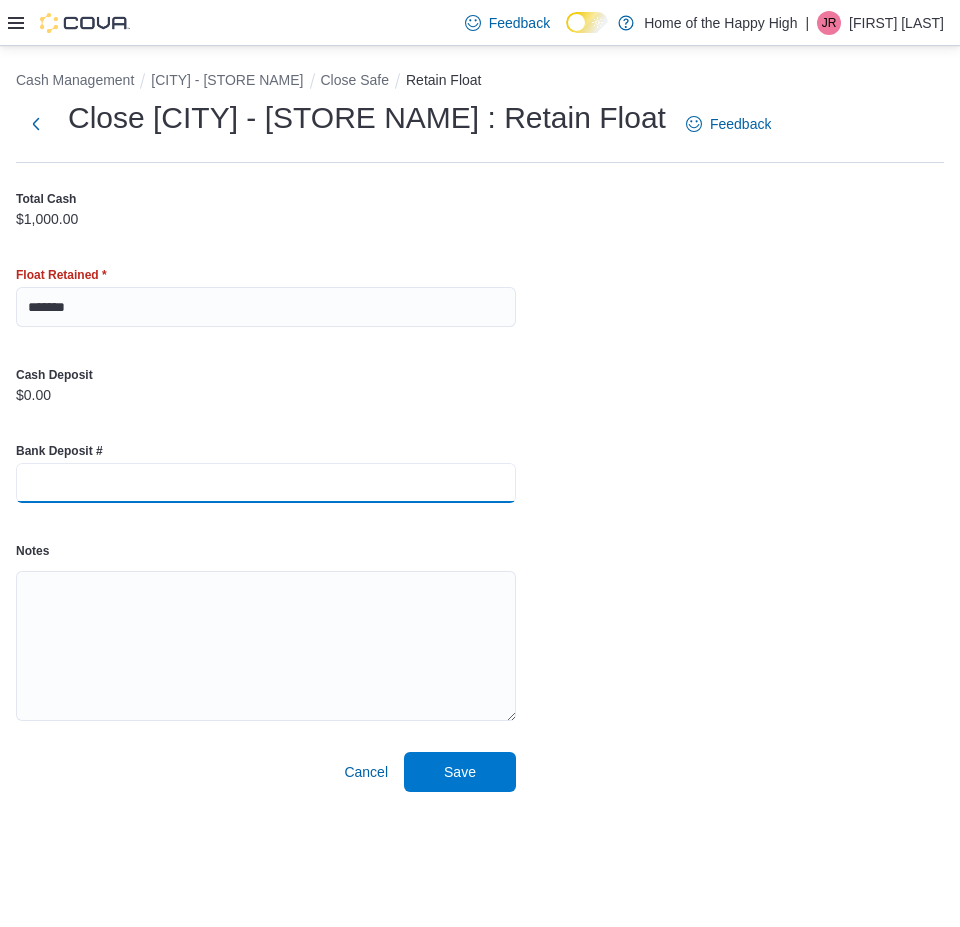 click at bounding box center [266, 483] 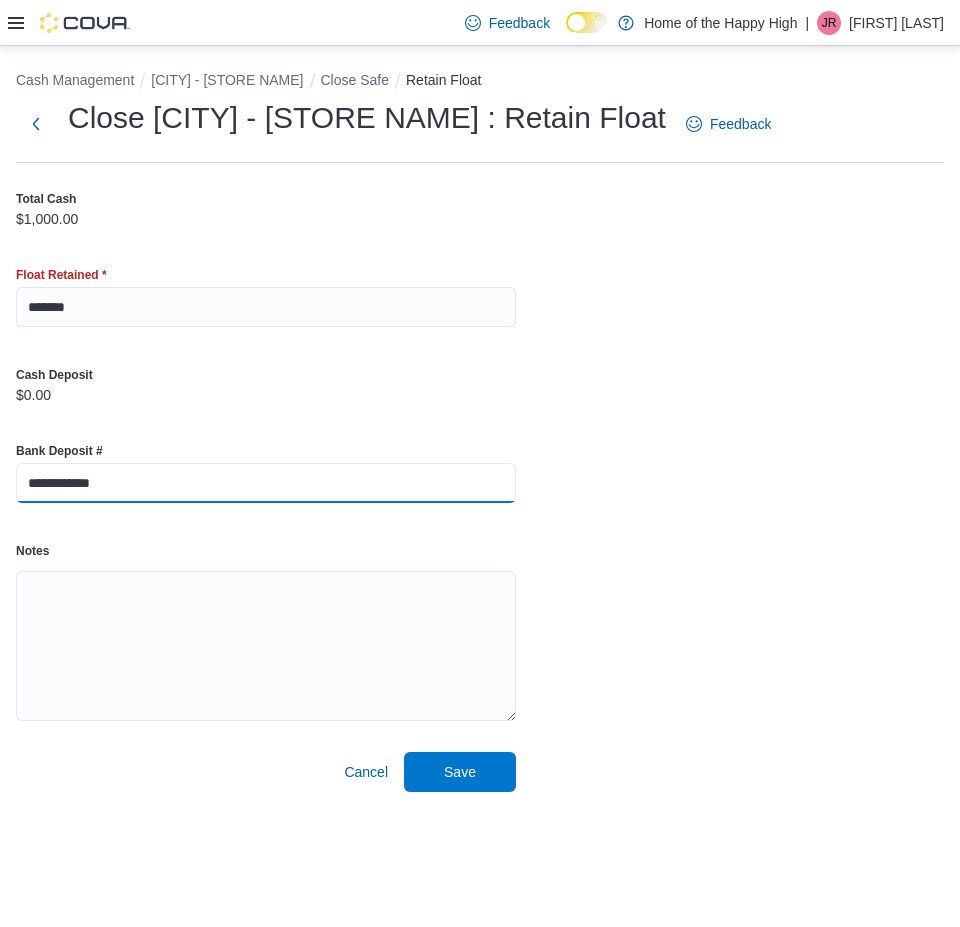 type on "**********" 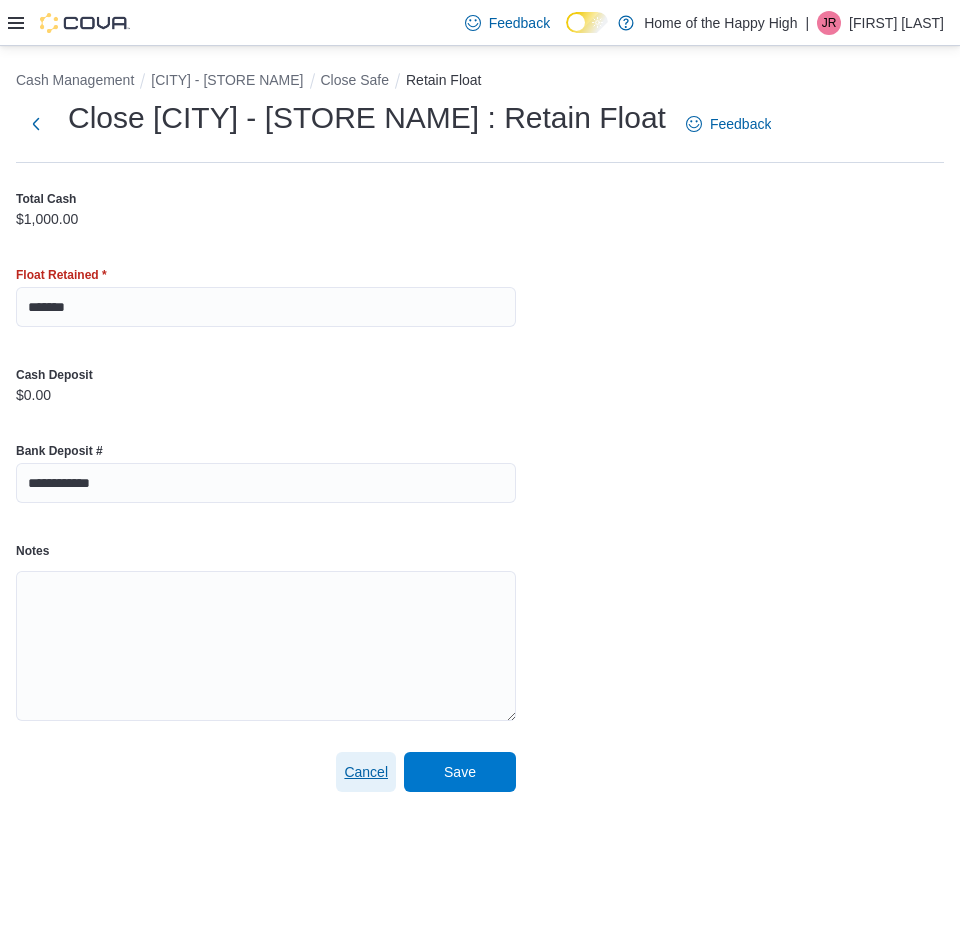 type 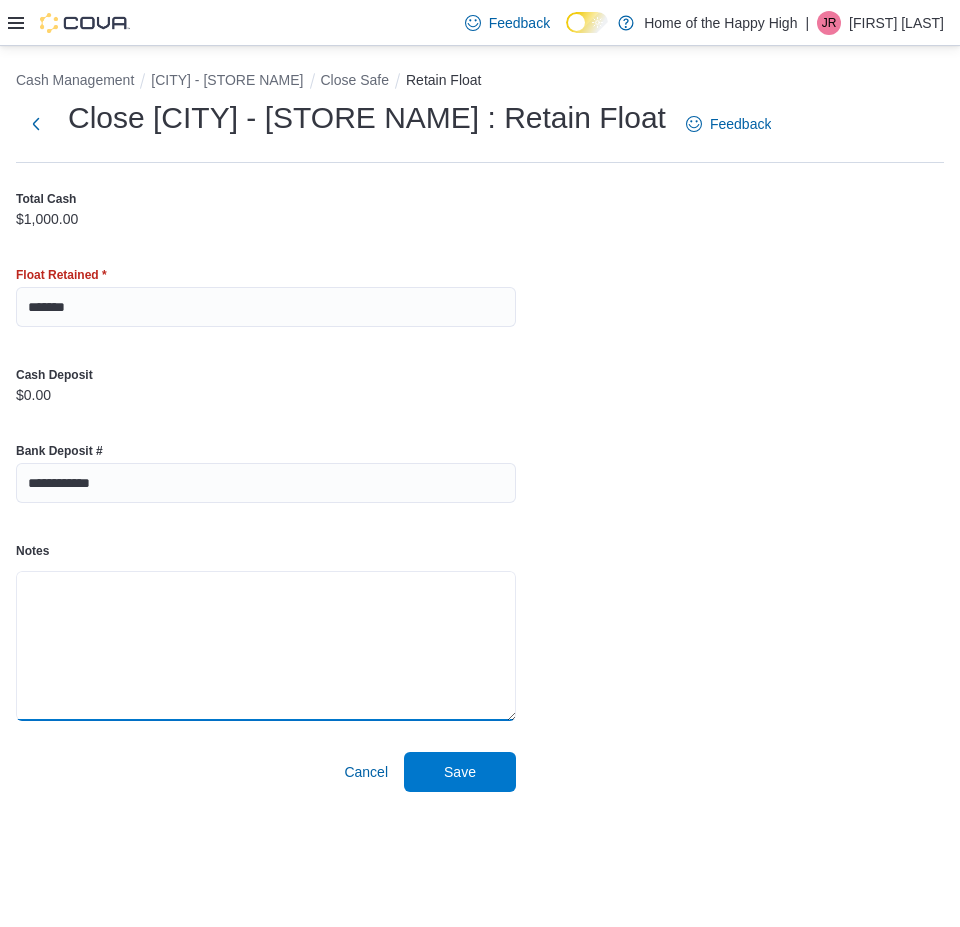 click on "Notes" at bounding box center [266, 646] 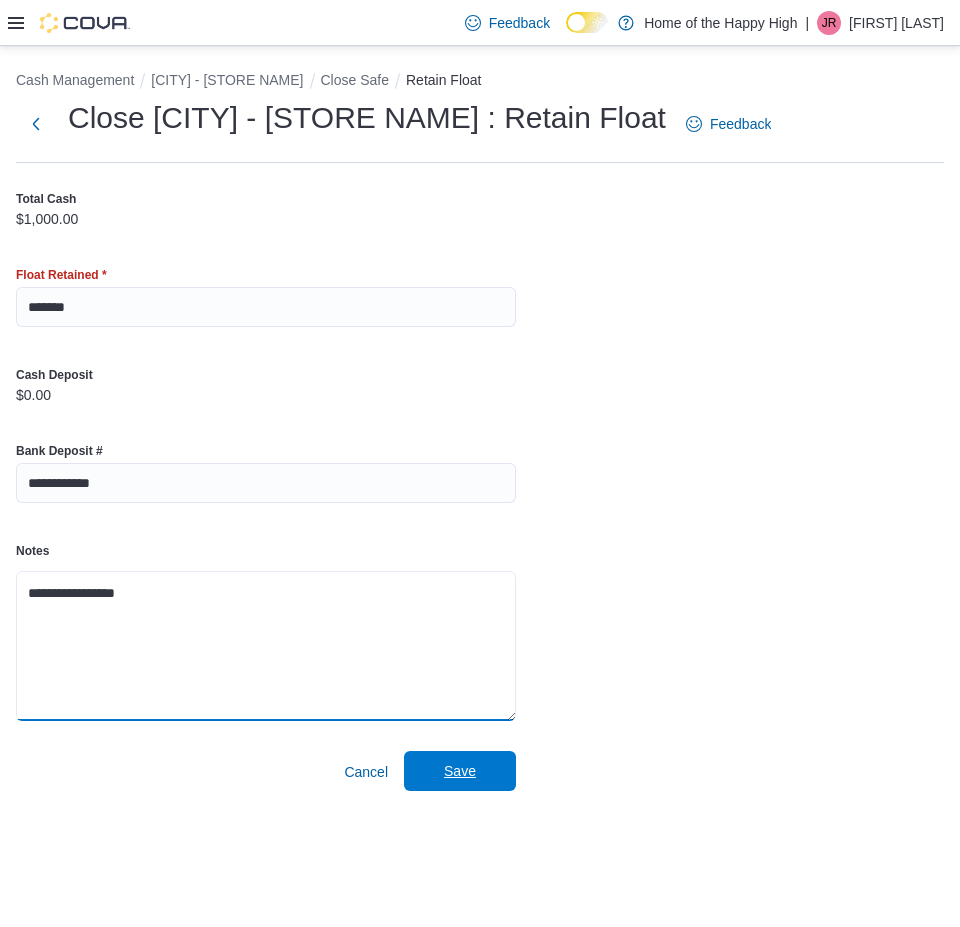 type on "**********" 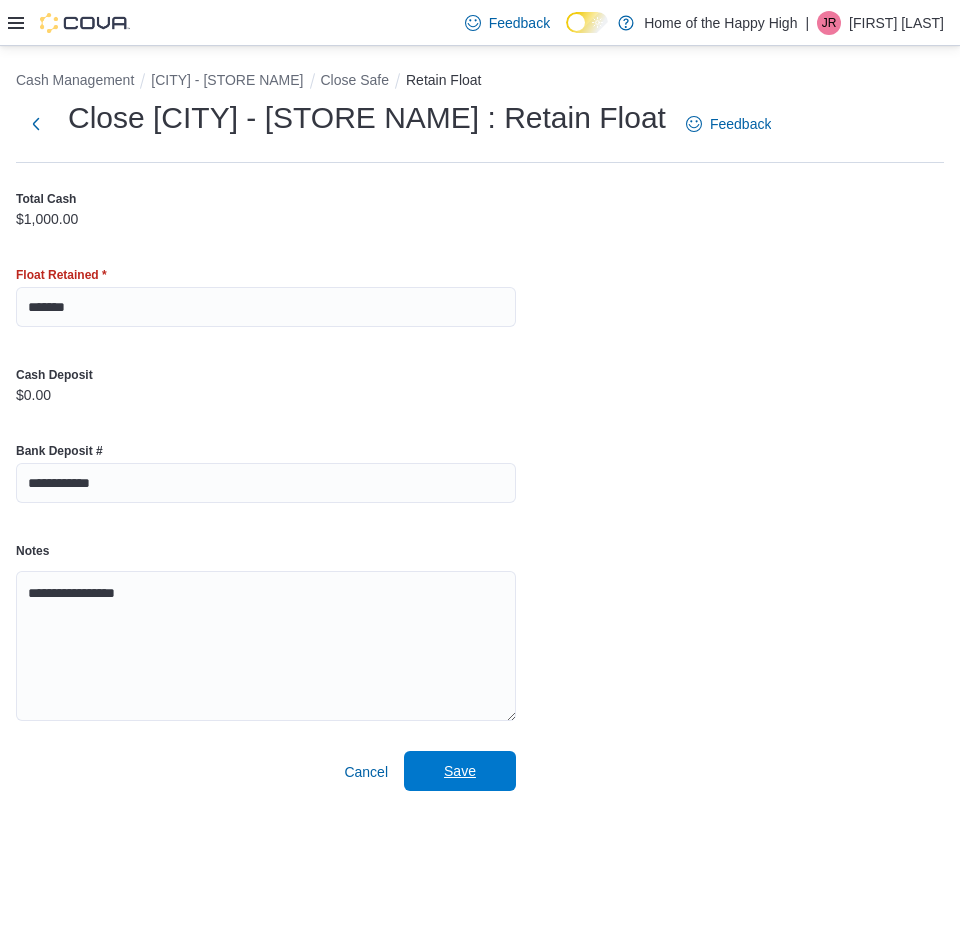 click on "Save" at bounding box center (460, 771) 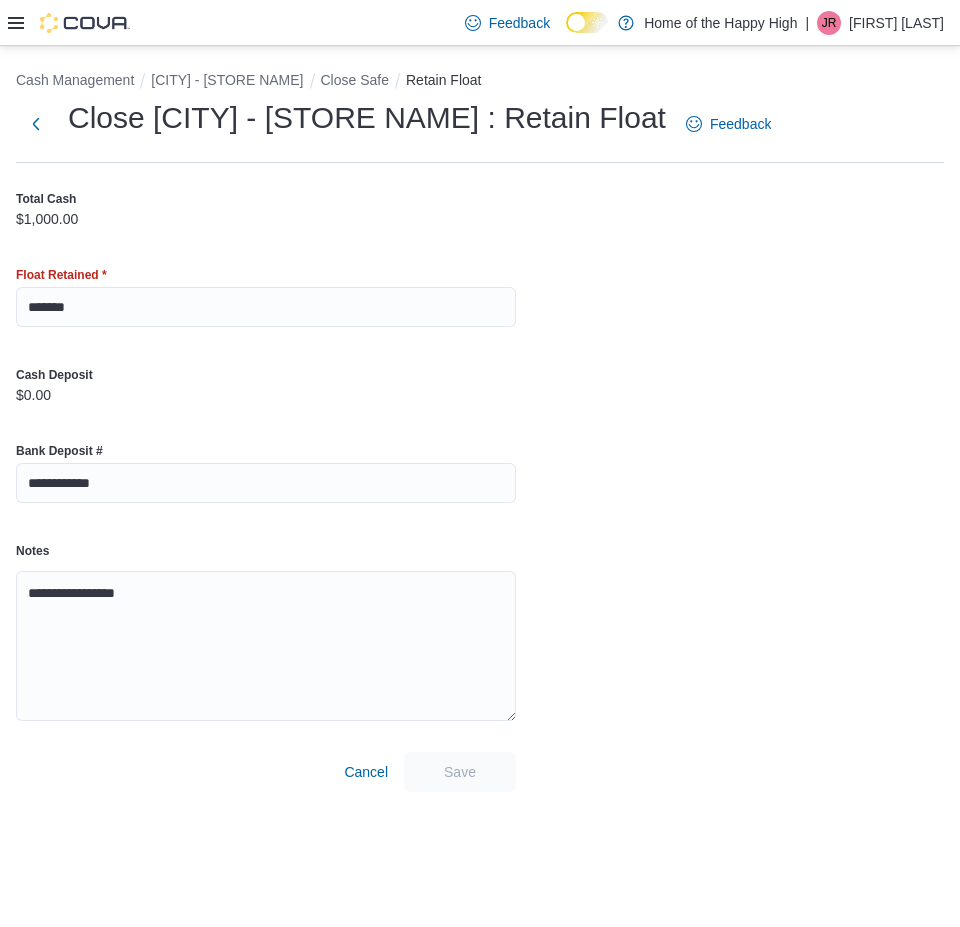 scroll, scrollTop: 0, scrollLeft: 0, axis: both 